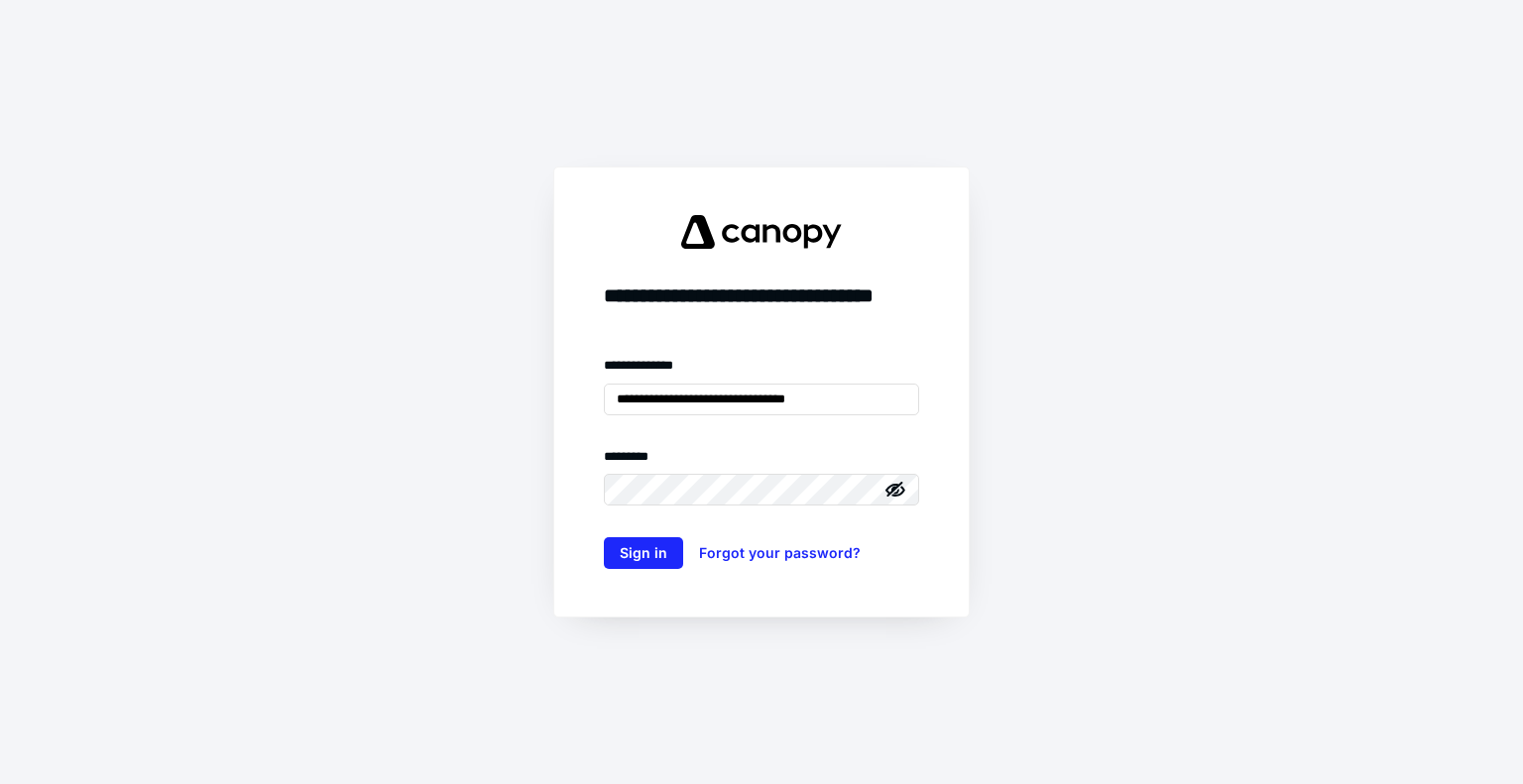 click on "Sign in" at bounding box center [644, 553] 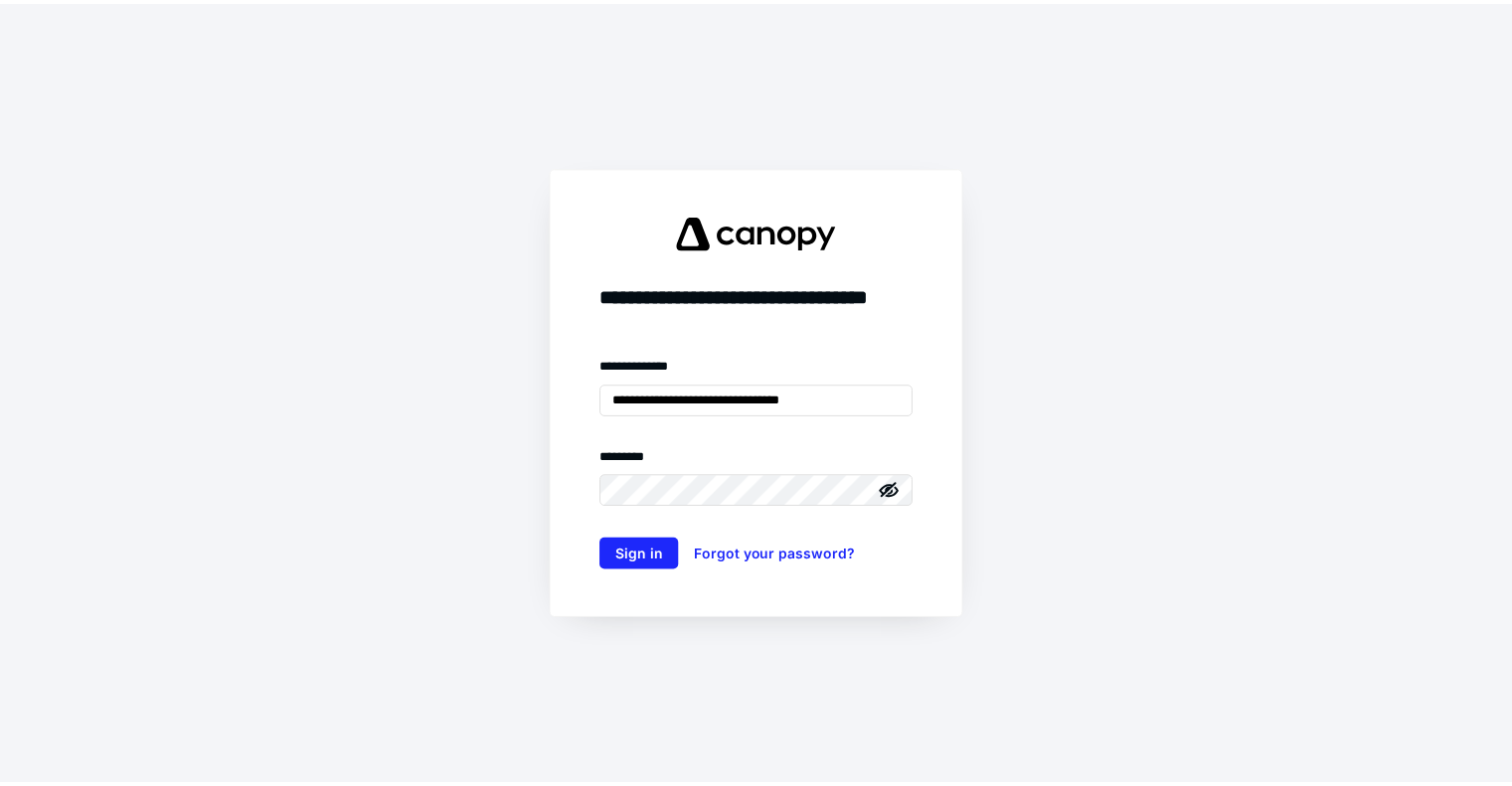 scroll, scrollTop: 0, scrollLeft: 0, axis: both 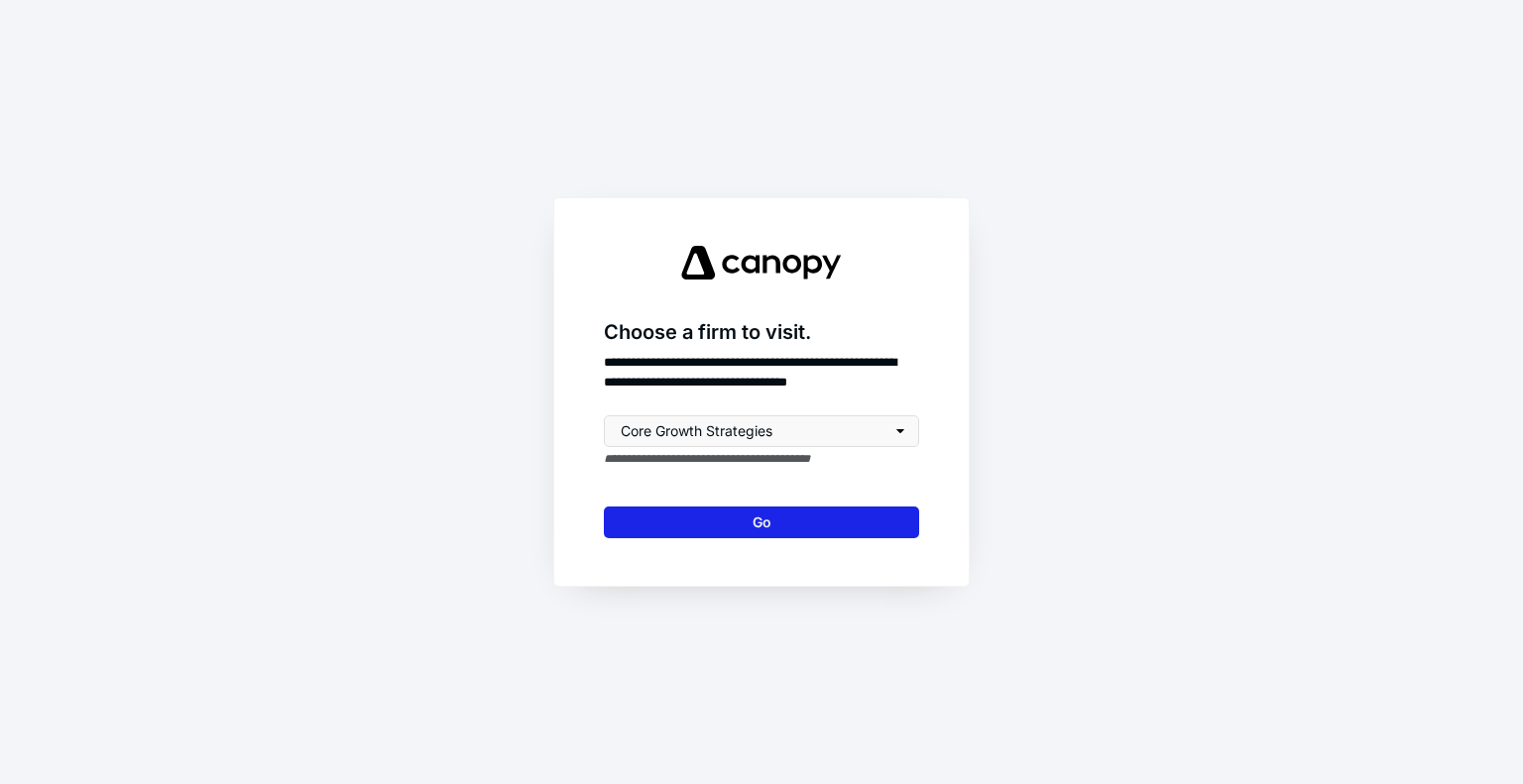 click on "Go" at bounding box center (762, 522) 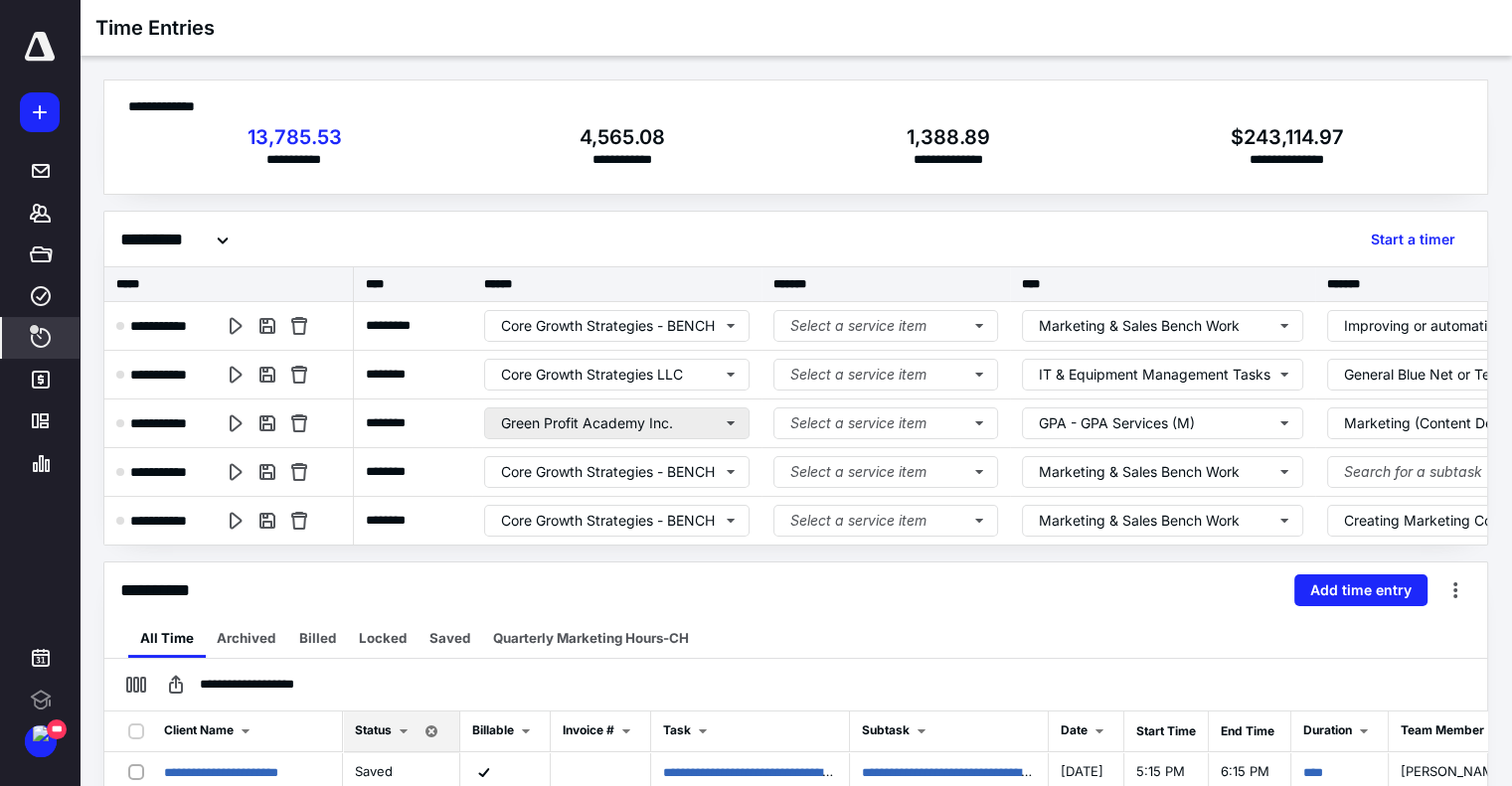 scroll, scrollTop: 0, scrollLeft: 0, axis: both 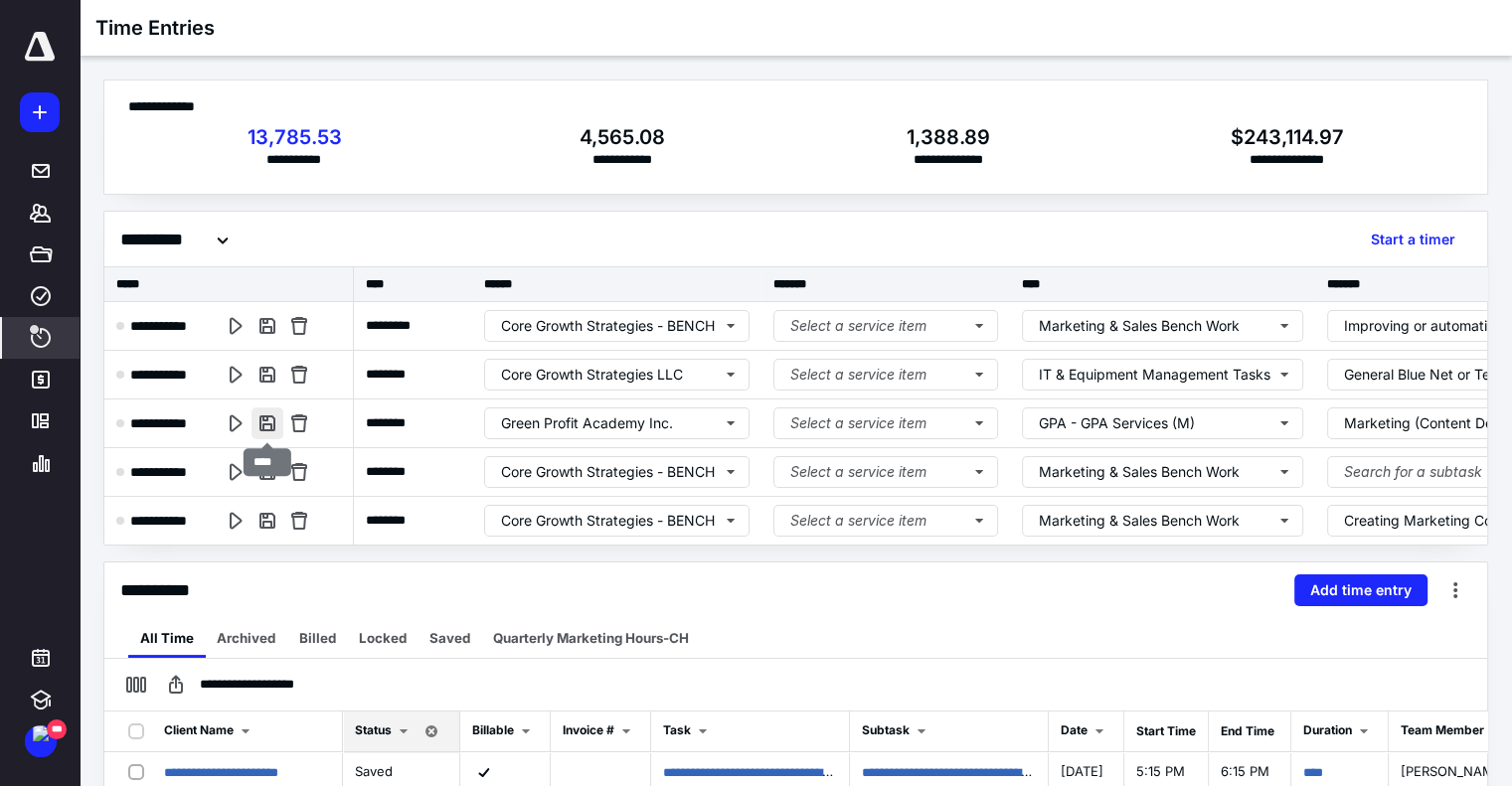 click at bounding box center [267, 423] 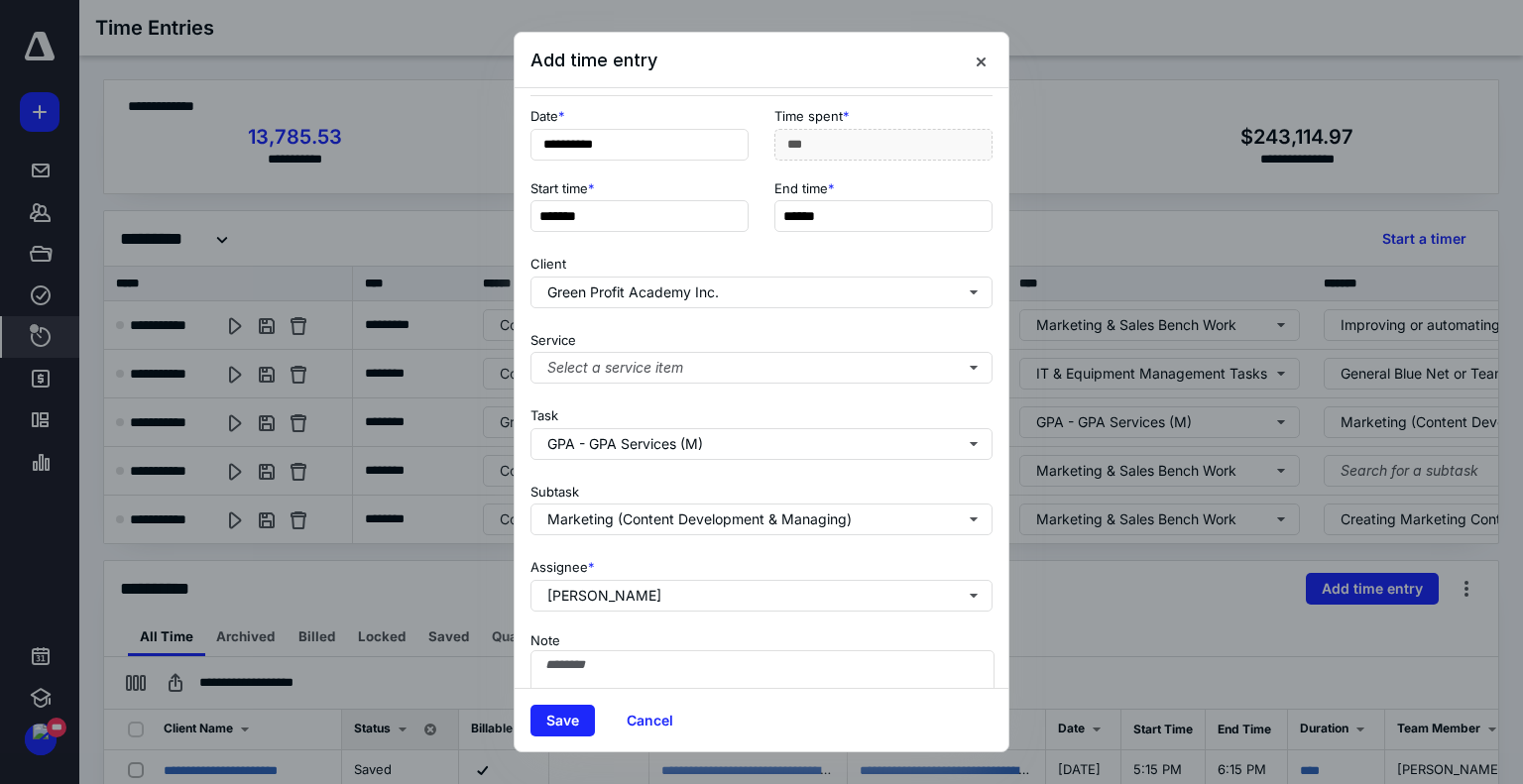 scroll, scrollTop: 180, scrollLeft: 0, axis: vertical 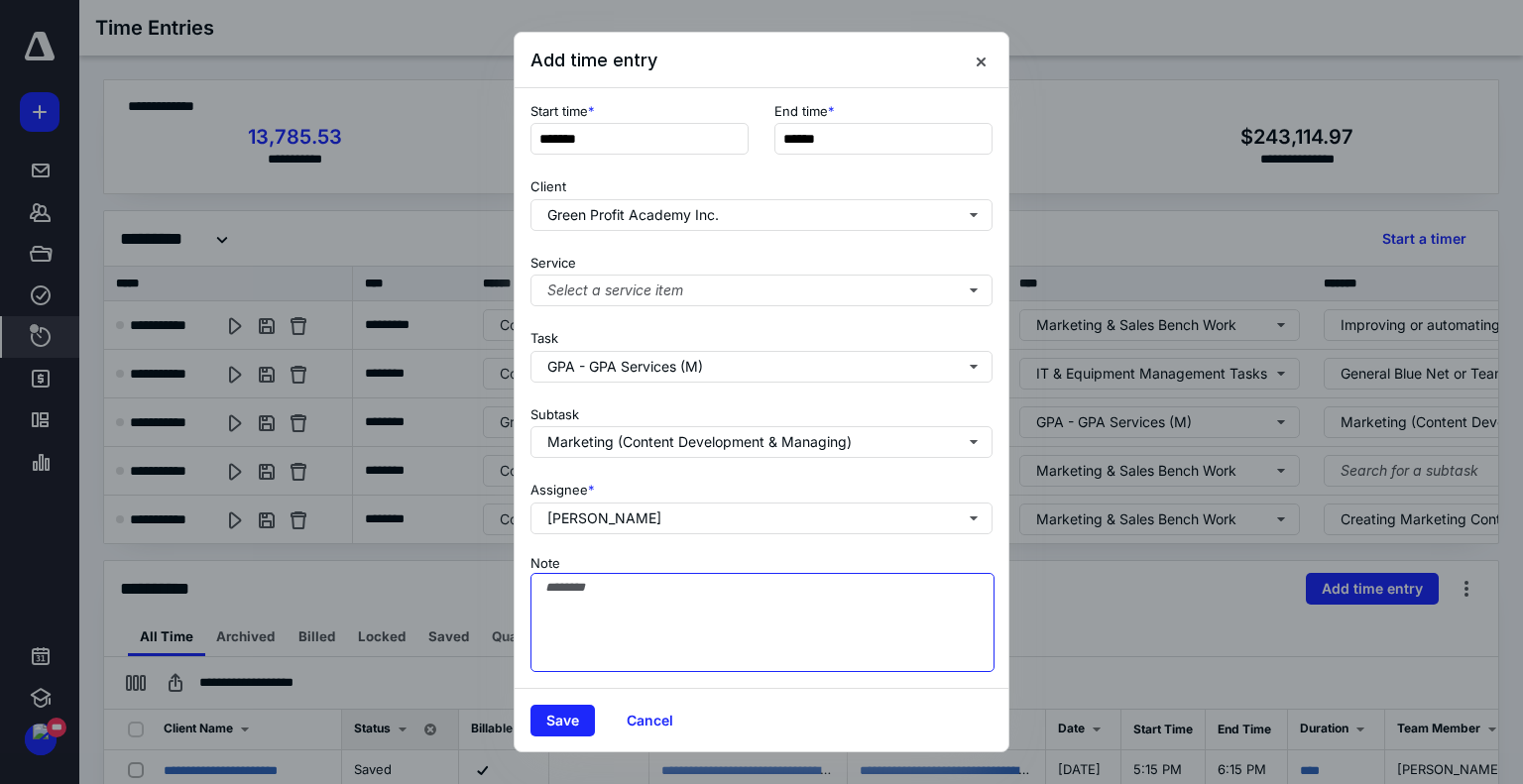 click on "Note" at bounding box center (762, 622) 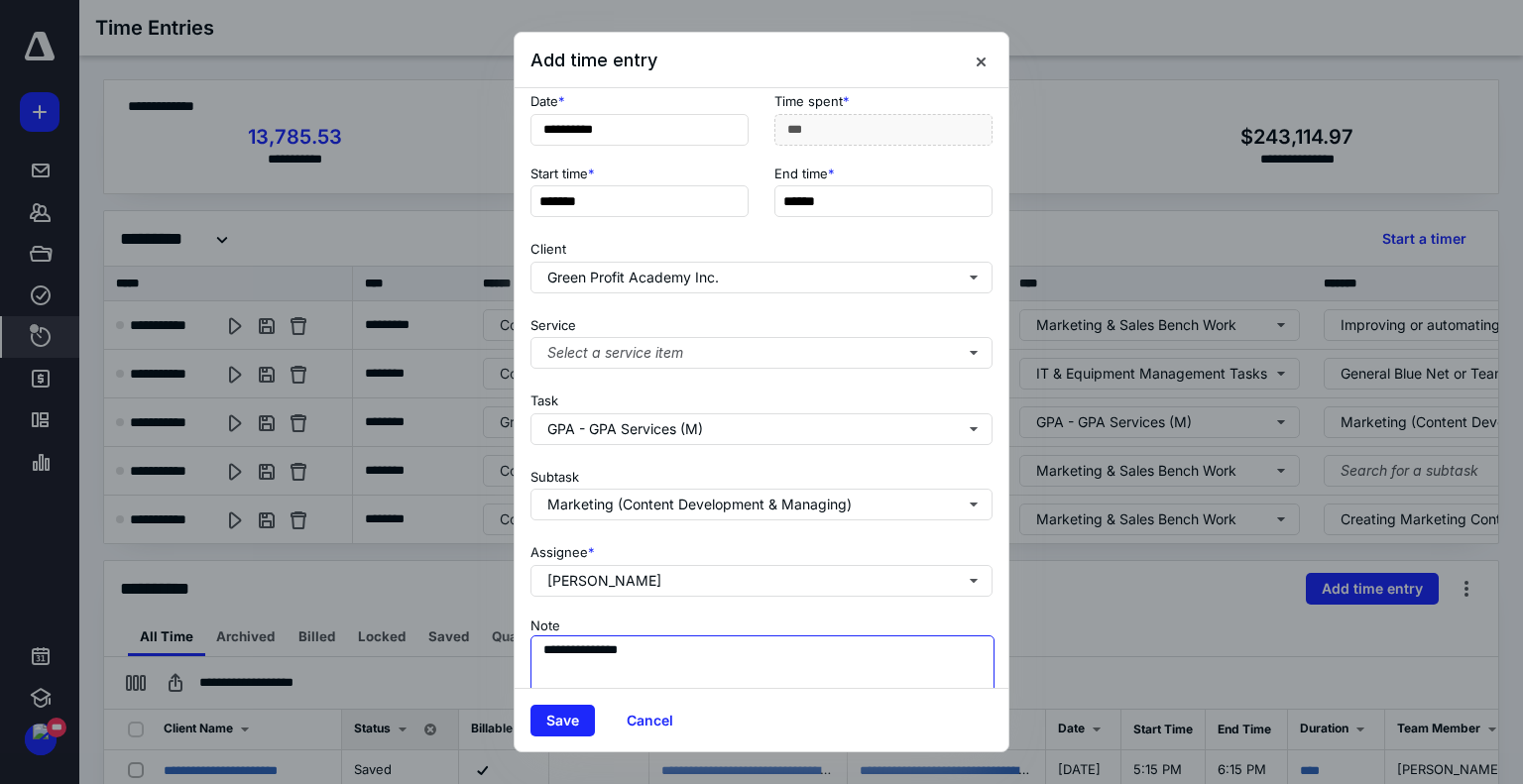 scroll, scrollTop: 0, scrollLeft: 0, axis: both 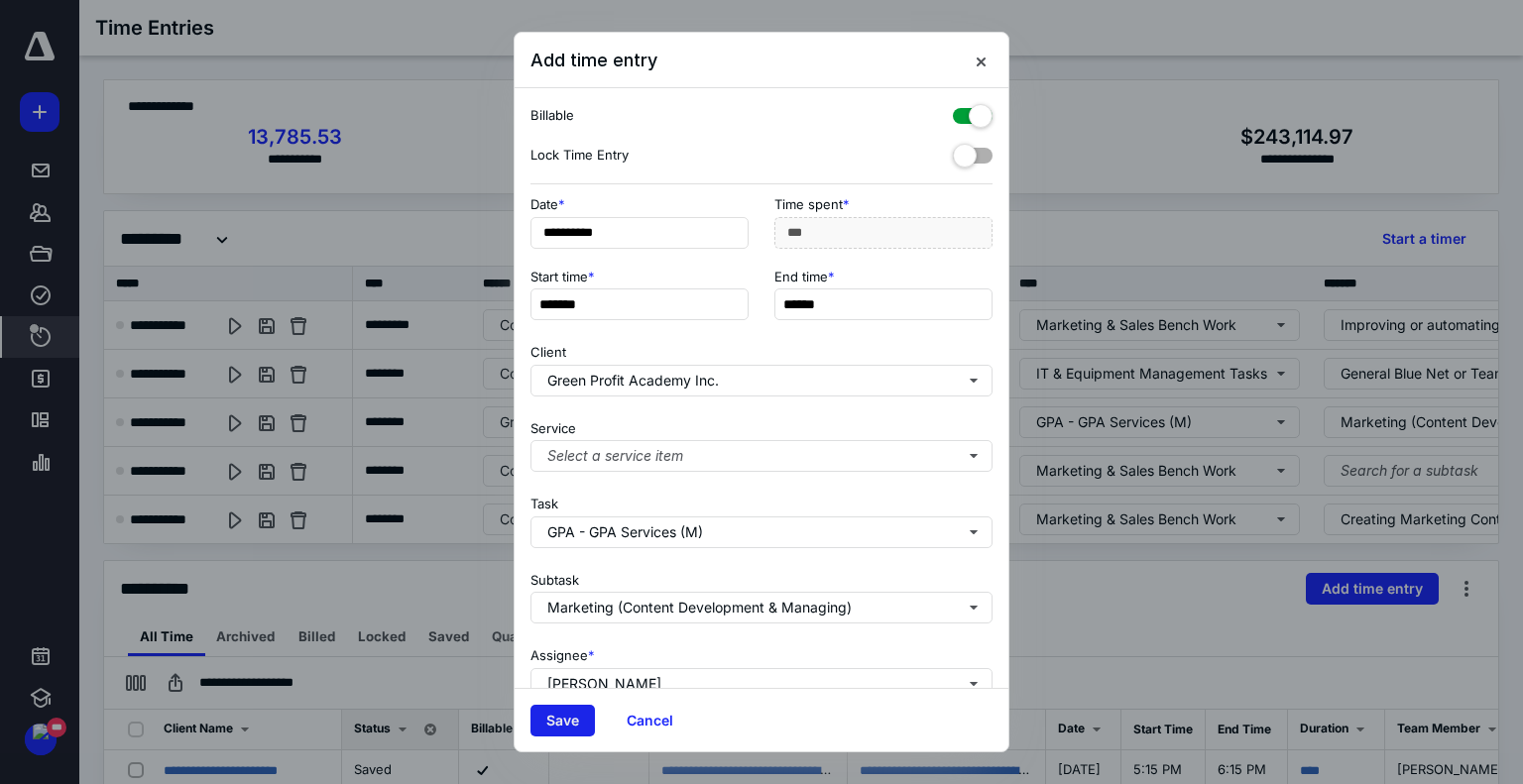 type on "**********" 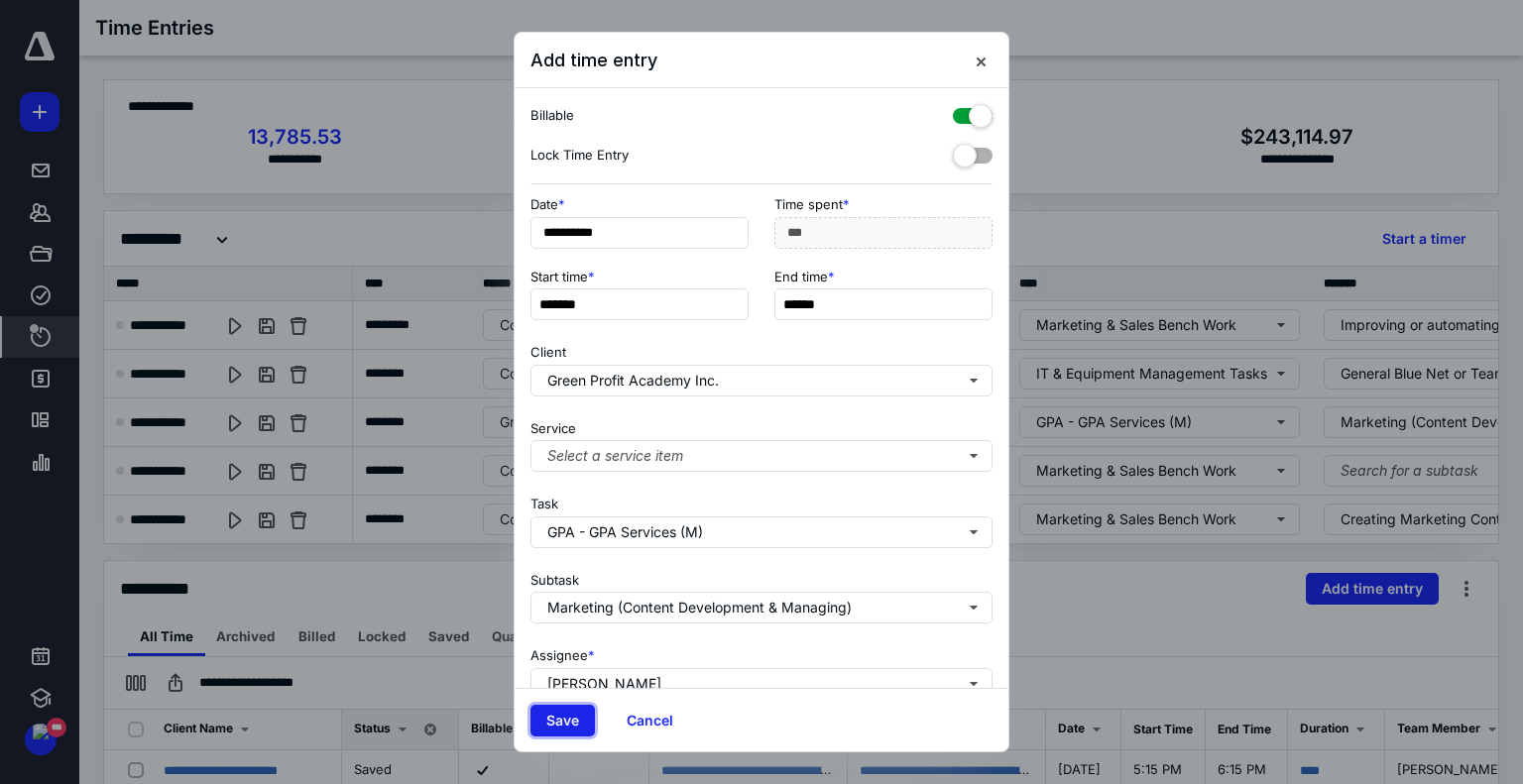 click on "Save" at bounding box center (562, 721) 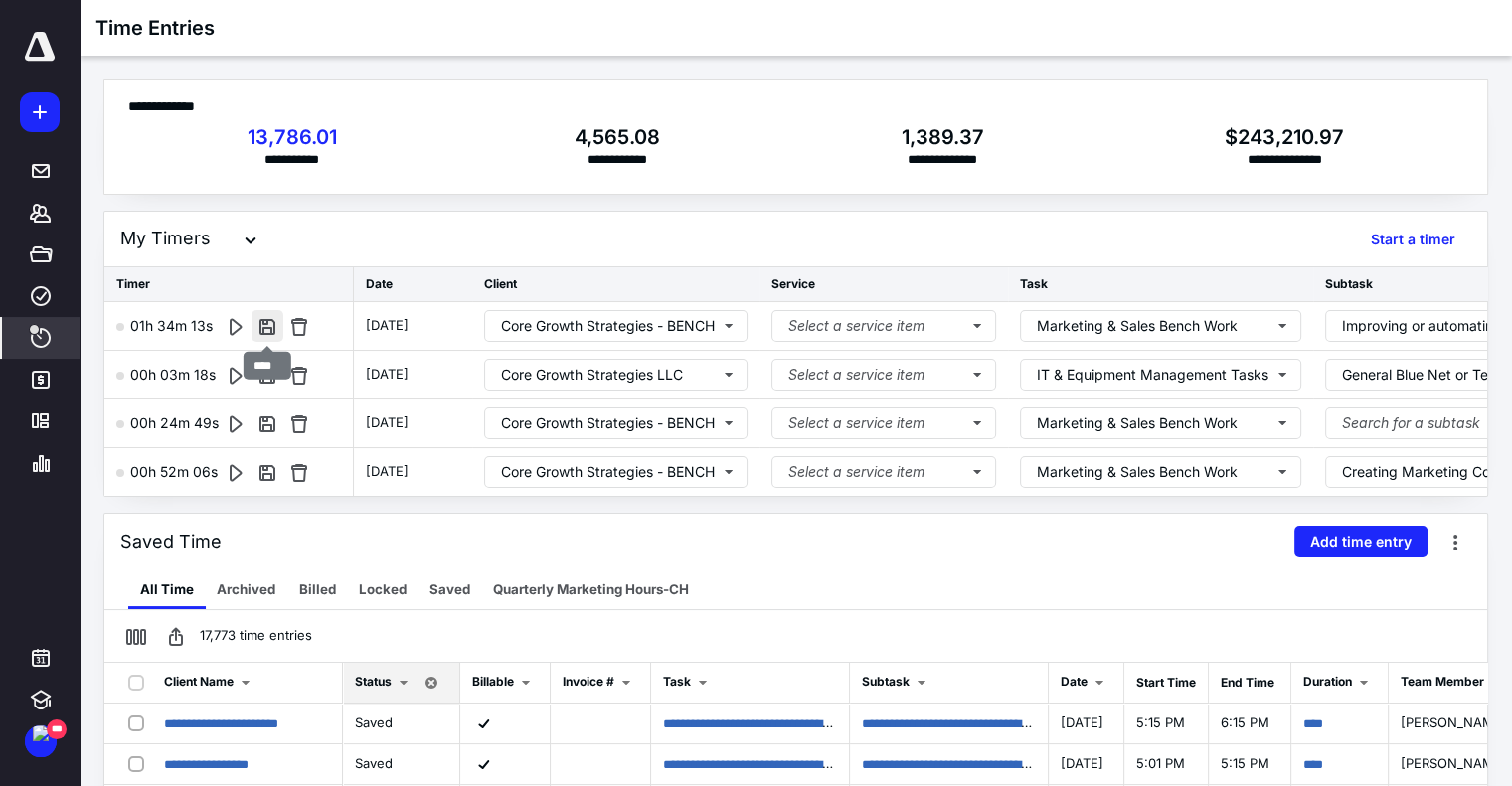 click at bounding box center (267, 326) 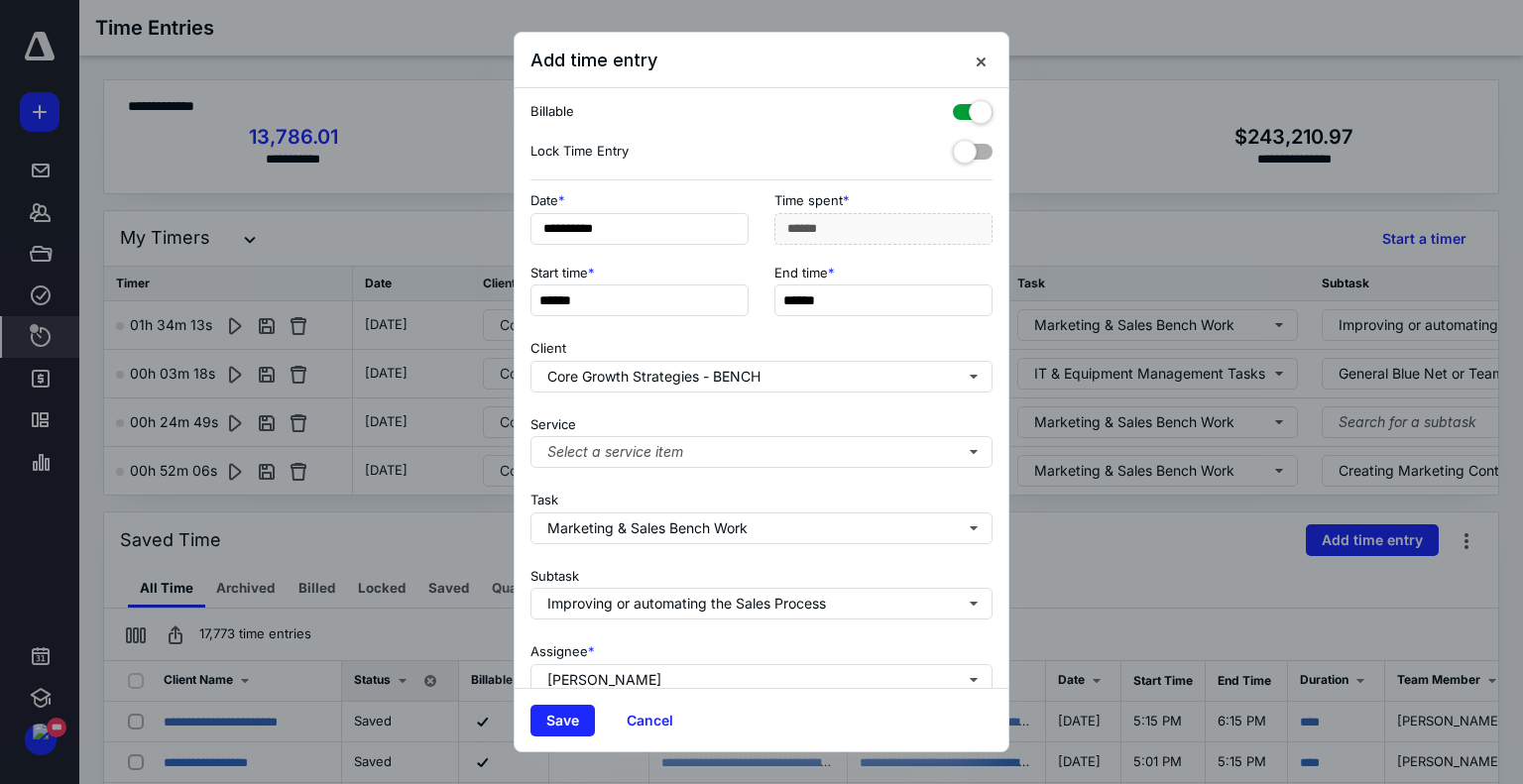 scroll, scrollTop: 0, scrollLeft: 0, axis: both 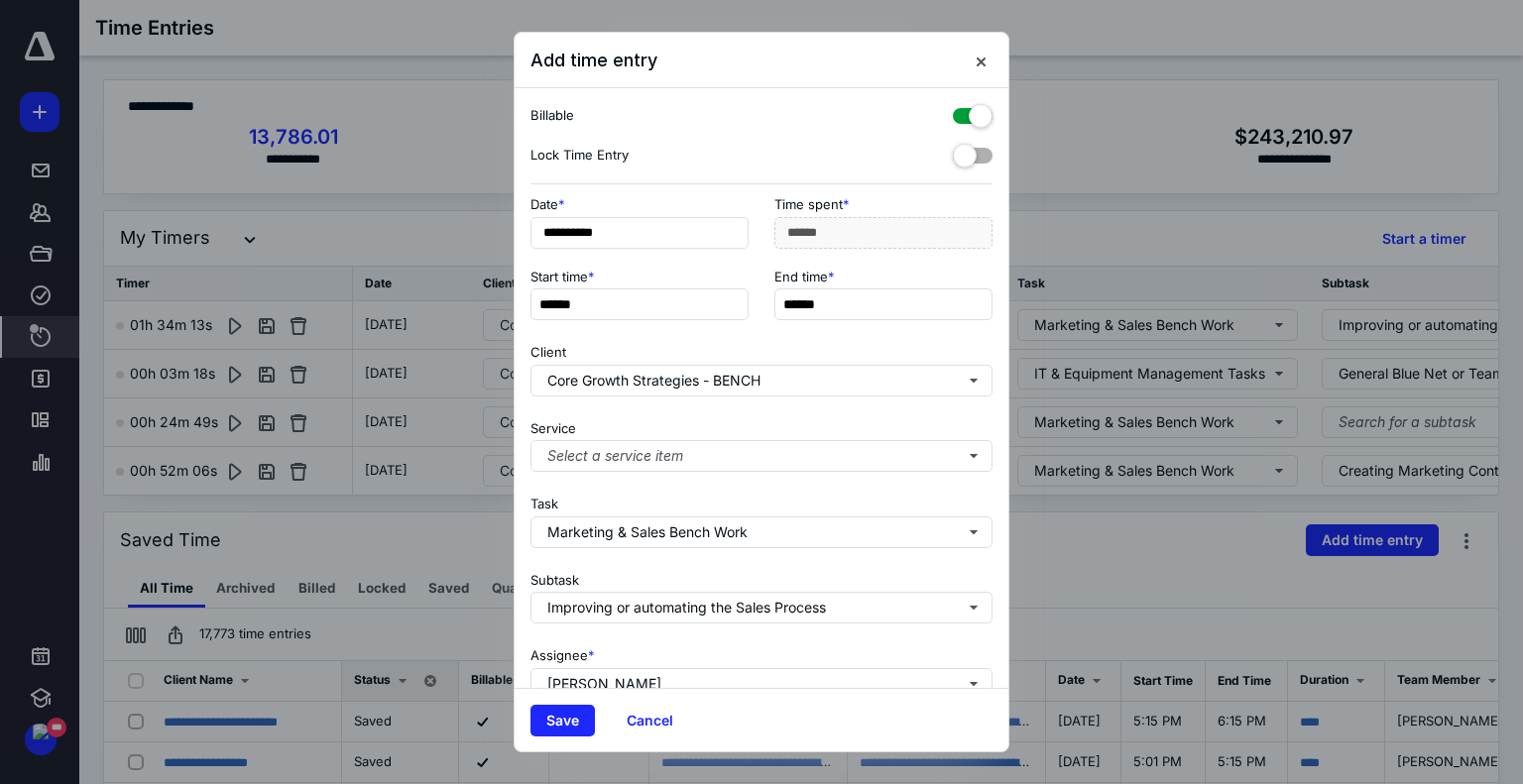click at bounding box center (973, 112) 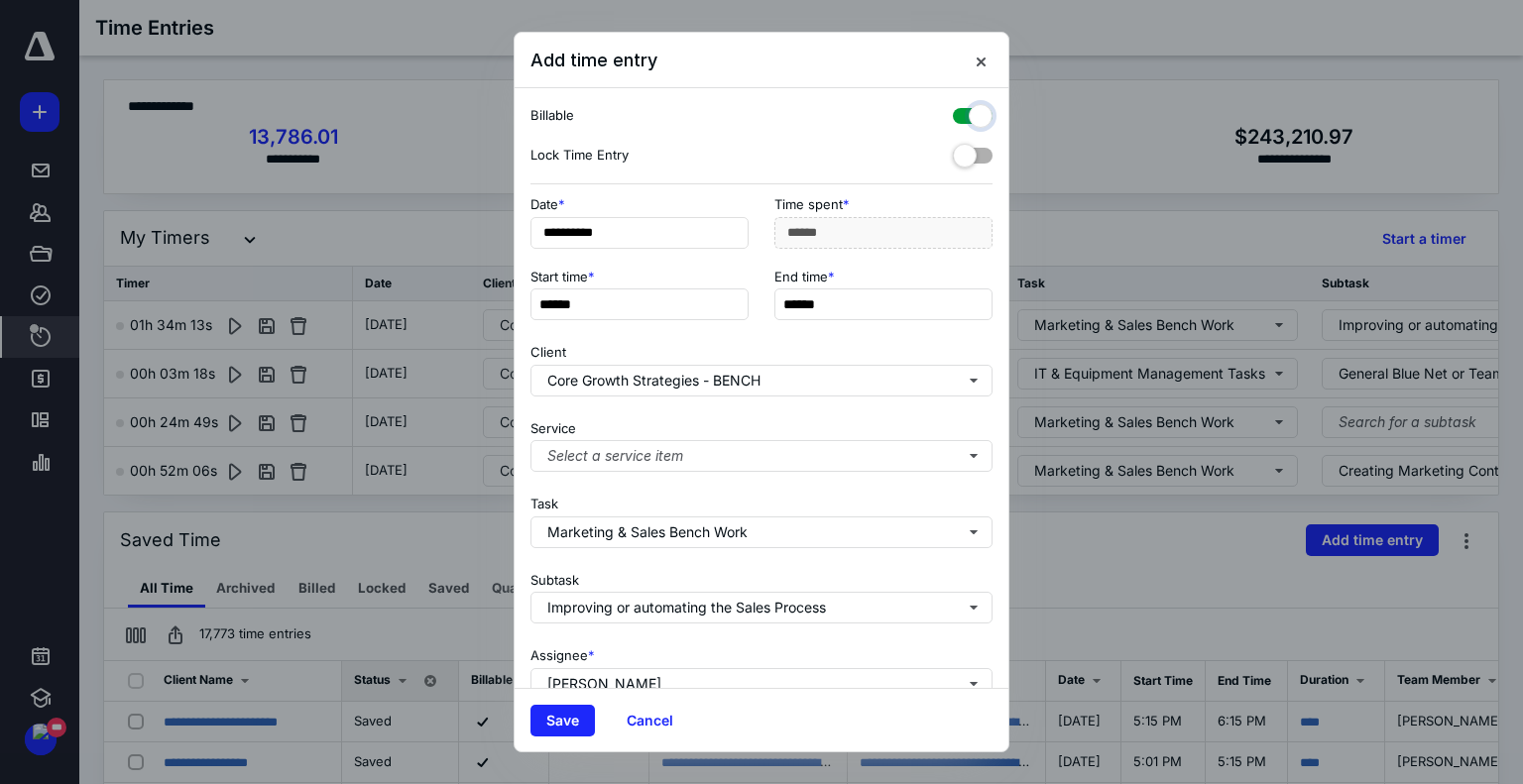 click at bounding box center [963, 113] 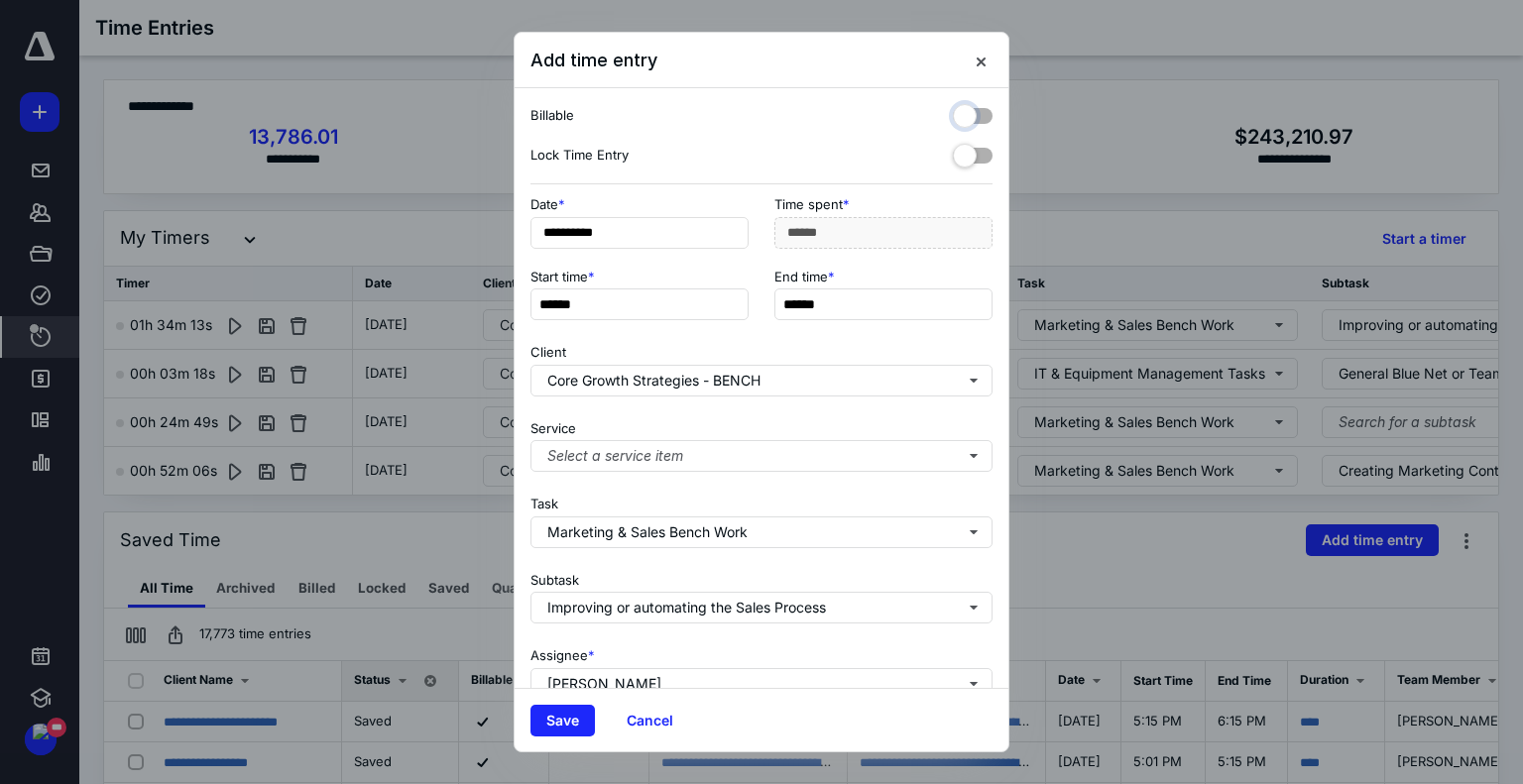 checkbox on "false" 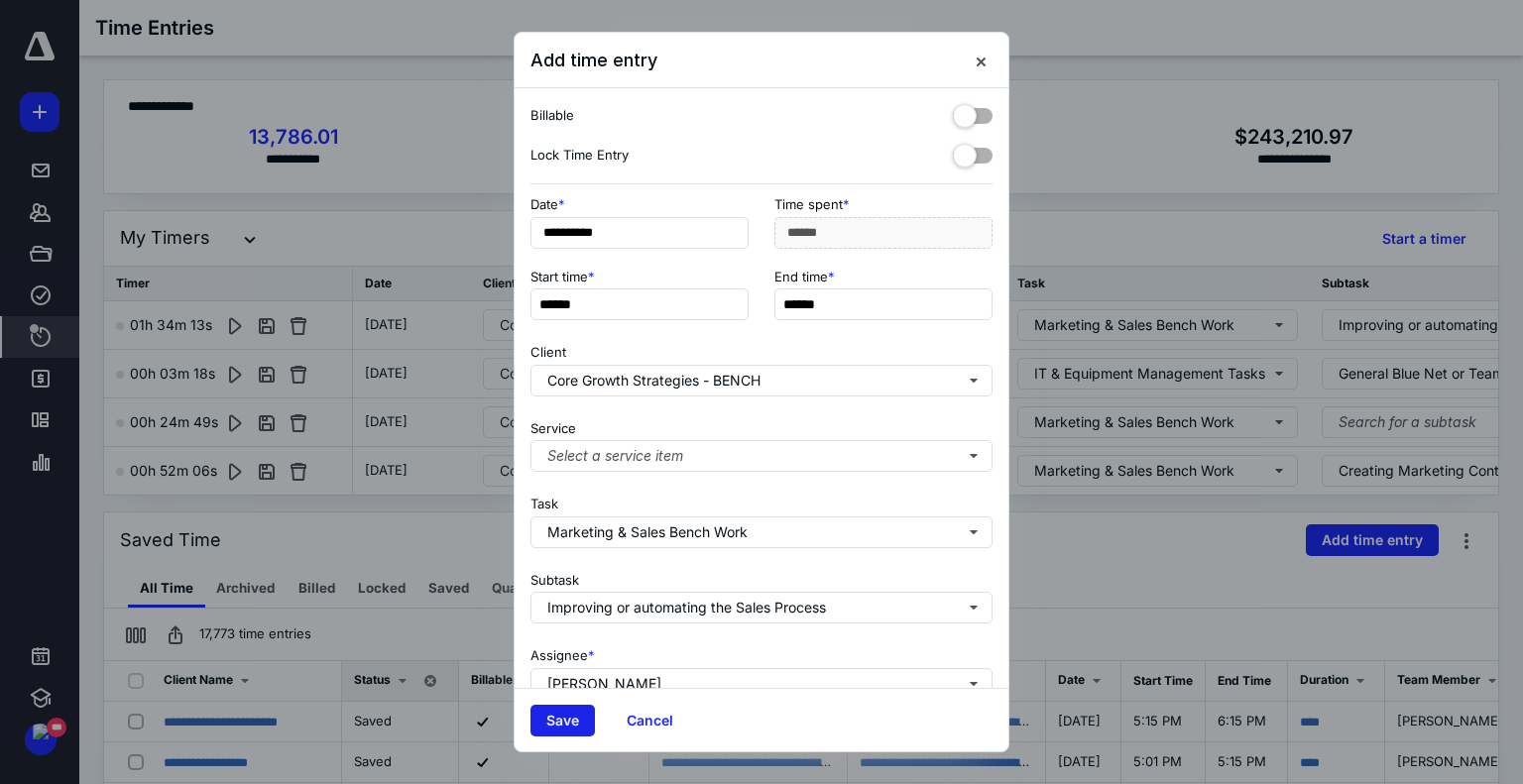click on "Save" at bounding box center [562, 721] 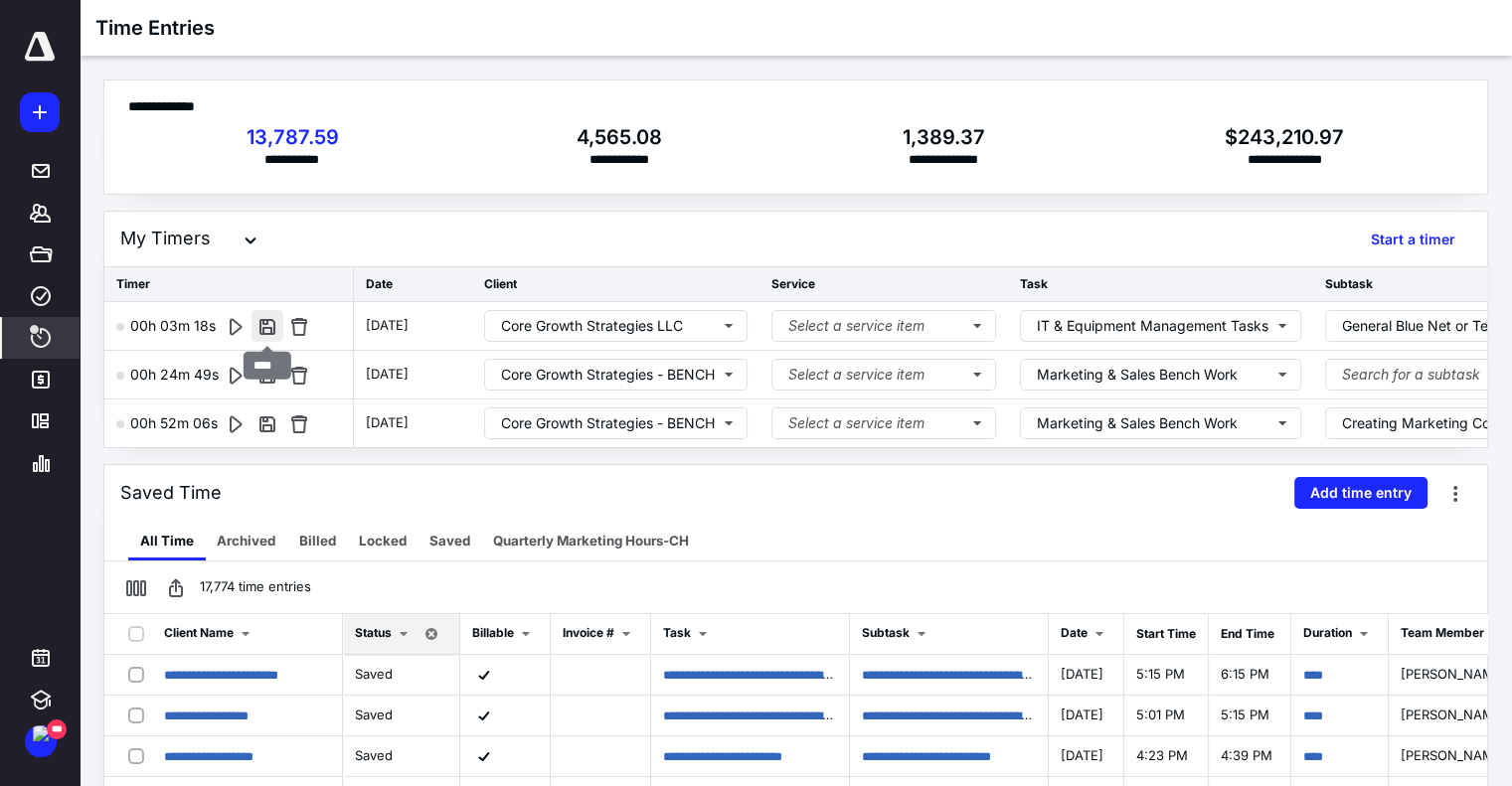 click at bounding box center (267, 326) 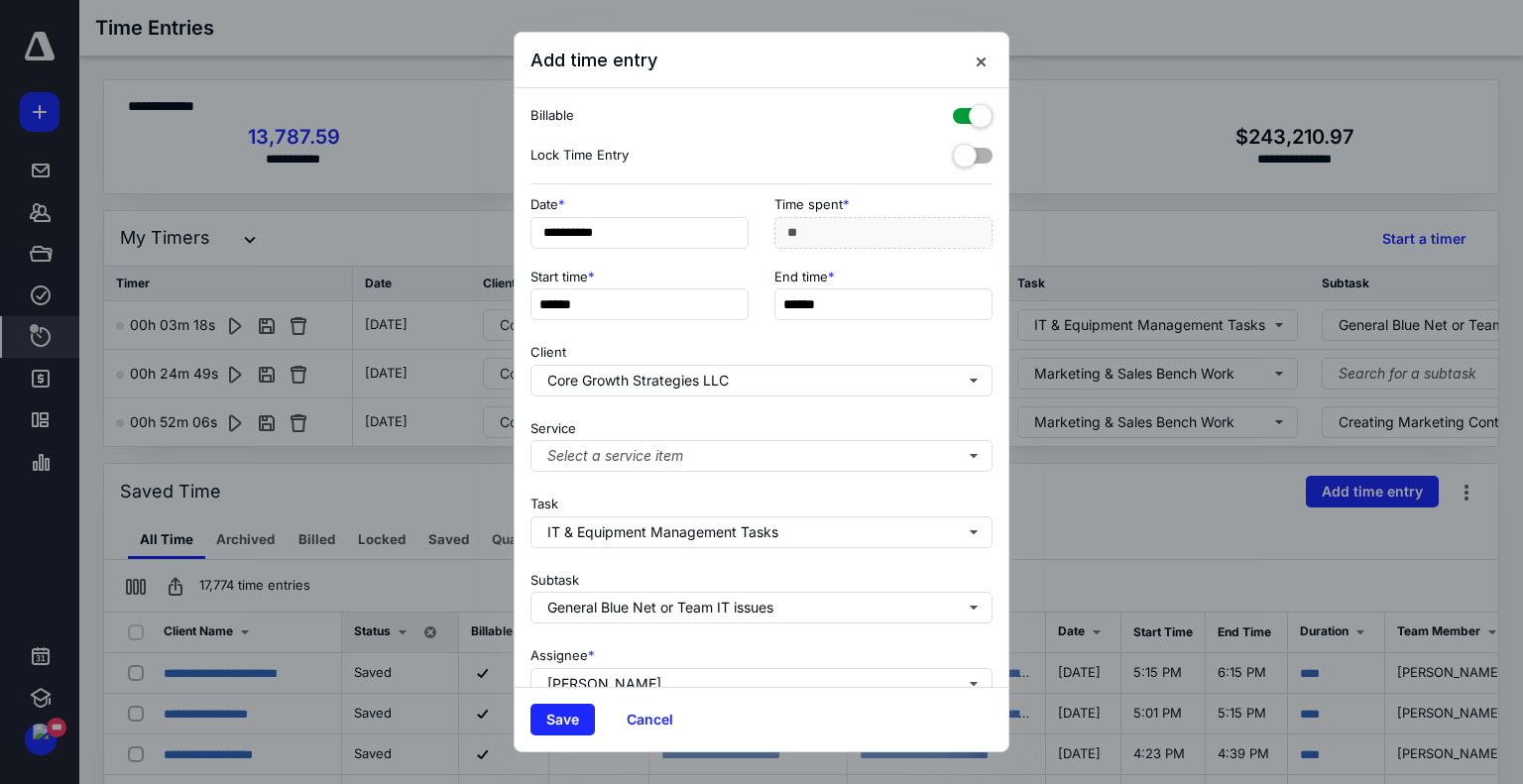 click at bounding box center [973, 112] 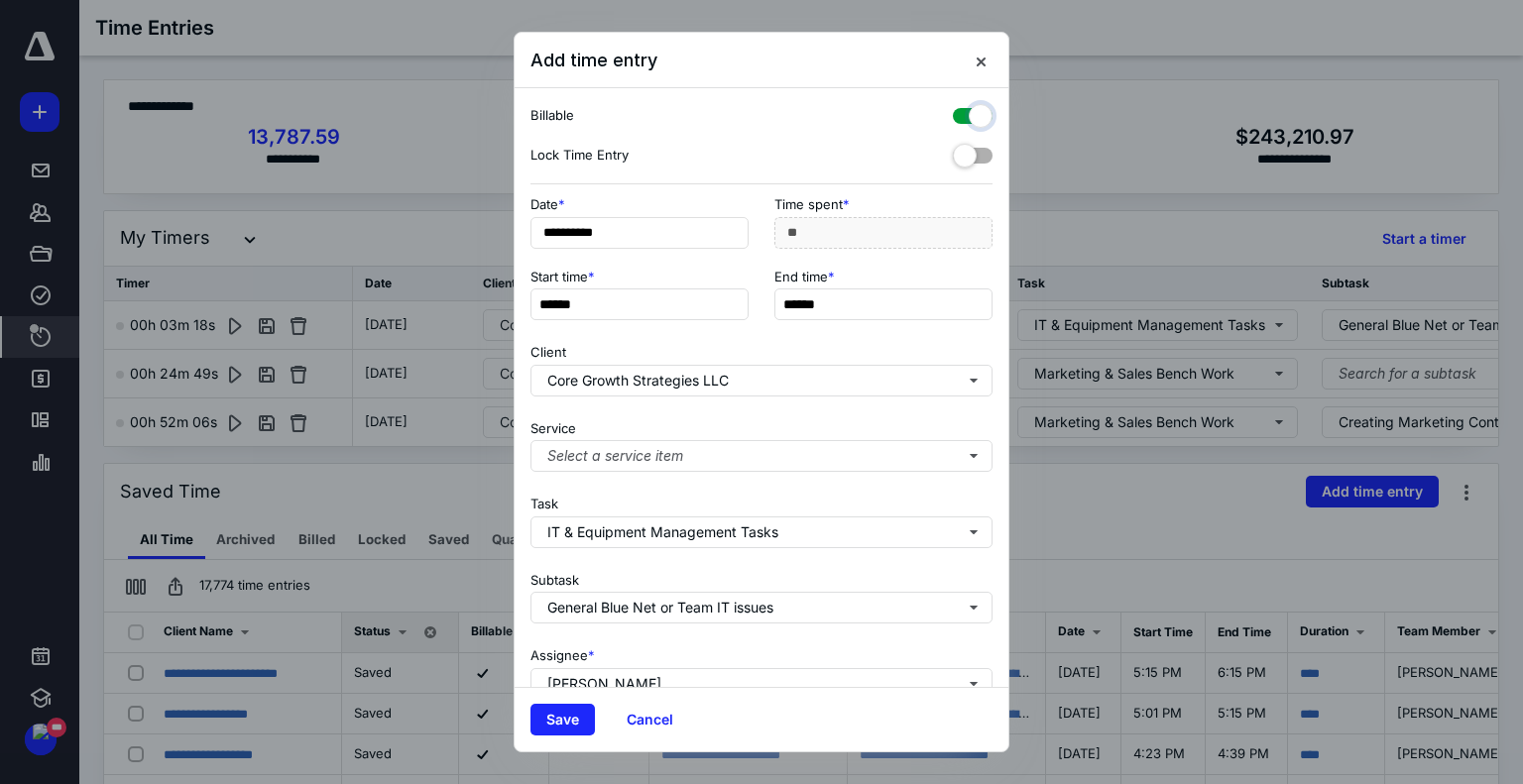click at bounding box center (963, 113) 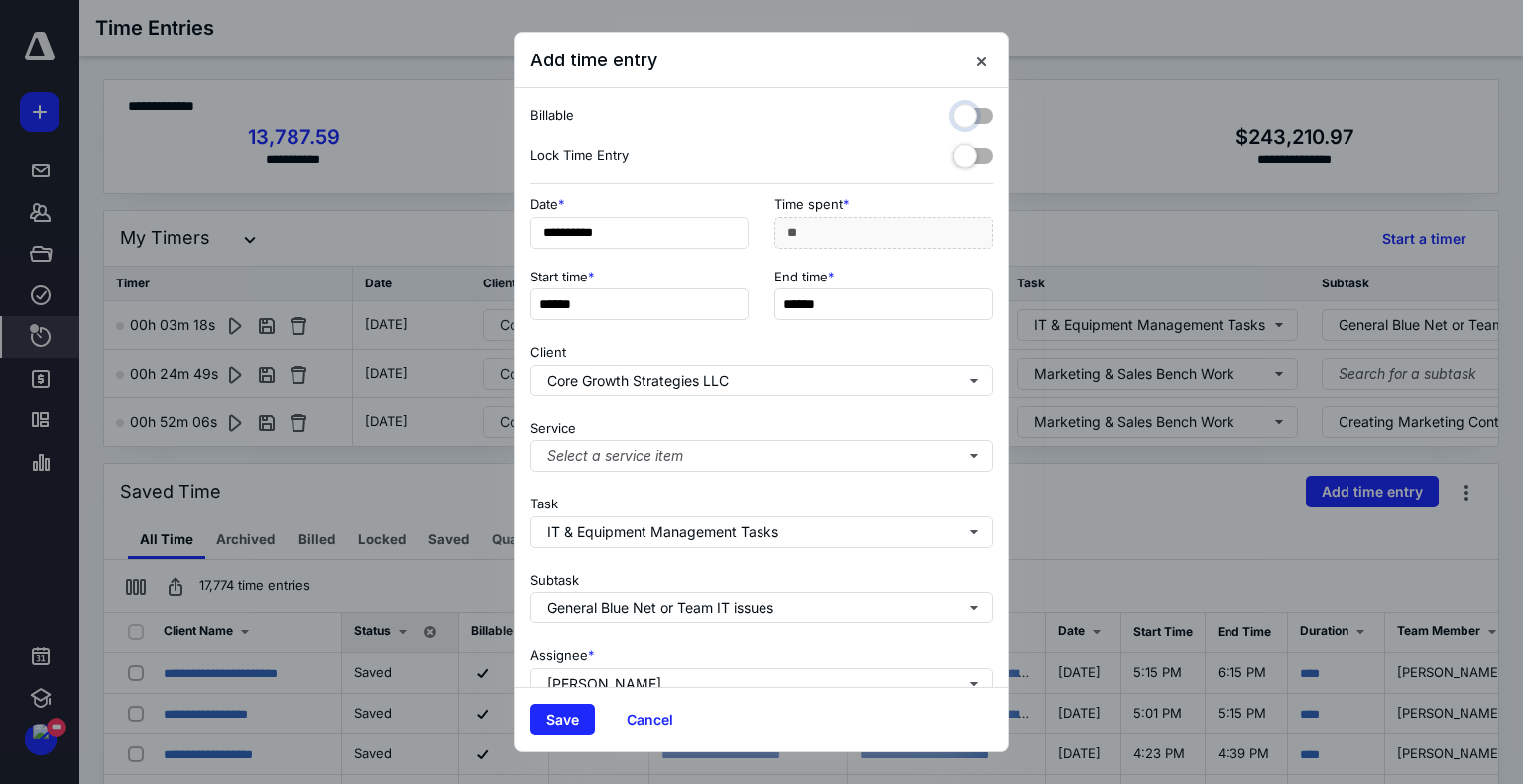 checkbox on "false" 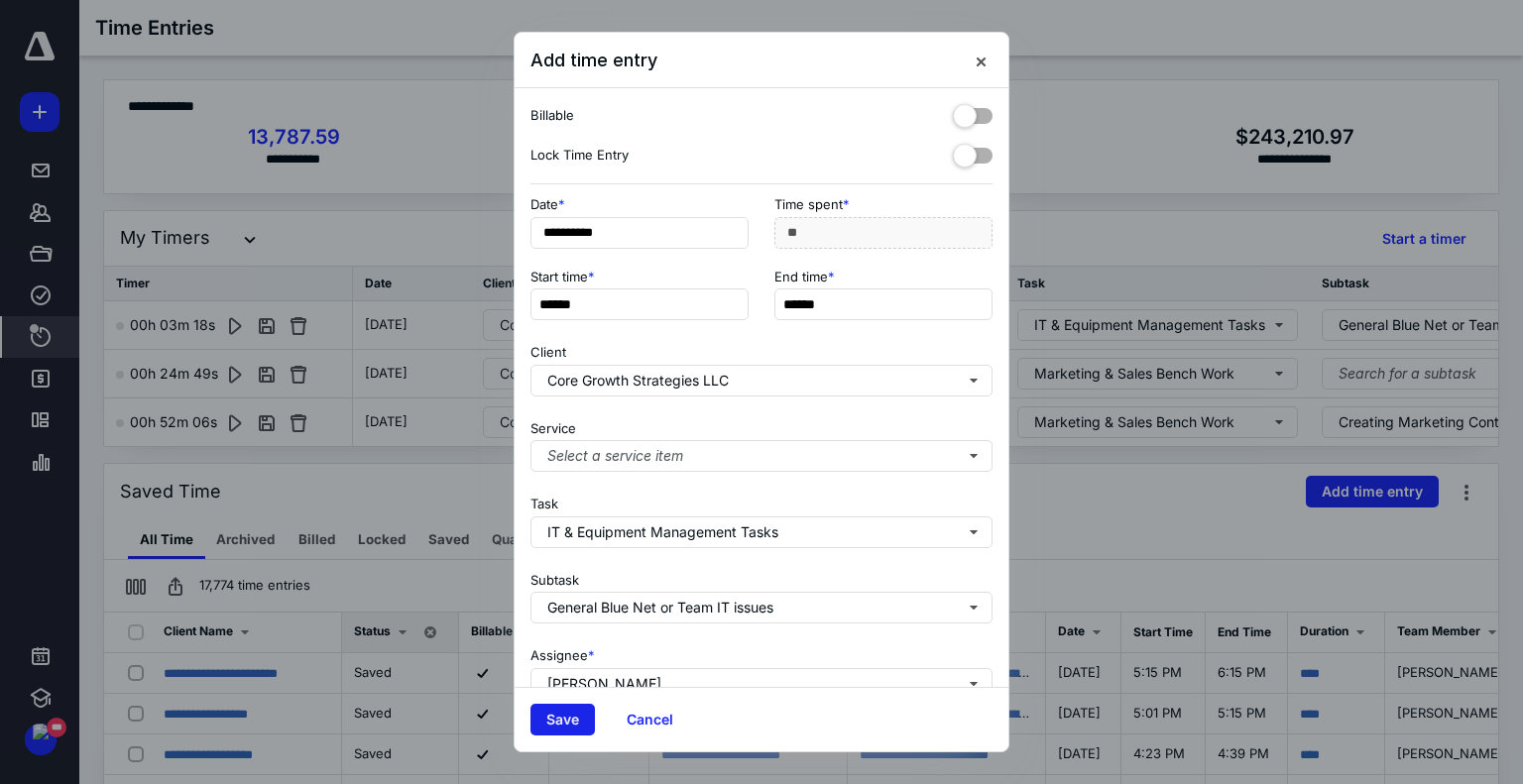 click on "Save" at bounding box center [562, 720] 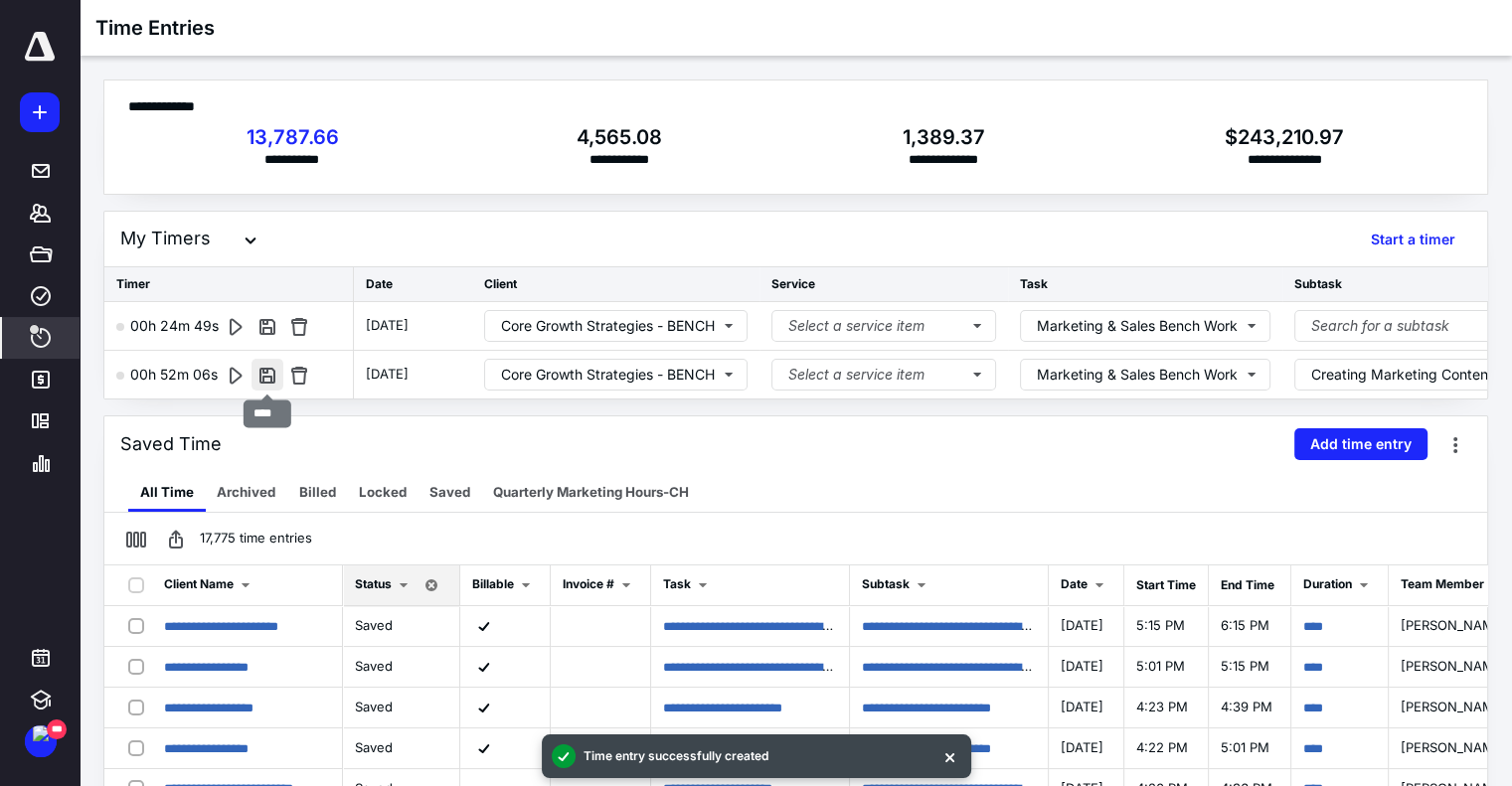 click at bounding box center [267, 375] 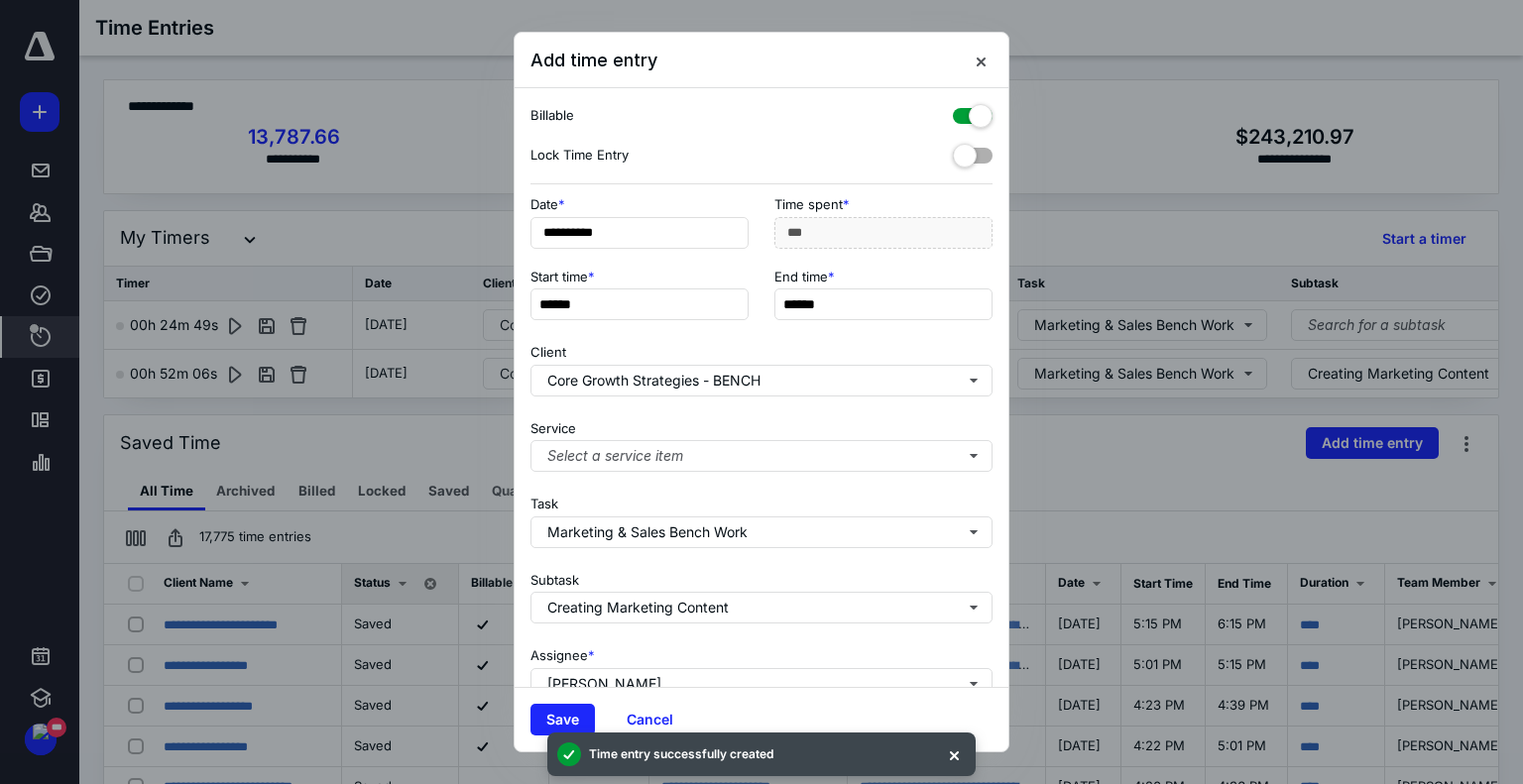 click at bounding box center (973, 112) 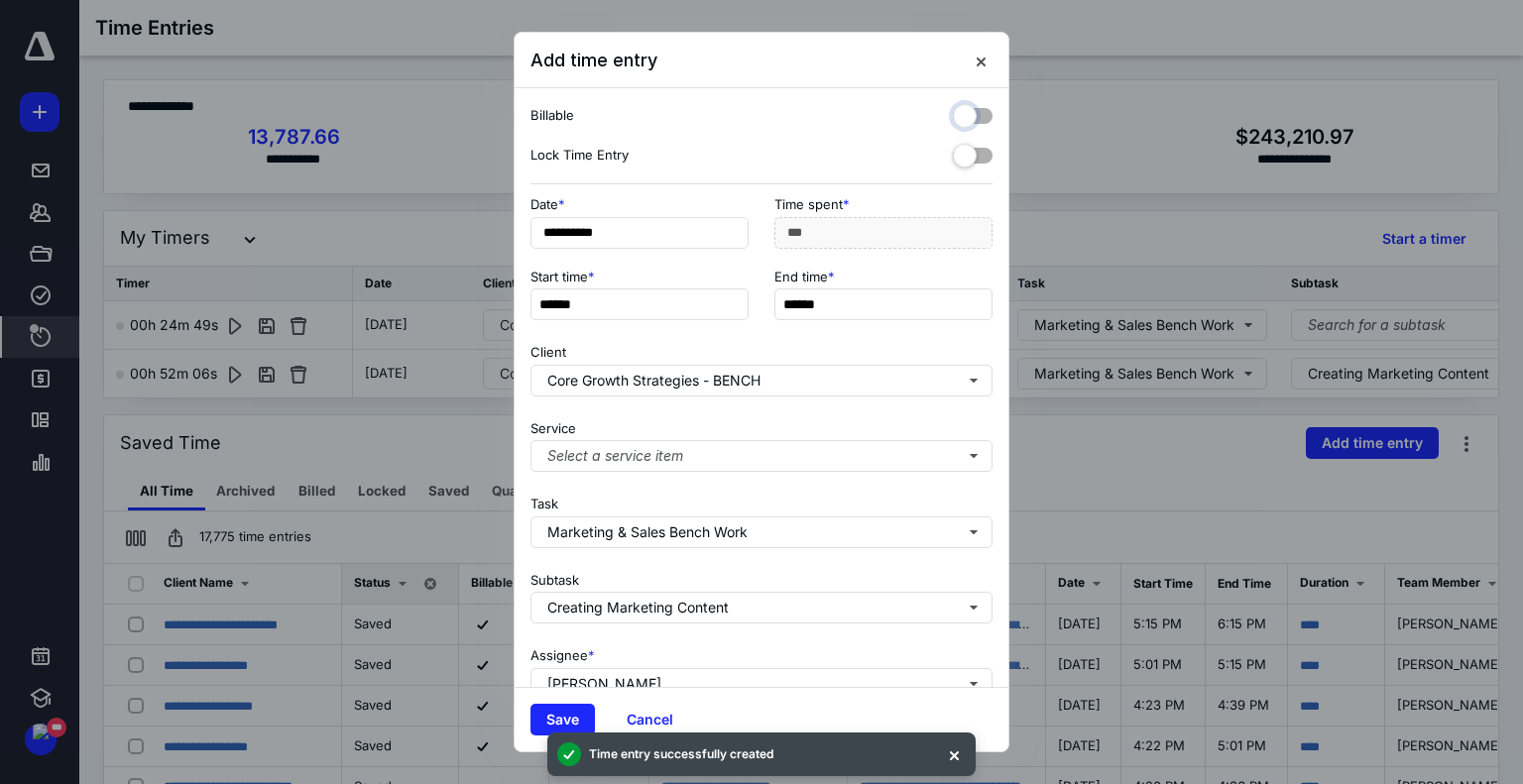 checkbox on "false" 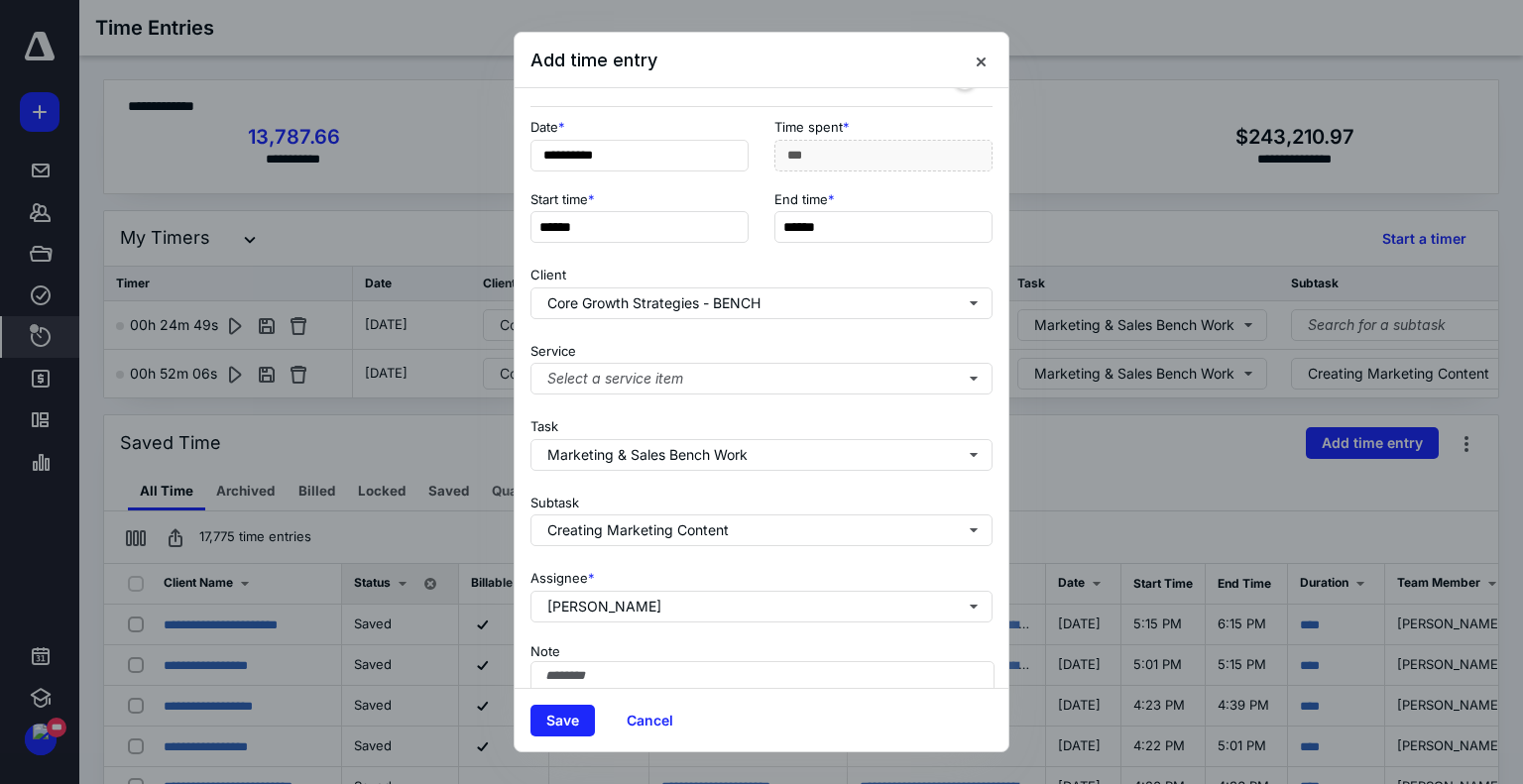 scroll, scrollTop: 180, scrollLeft: 0, axis: vertical 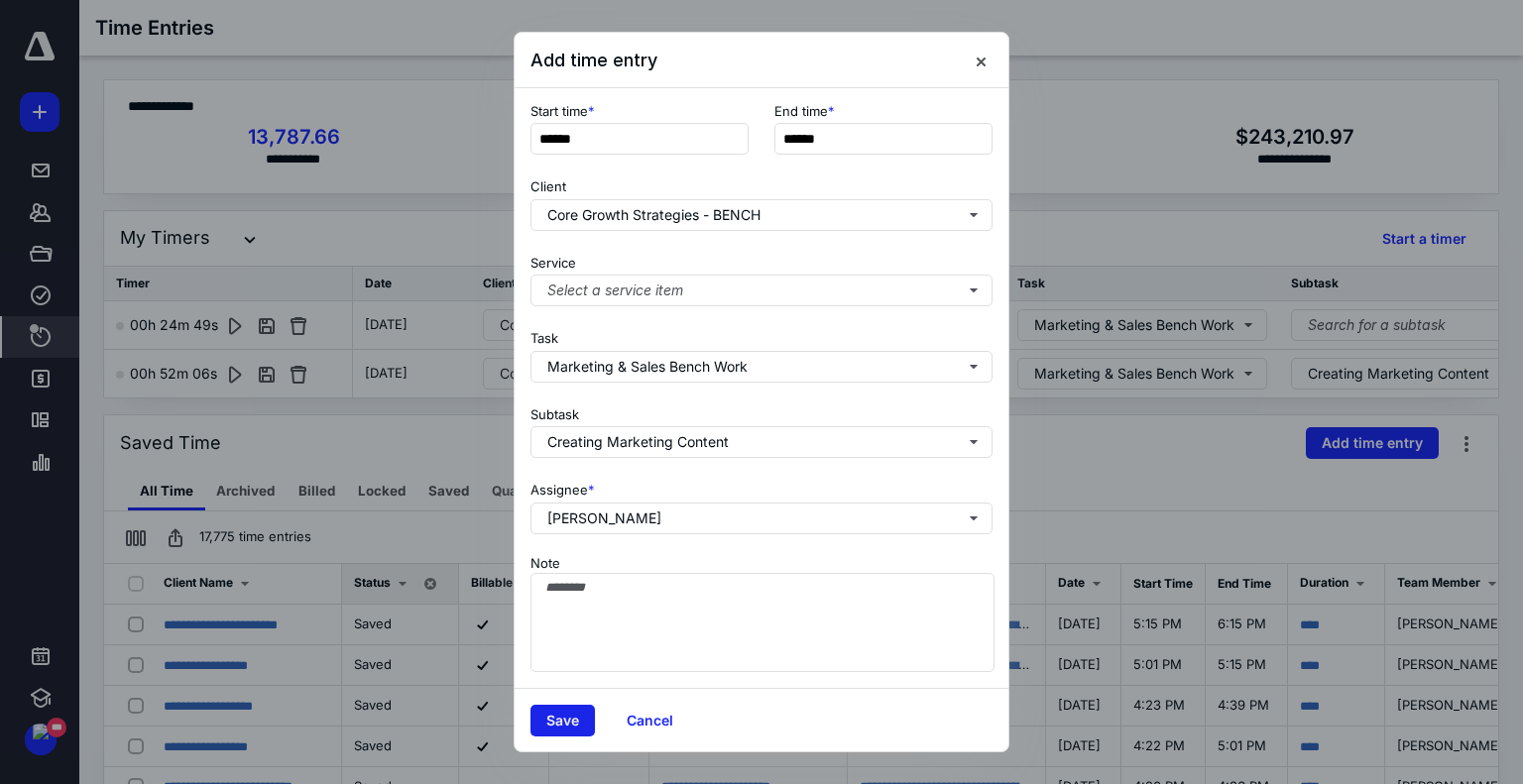click on "Save" at bounding box center (562, 721) 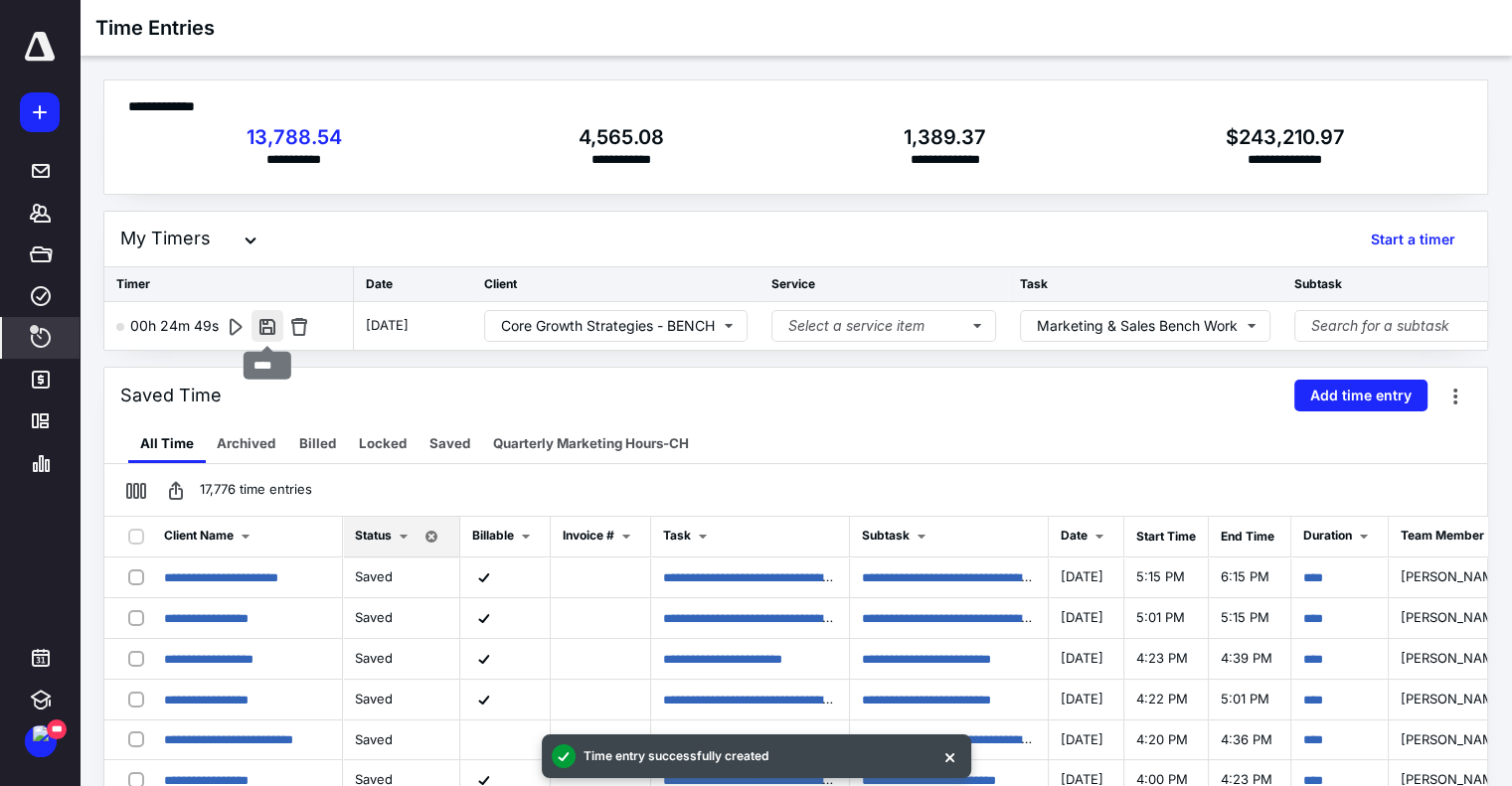 click at bounding box center (267, 326) 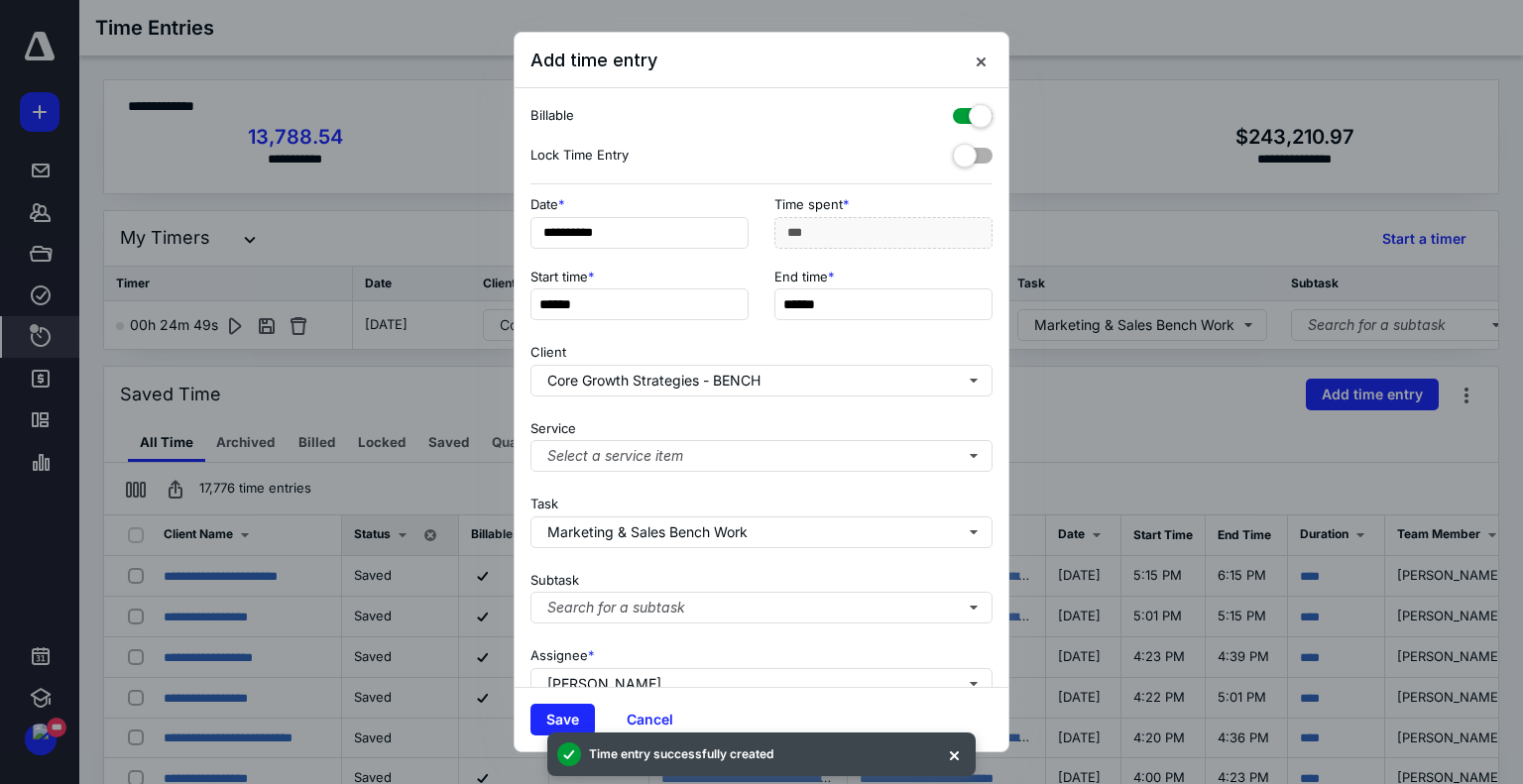 click at bounding box center (973, 112) 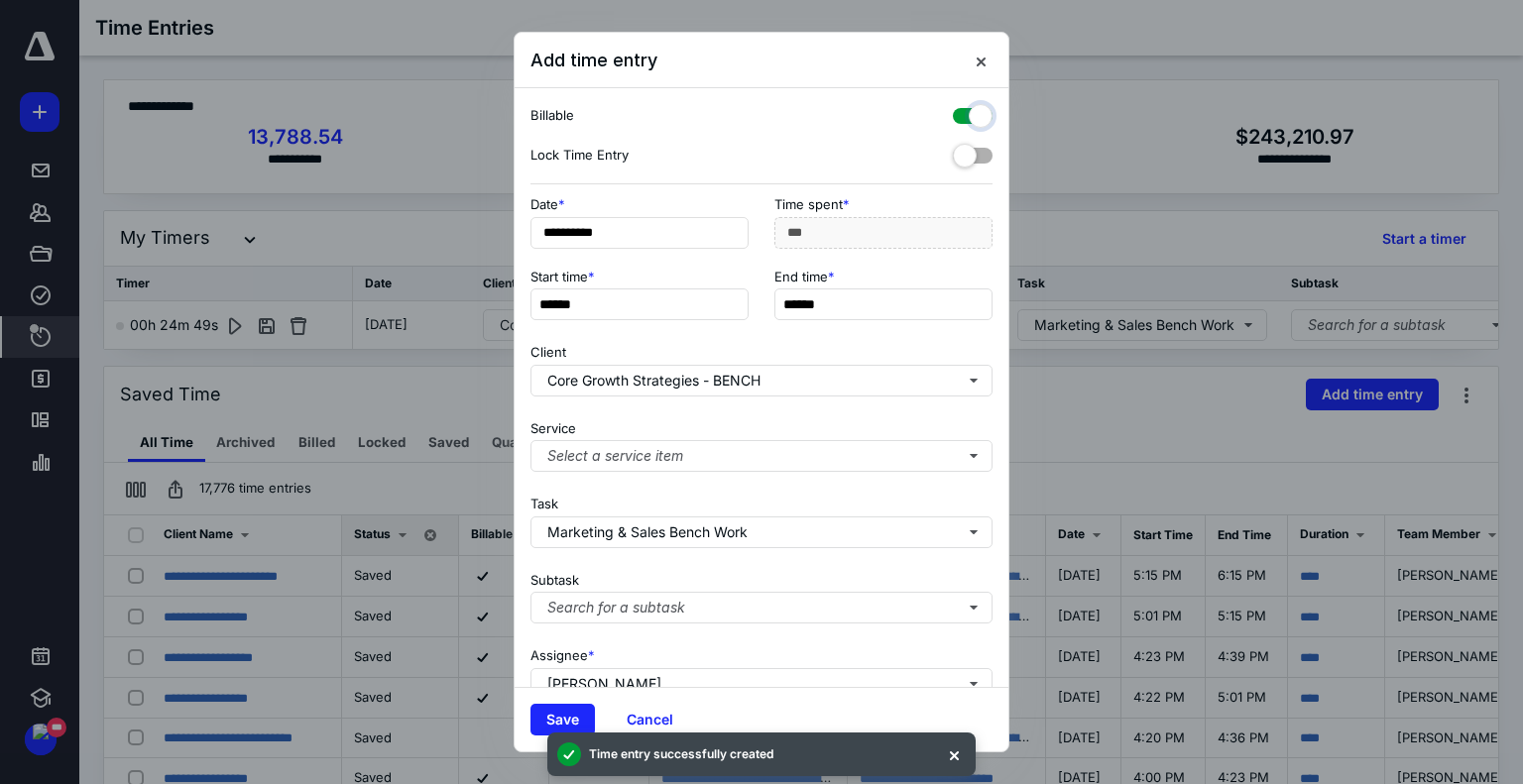 click at bounding box center (963, 113) 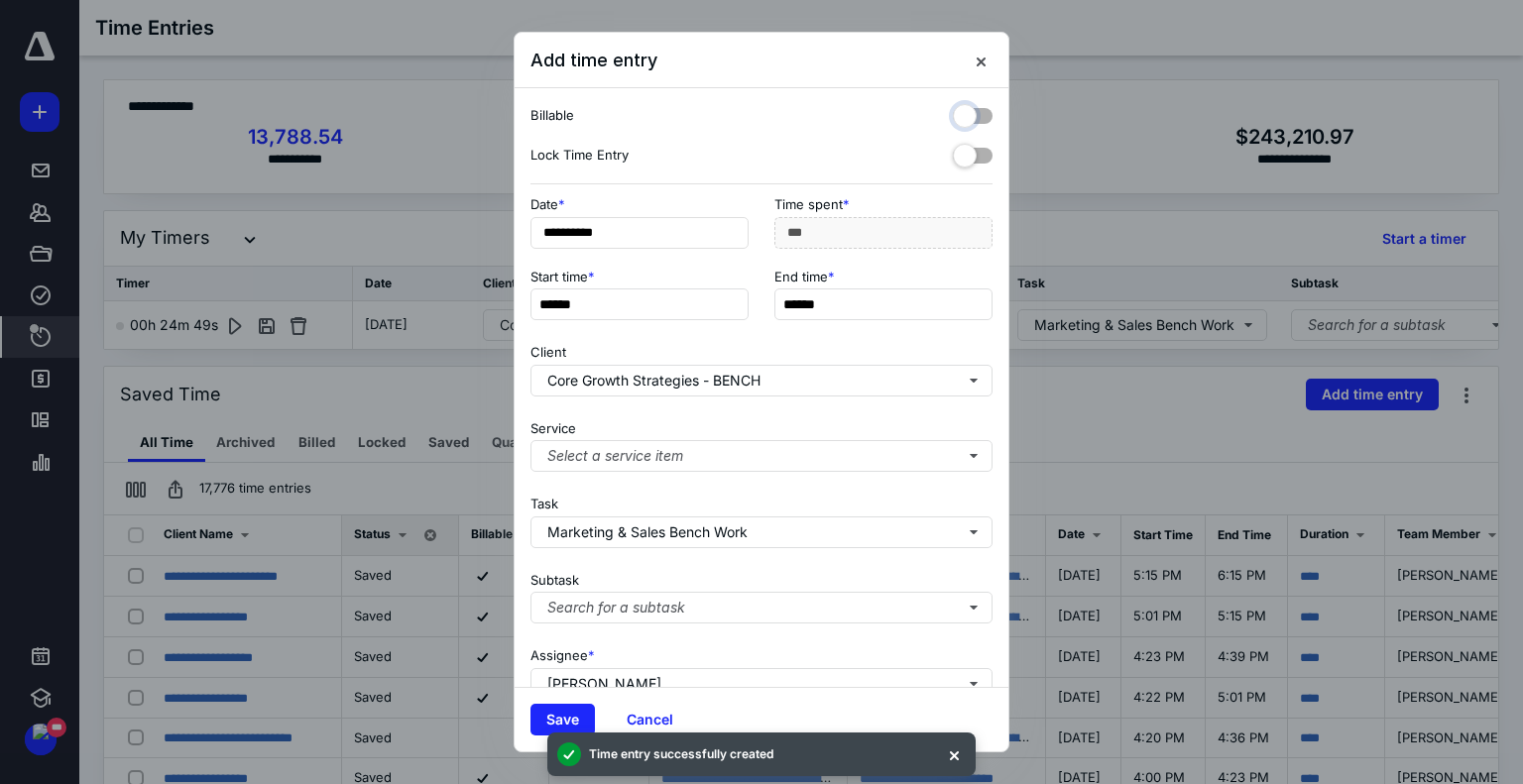 checkbox on "false" 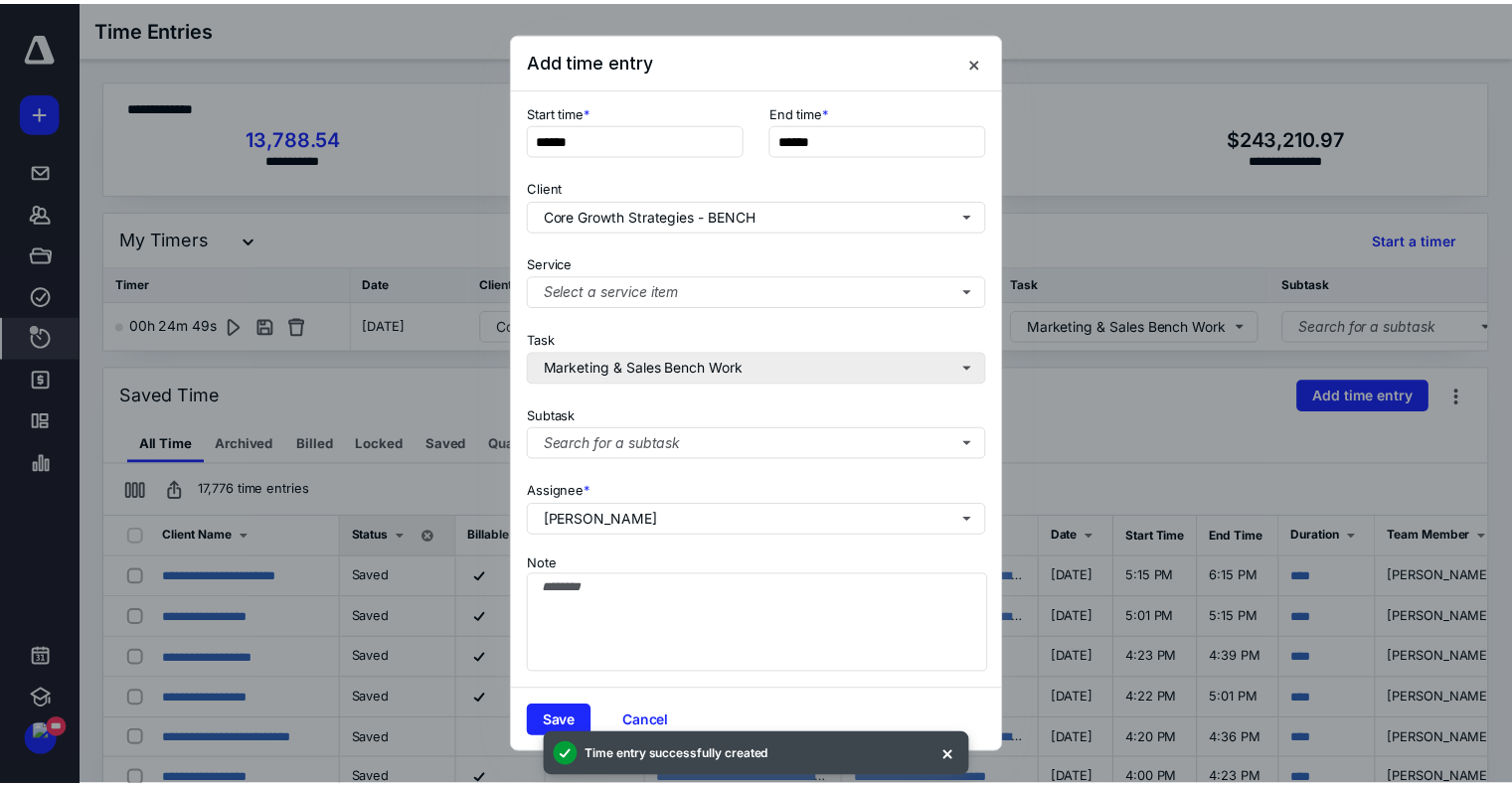 scroll, scrollTop: 181, scrollLeft: 0, axis: vertical 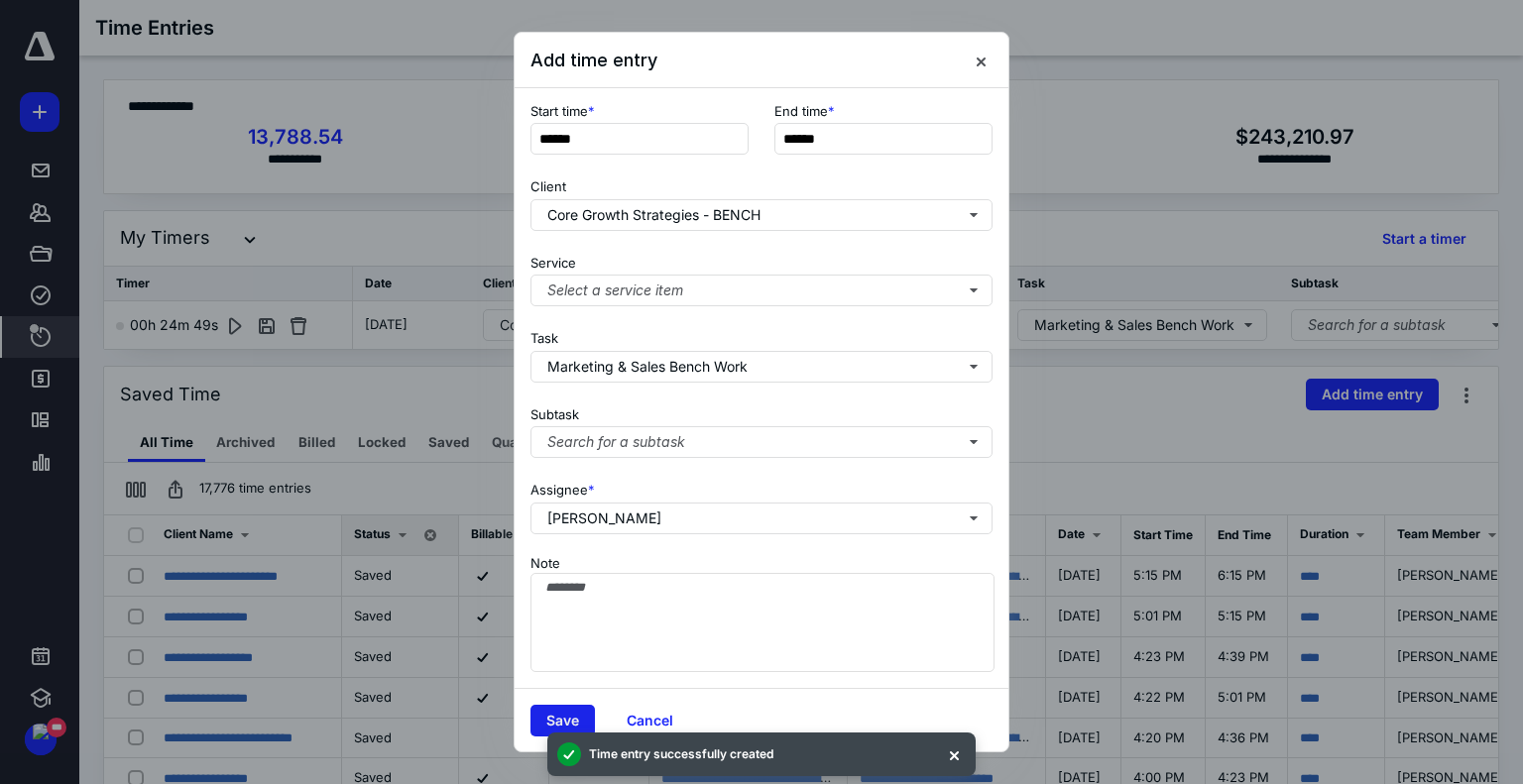 click on "Save" at bounding box center [562, 721] 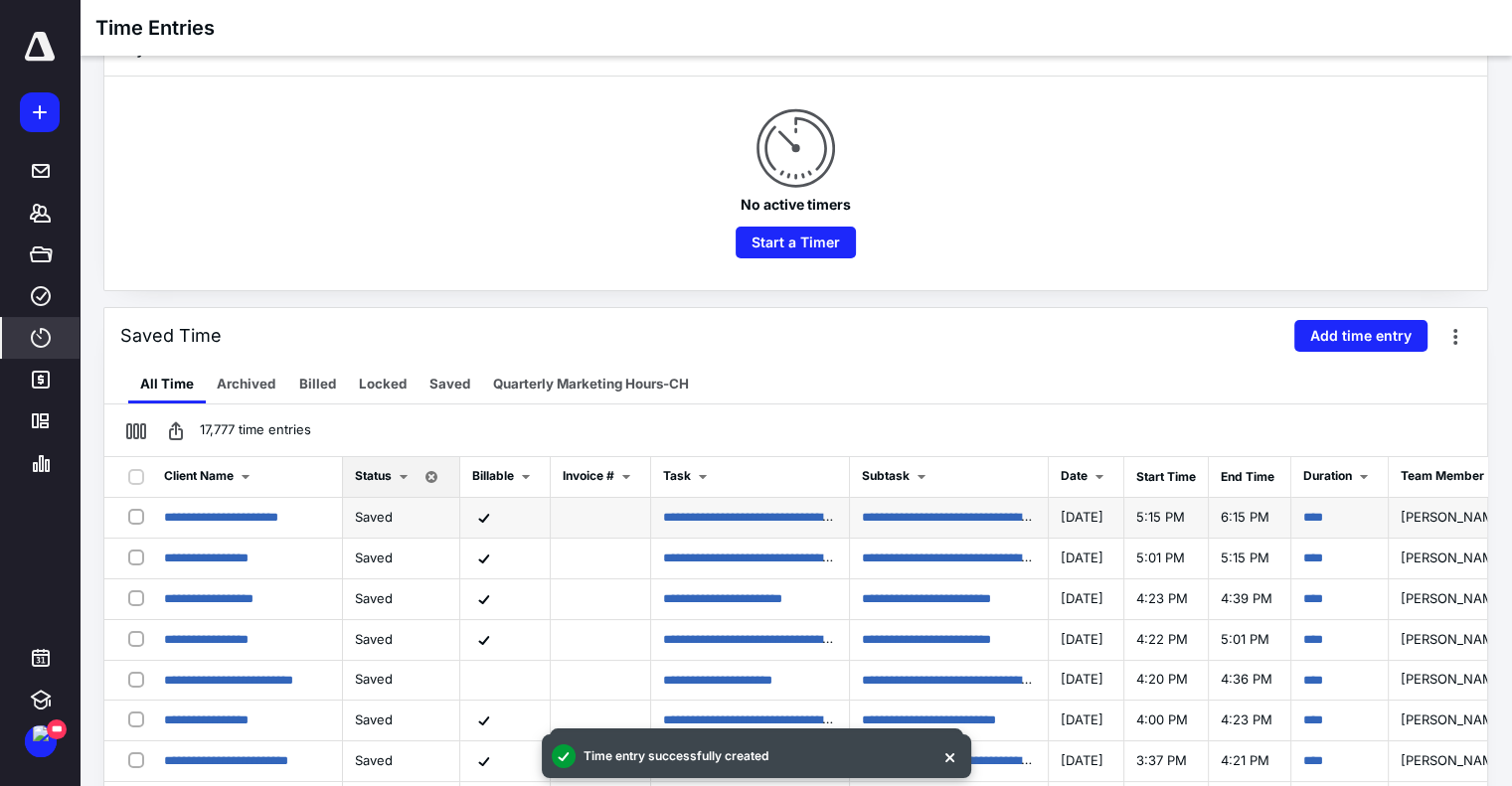 scroll, scrollTop: 199, scrollLeft: 0, axis: vertical 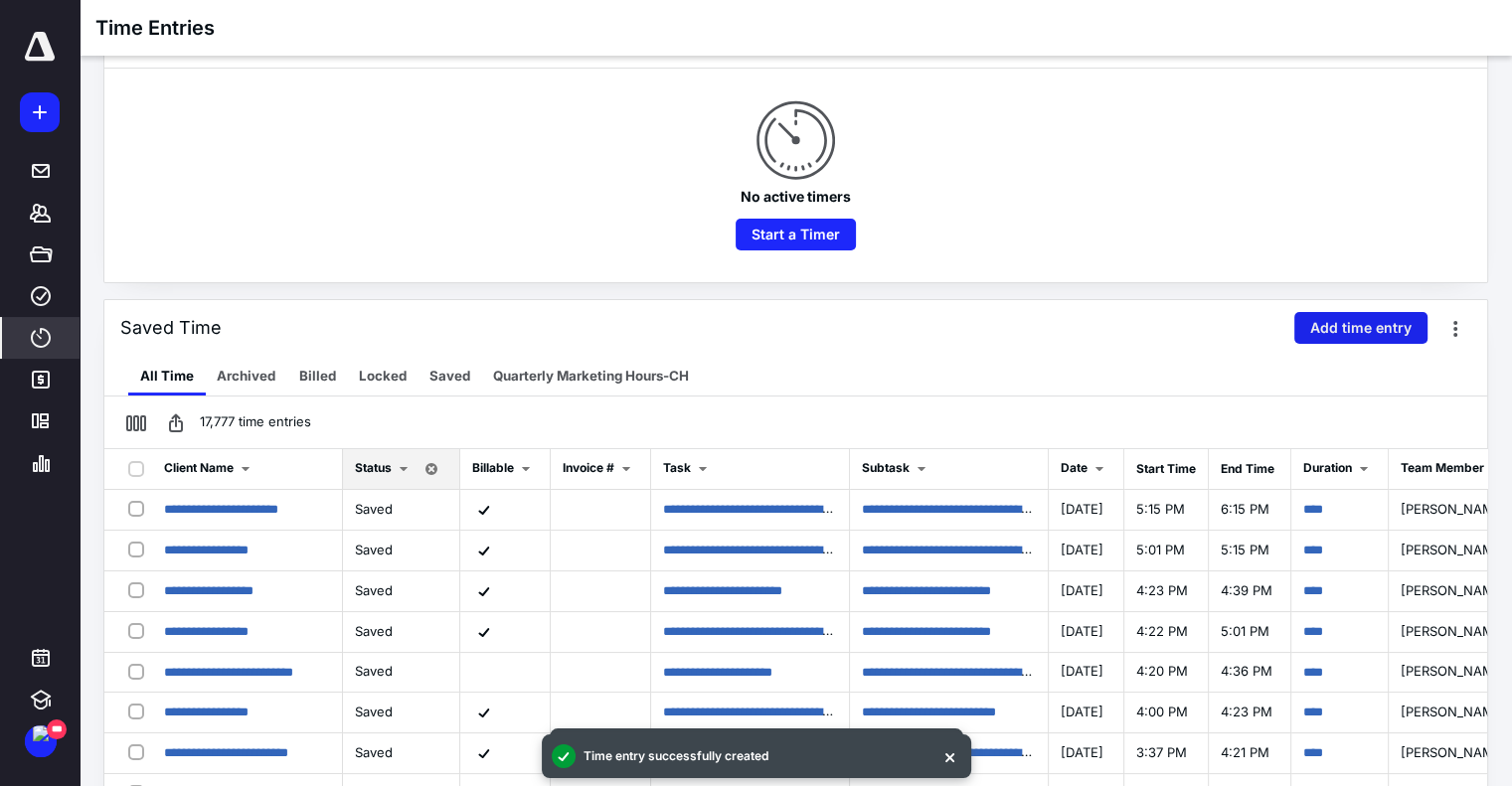 click on "Add time entry" at bounding box center (1361, 328) 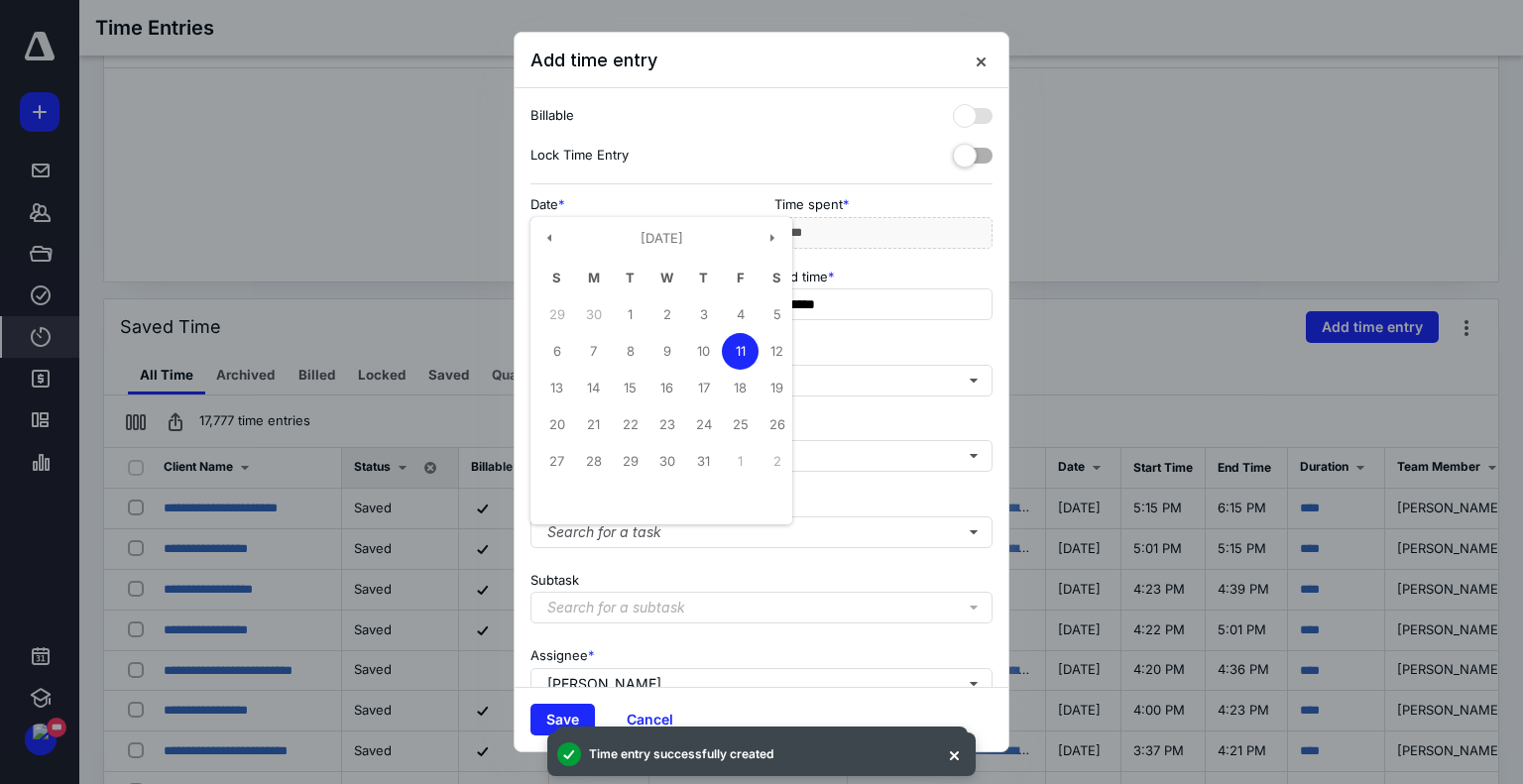 click on "**********" at bounding box center (640, 233) 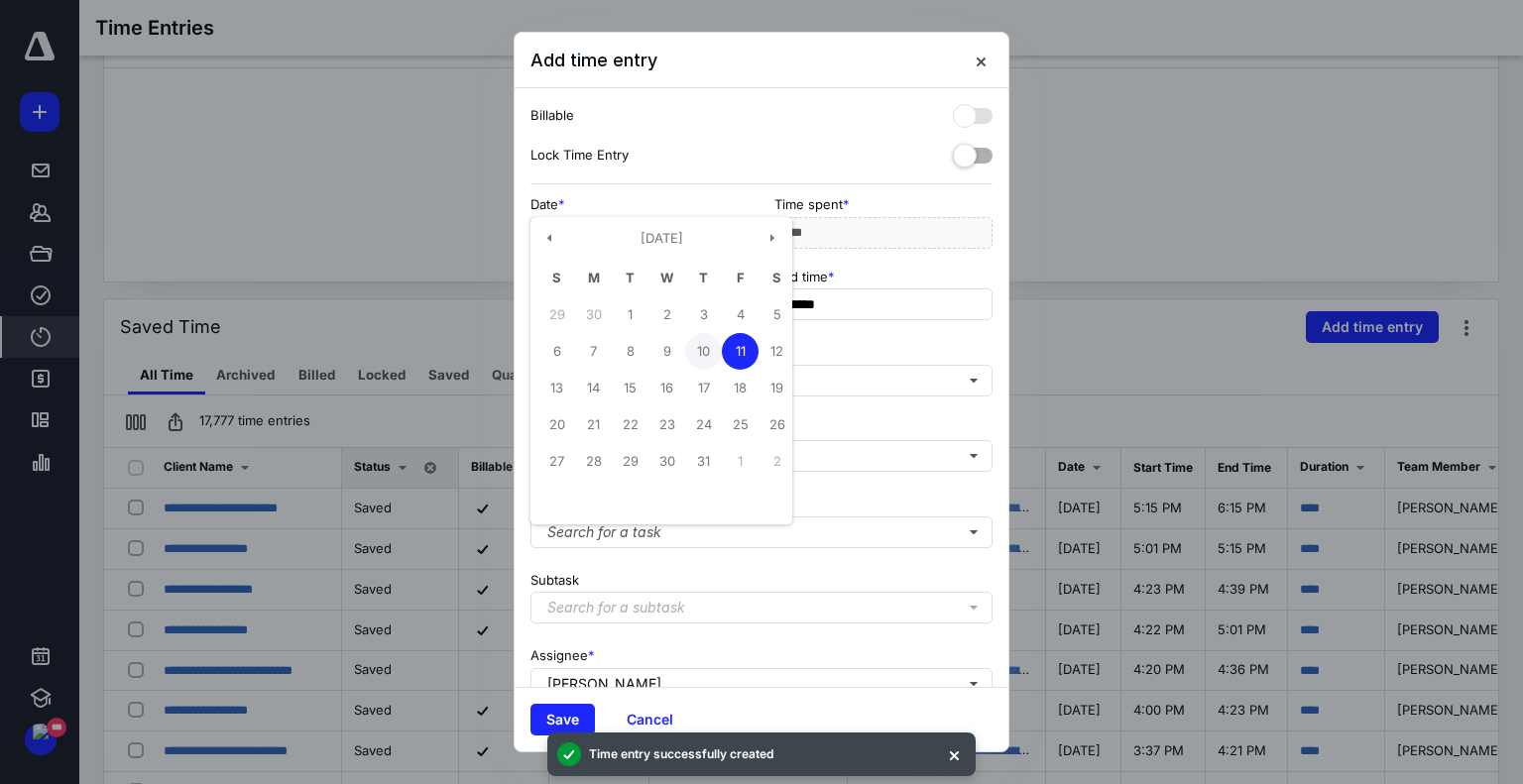 click on "10" at bounding box center [703, 351] 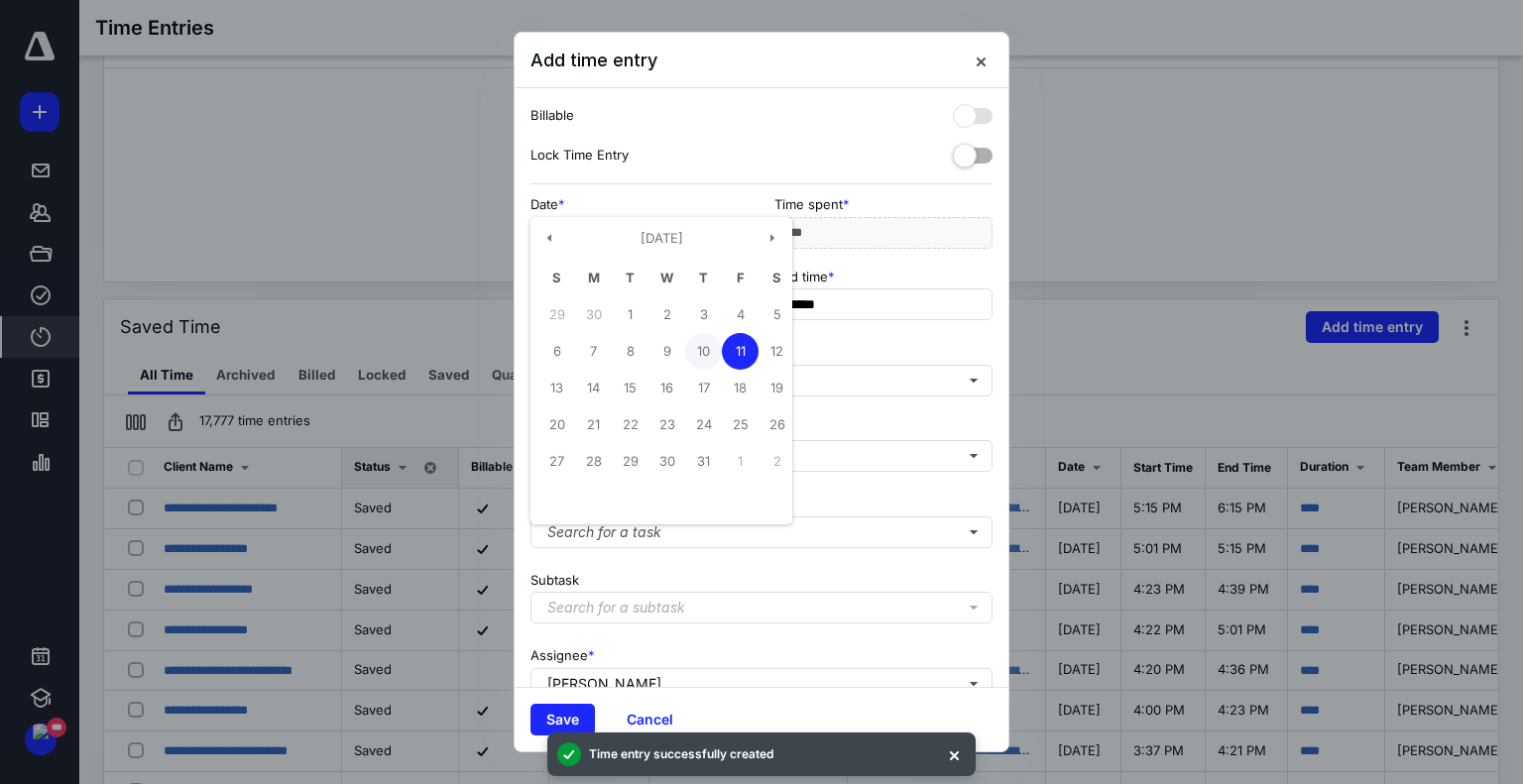 type on "**********" 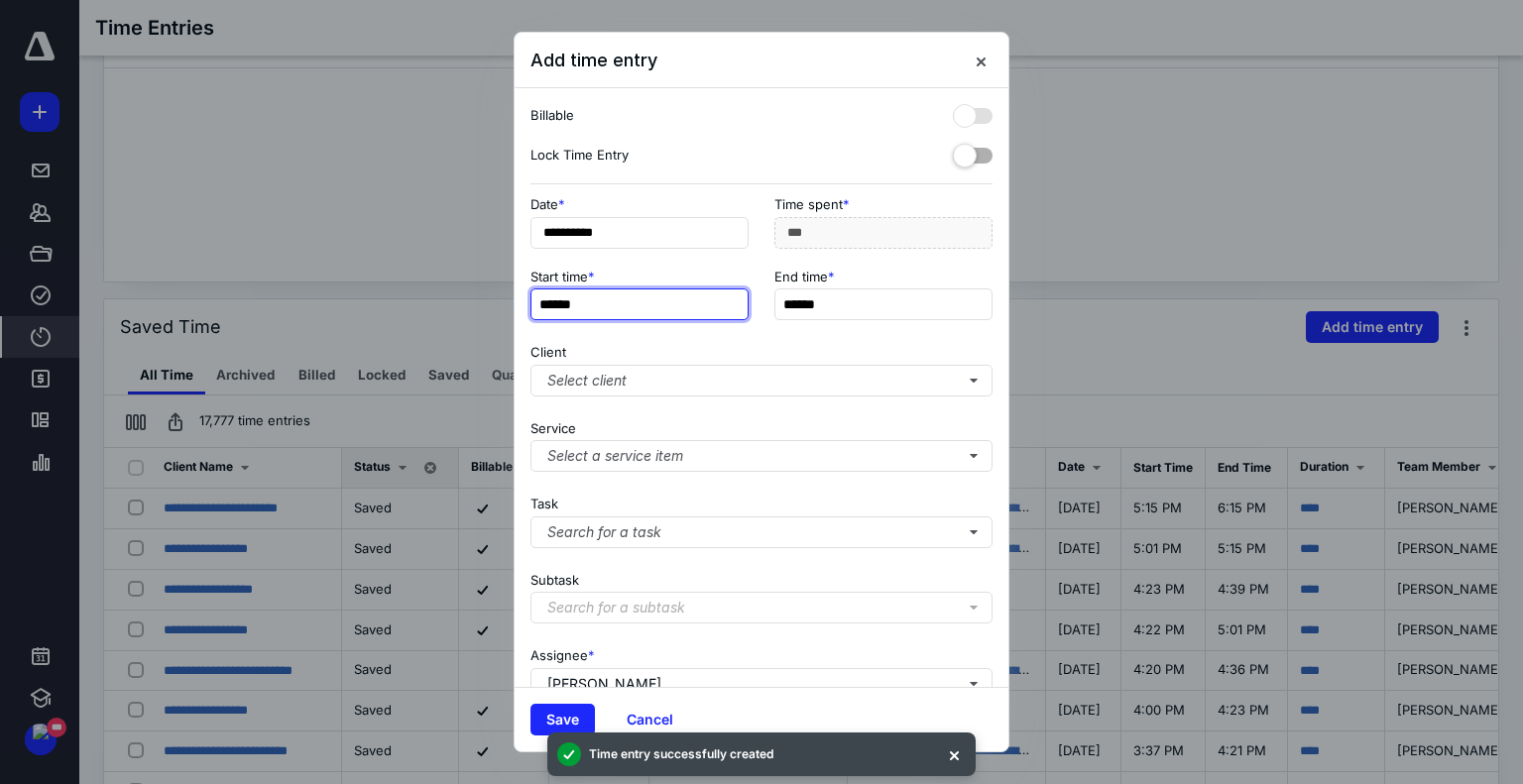 click on "******" at bounding box center [640, 304] 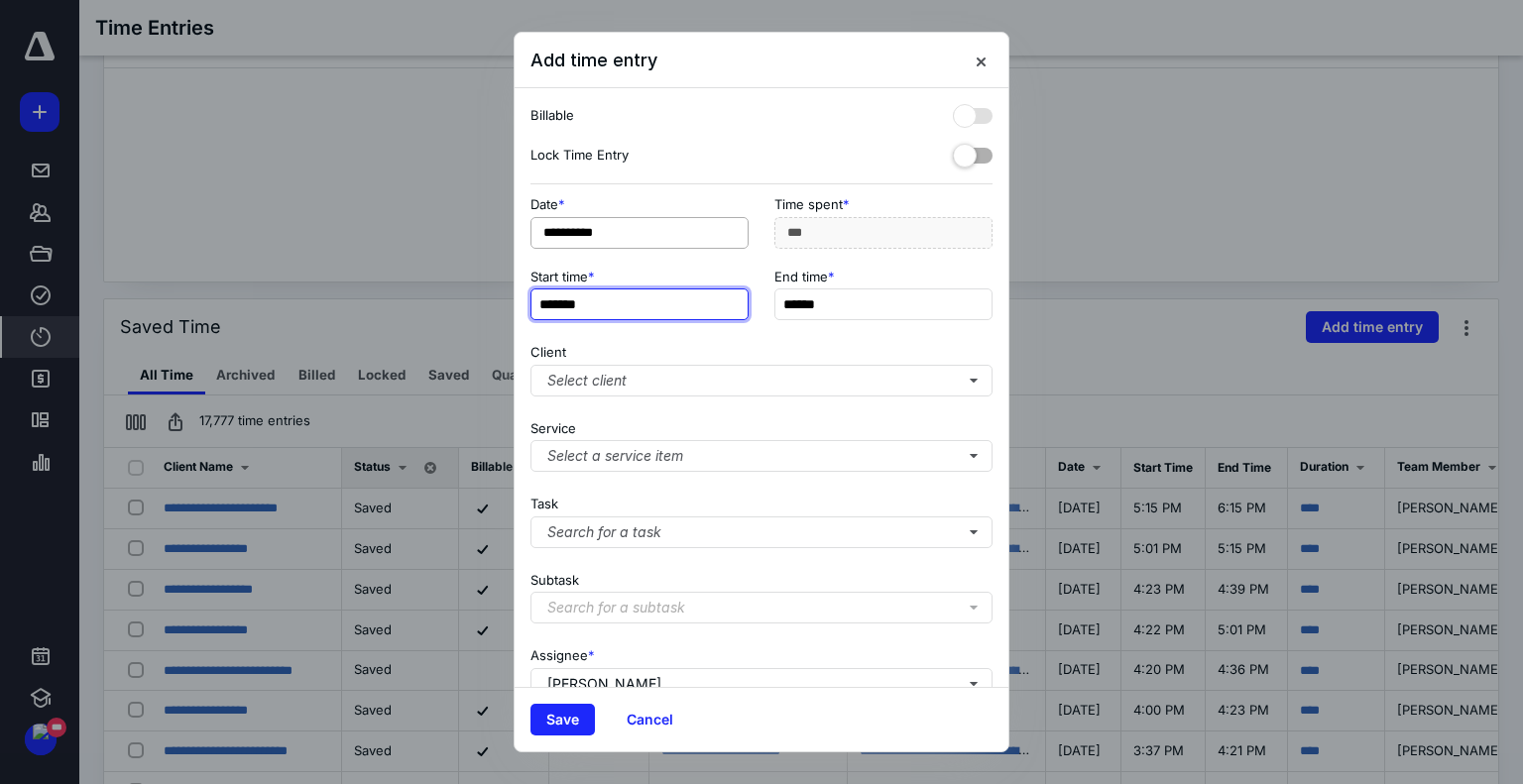 type on "*******" 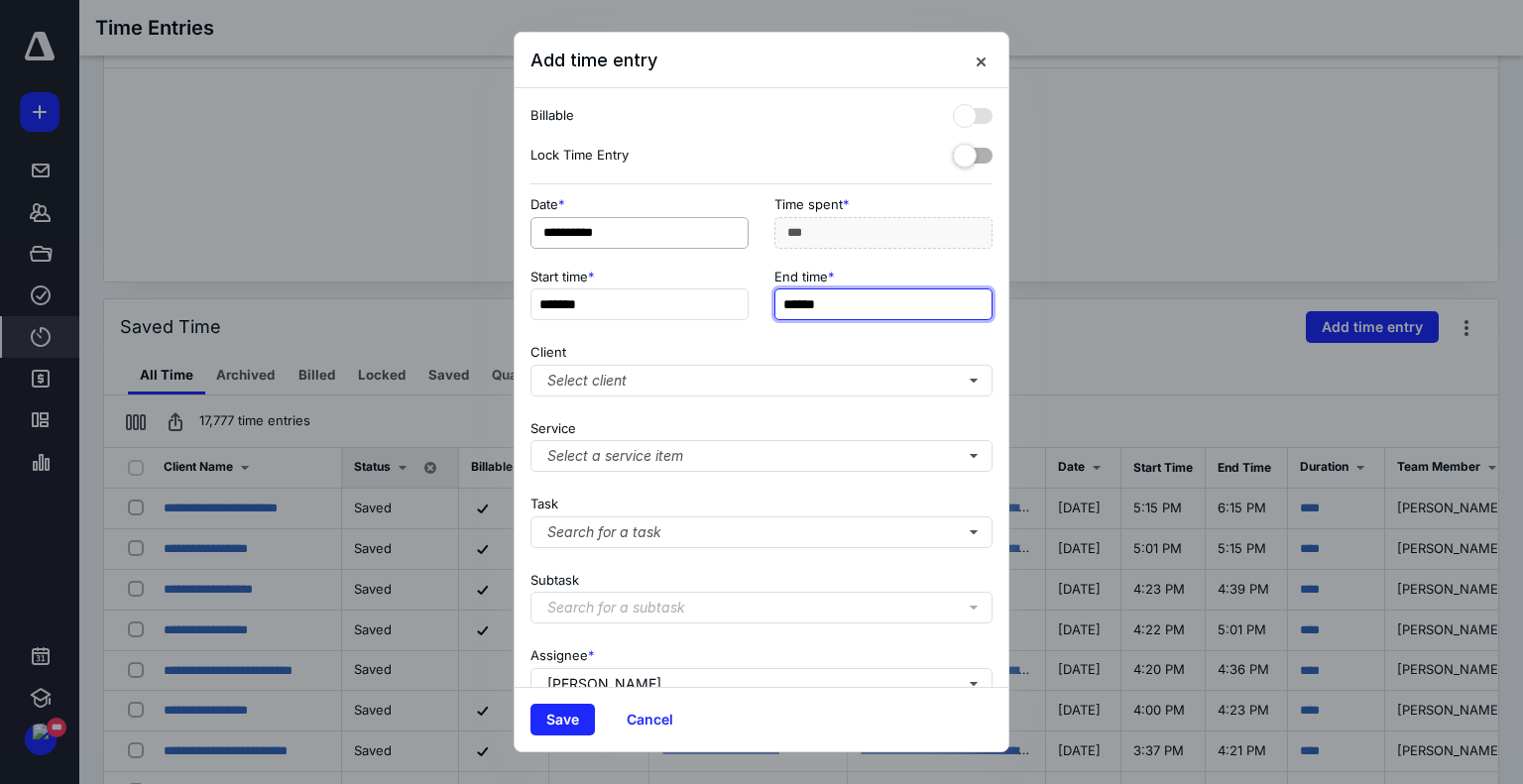 type on "******" 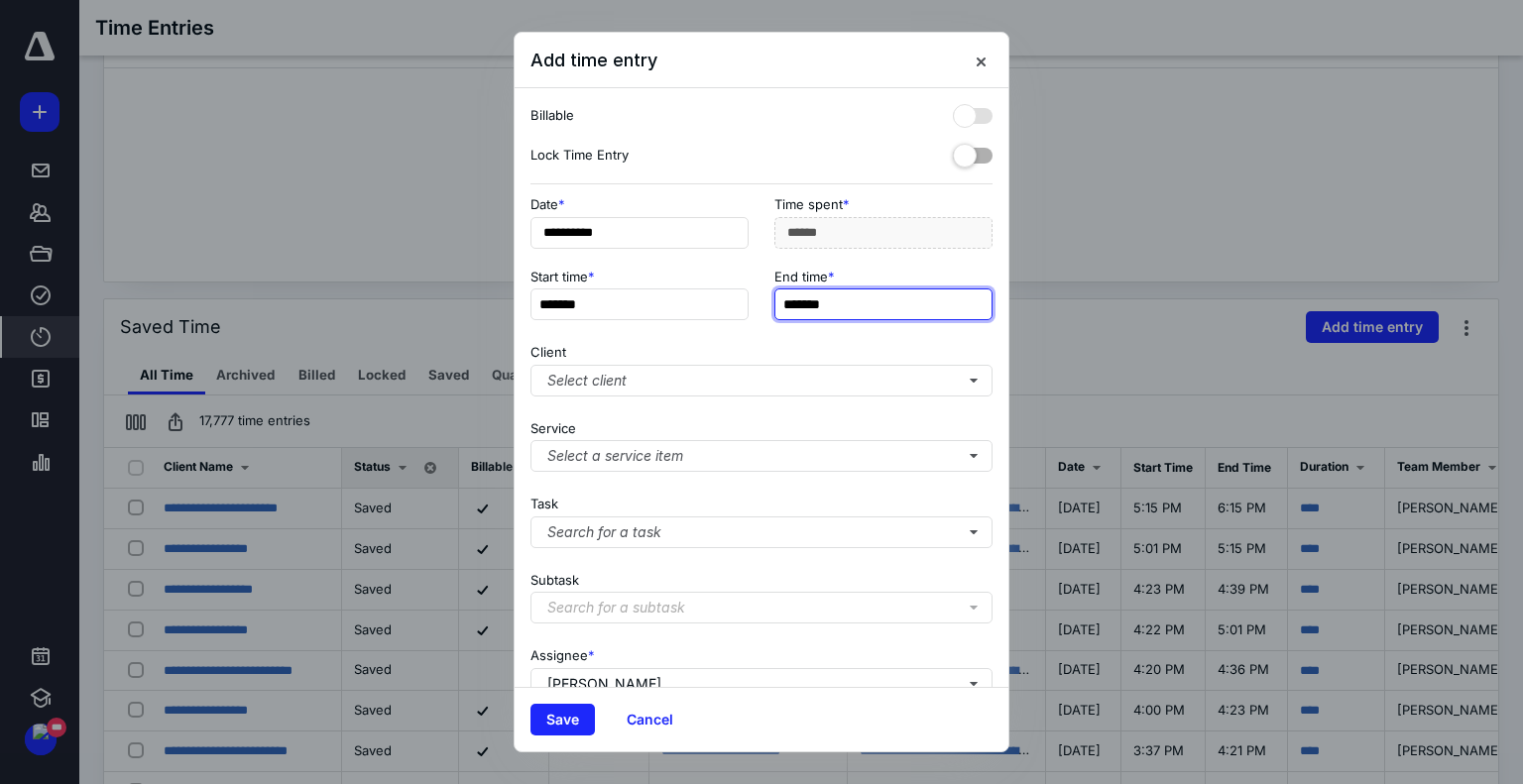 type on "*******" 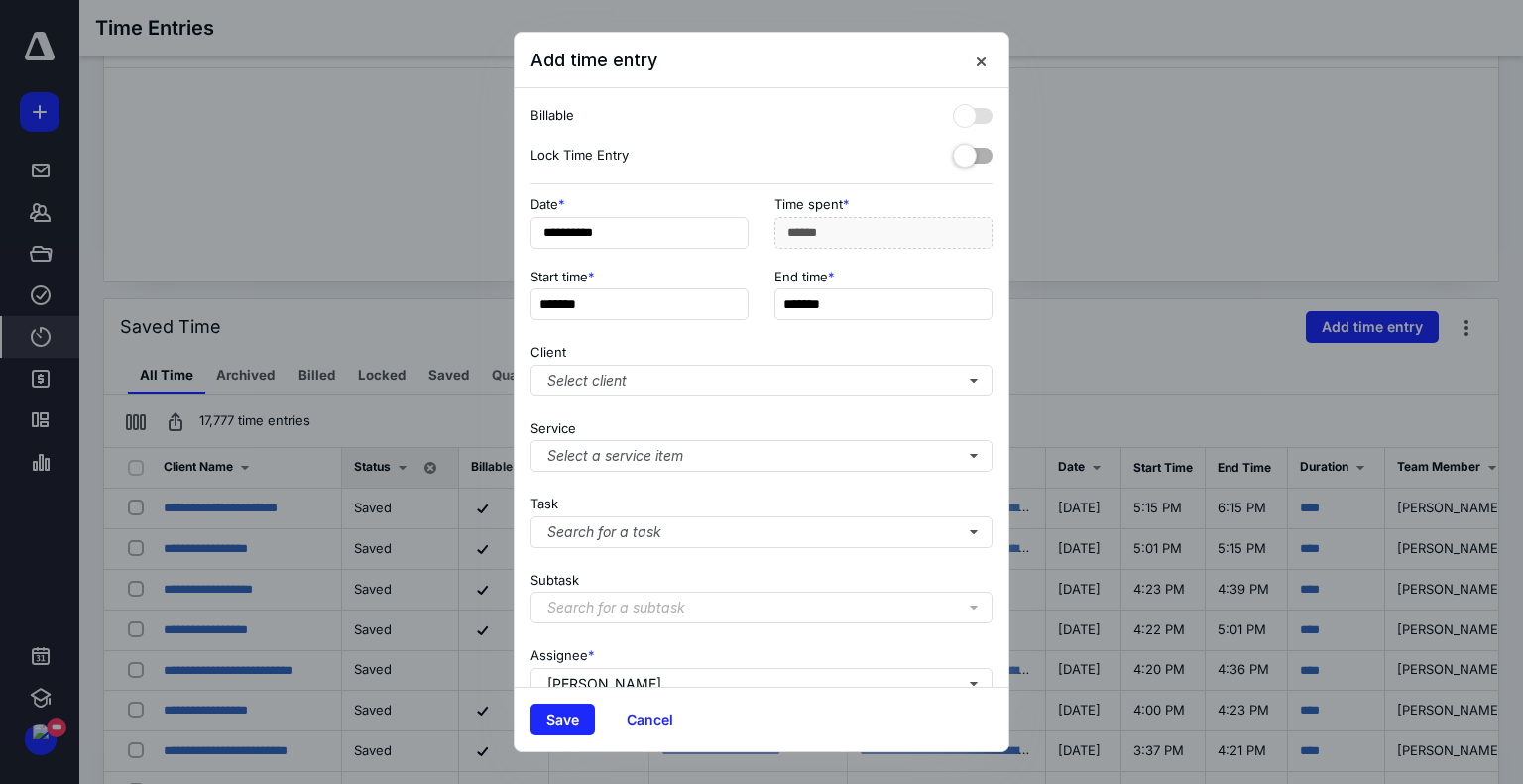 type on "***" 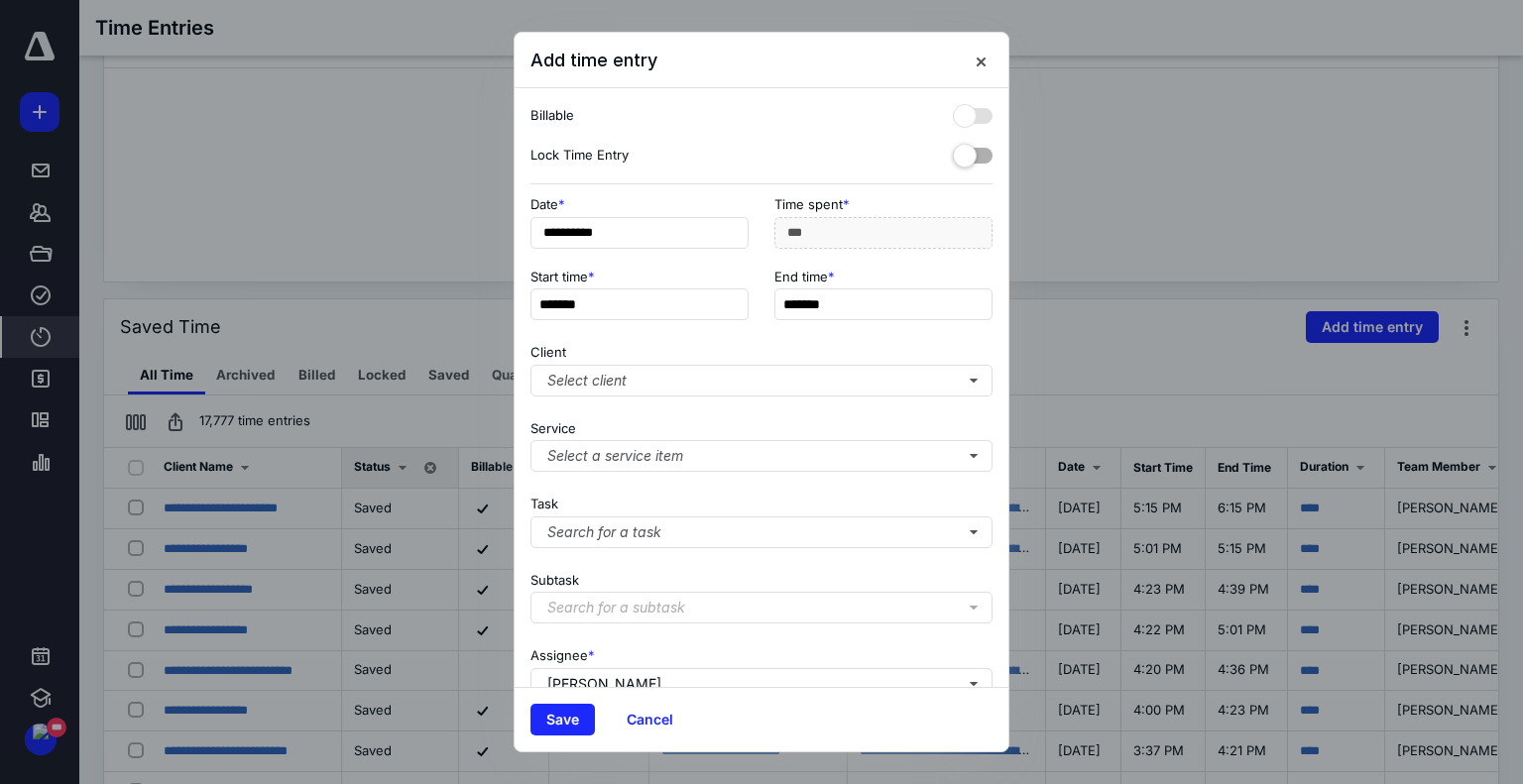 click on "End time *" at bounding box center (883, 277) 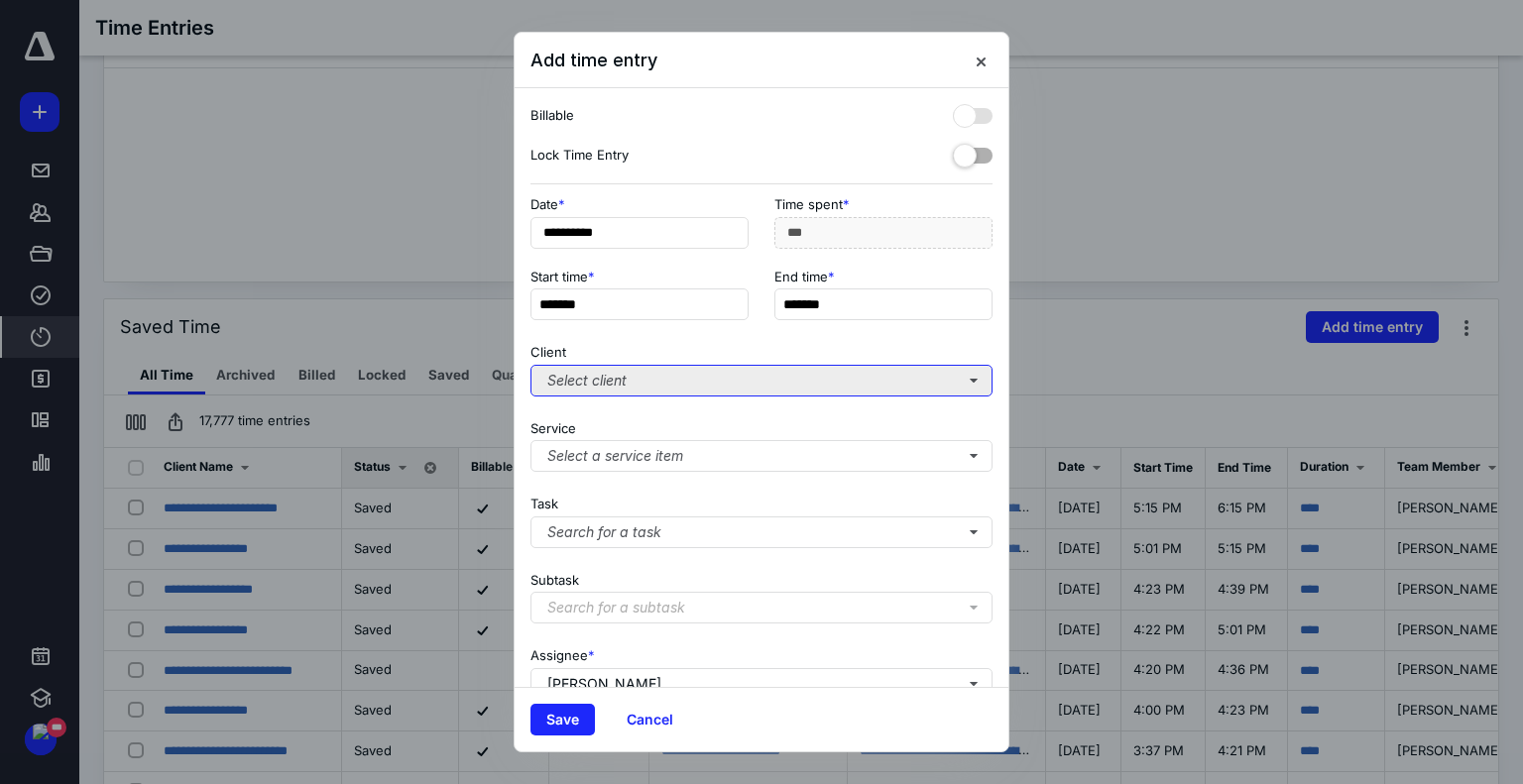 click on "Select client" at bounding box center (762, 381) 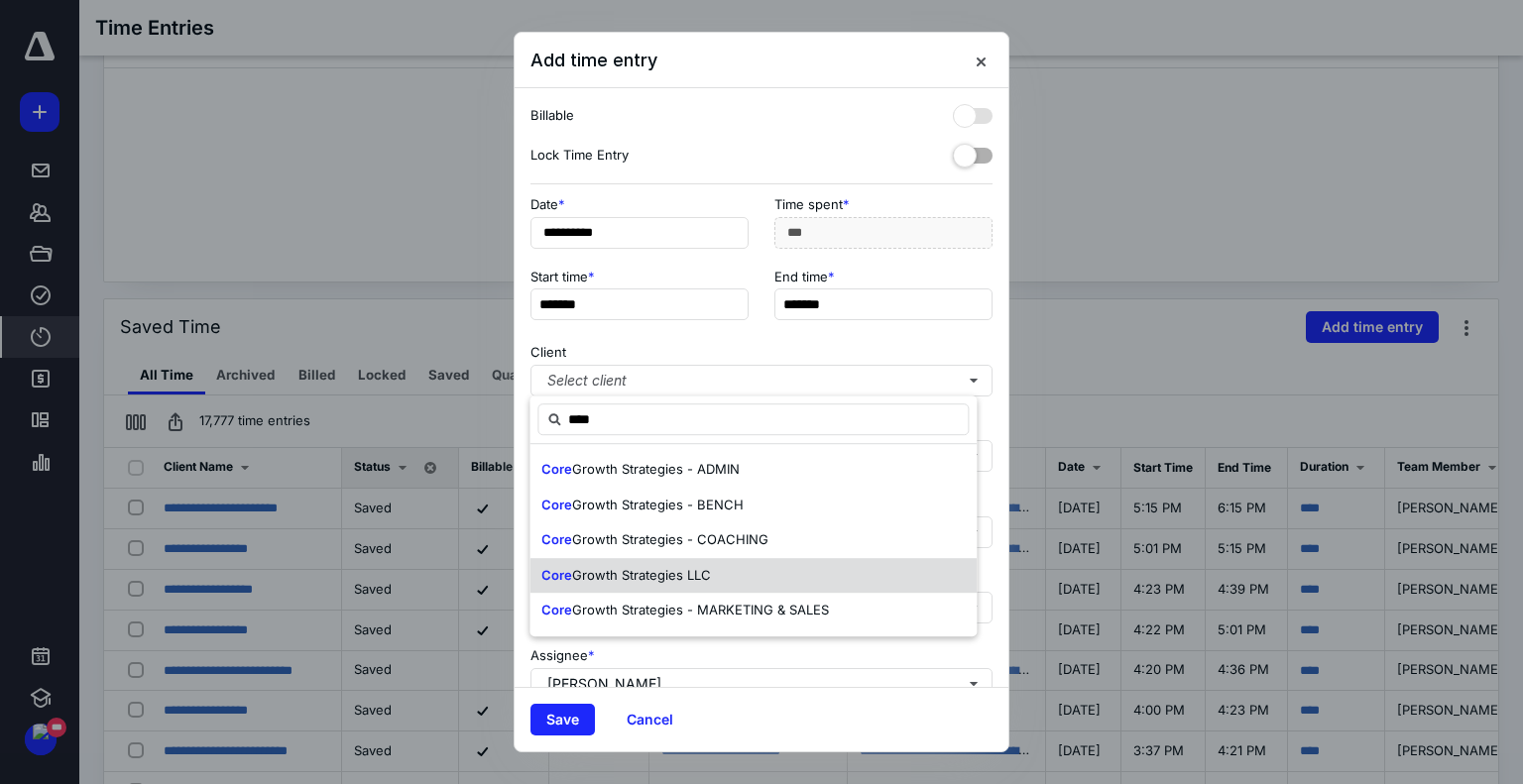 click on "Growth Strategies LLC" at bounding box center (642, 575) 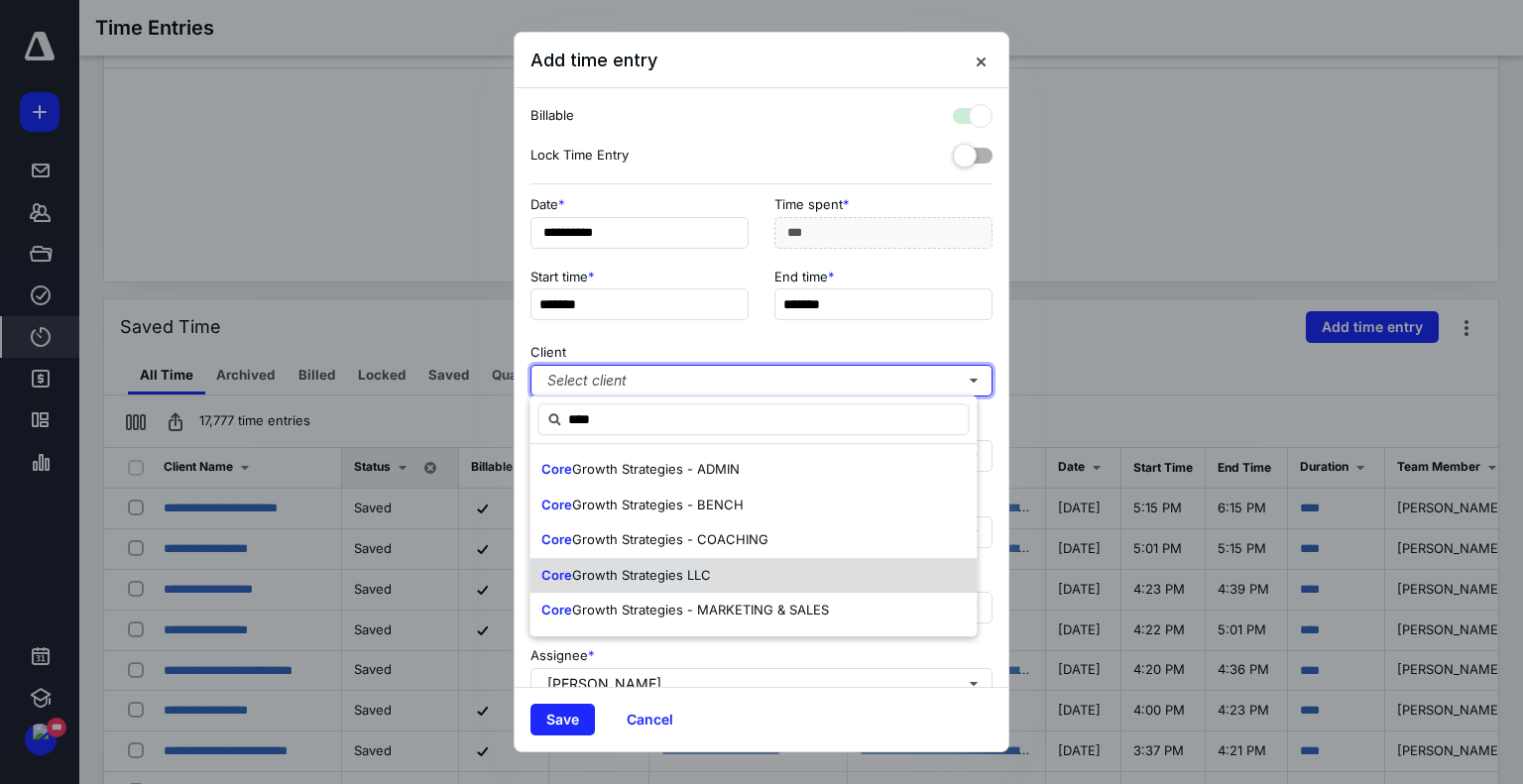 checkbox on "true" 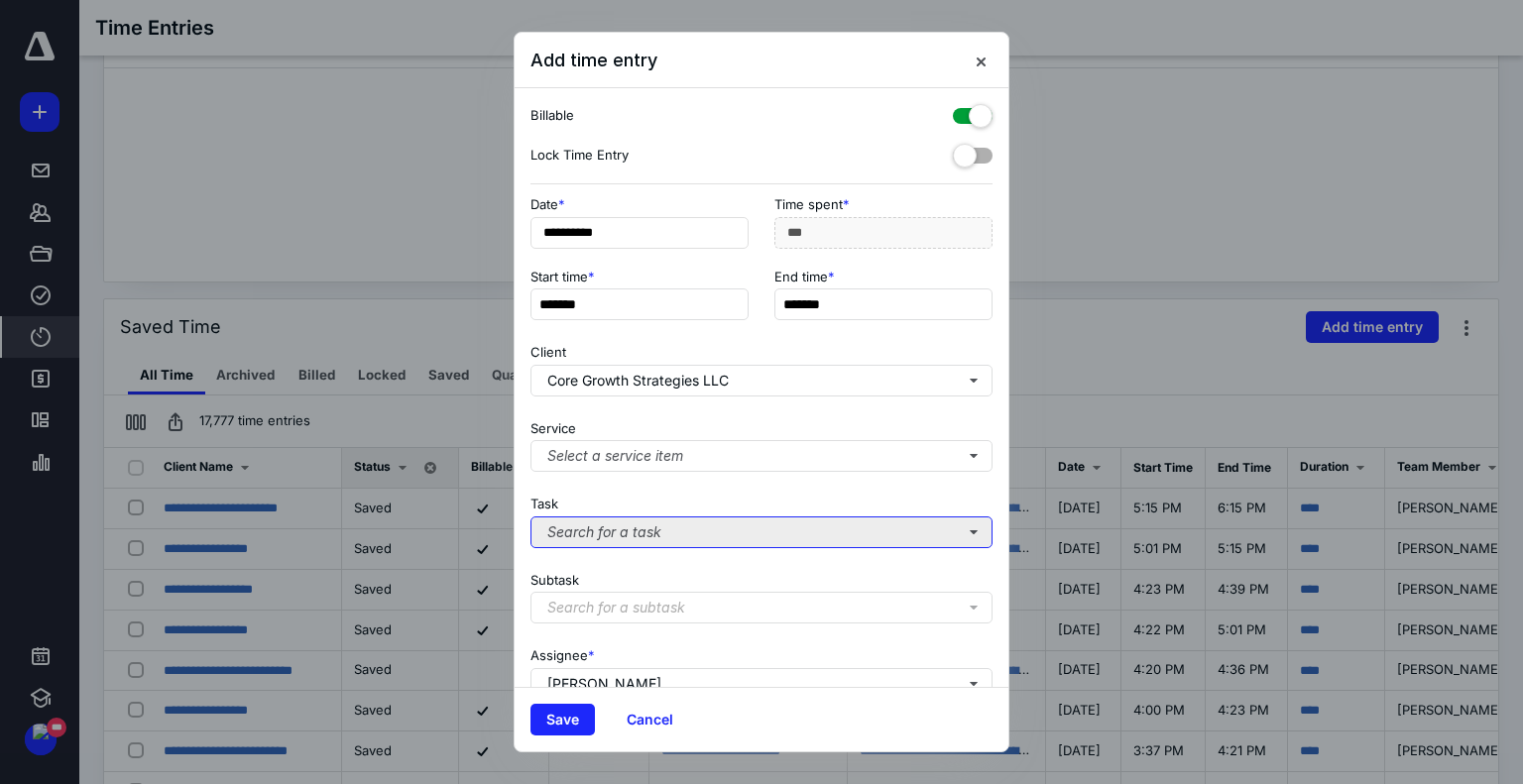 click on "Search for a task" at bounding box center [762, 532] 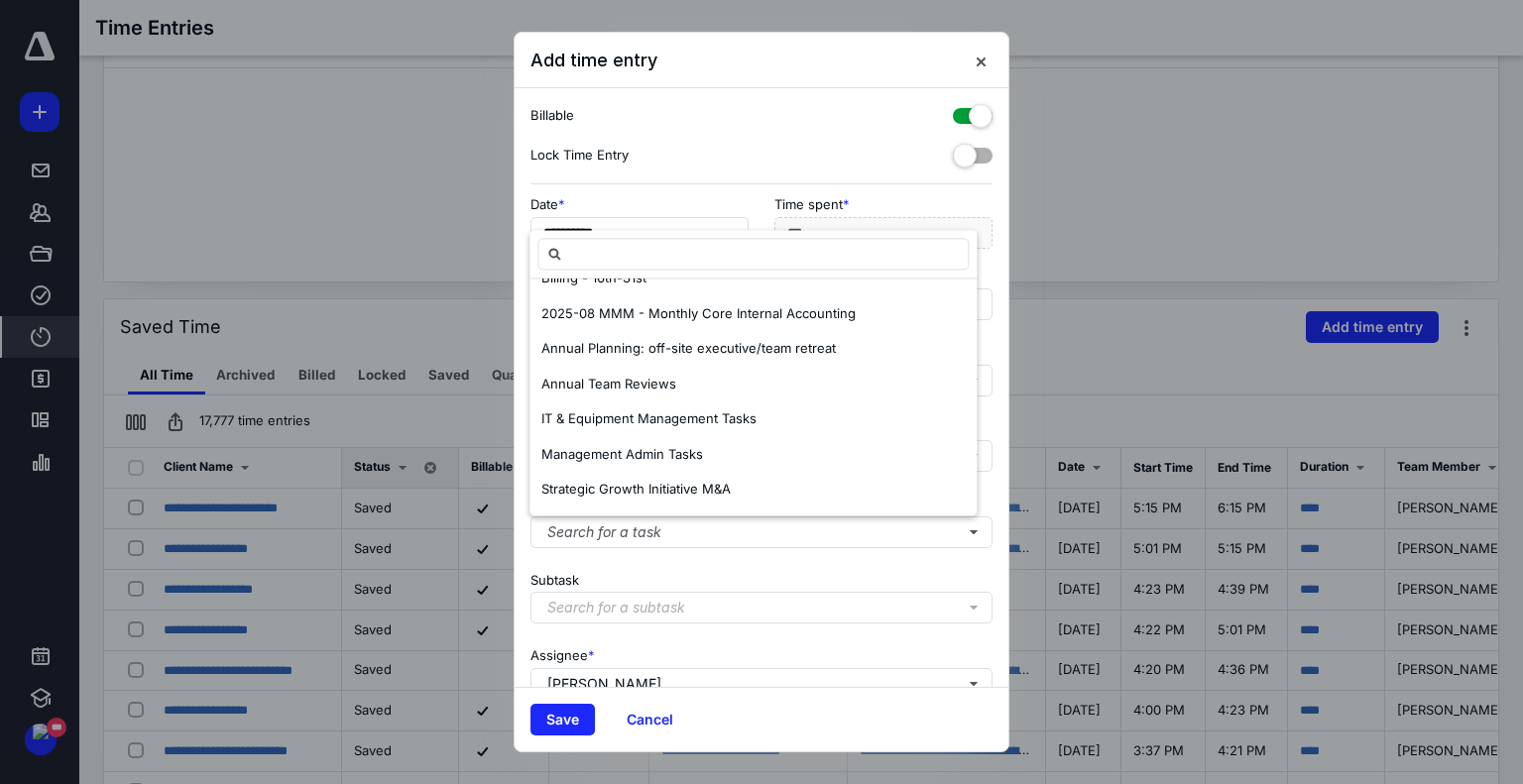 scroll, scrollTop: 793, scrollLeft: 0, axis: vertical 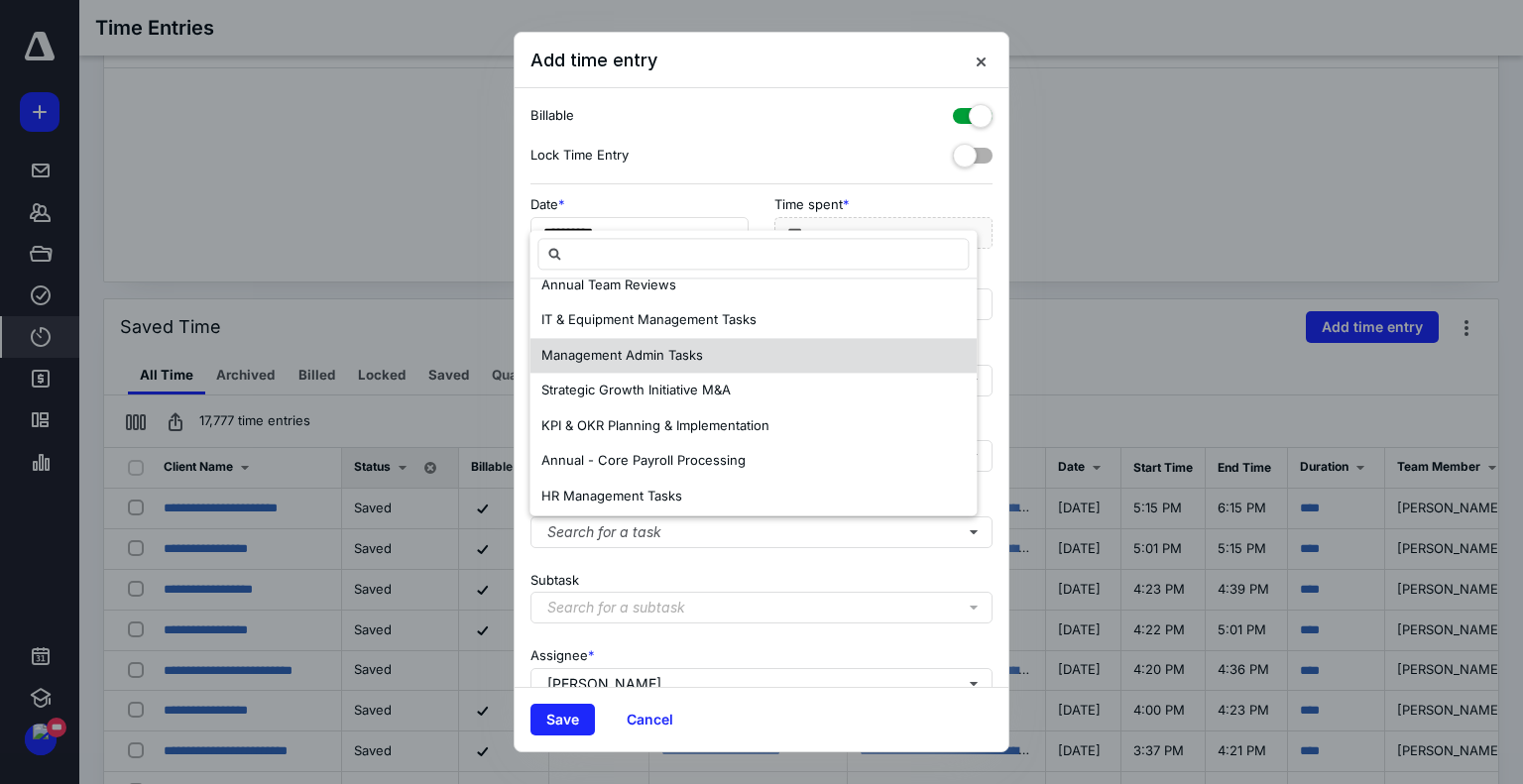 click on "Management Admin Tasks" at bounding box center [622, 355] 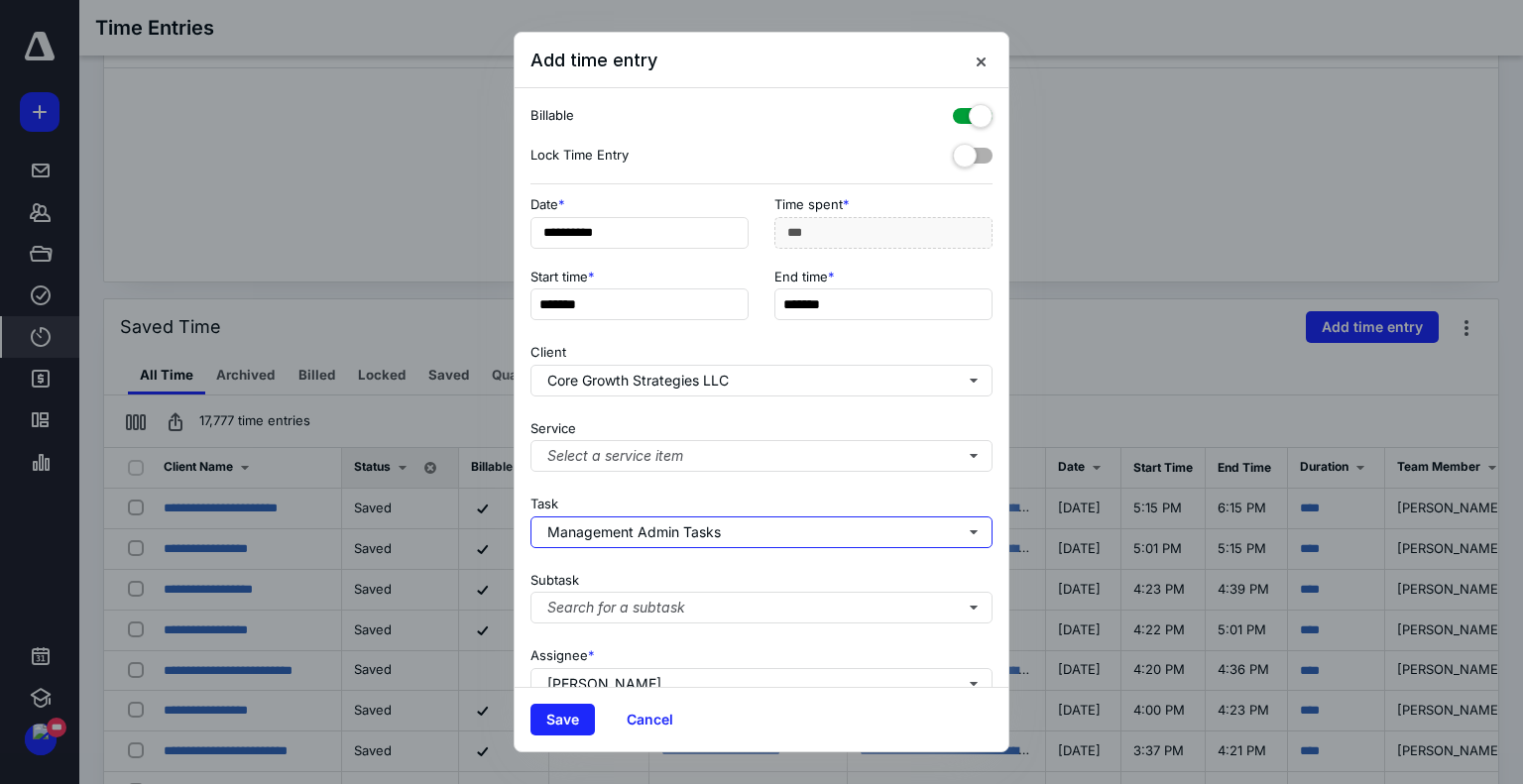 scroll, scrollTop: 0, scrollLeft: 0, axis: both 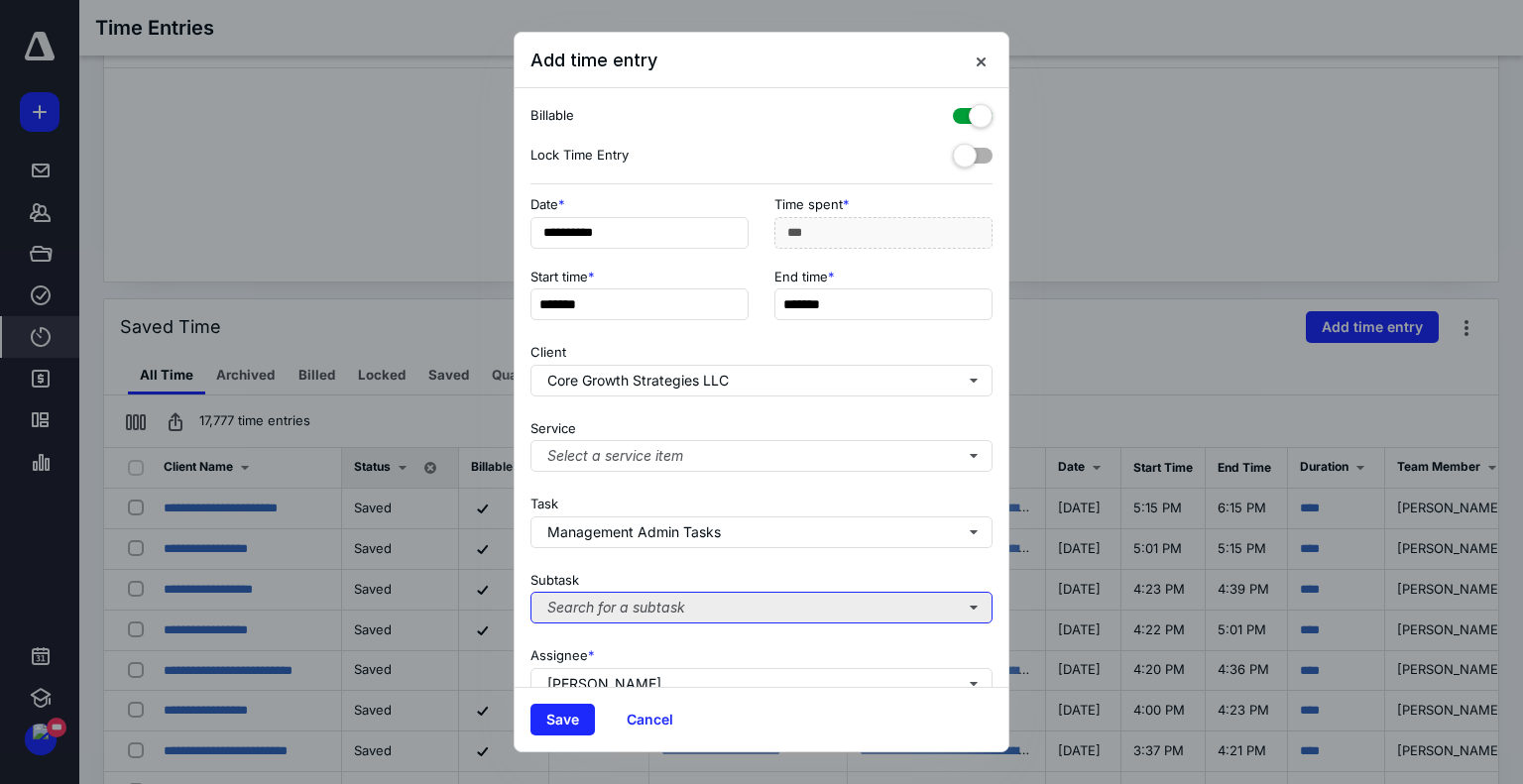 click on "Search for a subtask" at bounding box center (762, 608) 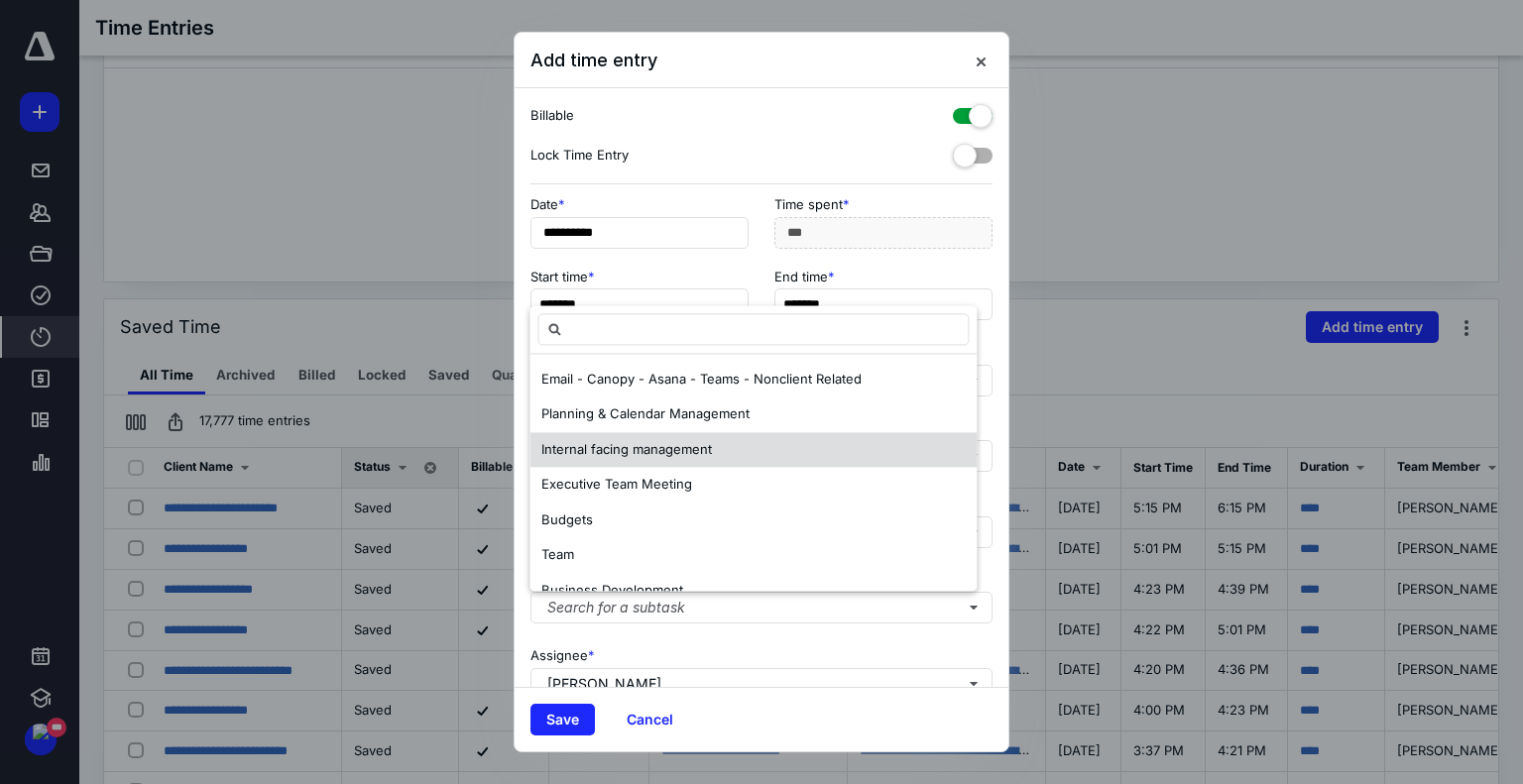 click on "Internal facing management" at bounding box center (753, 450) 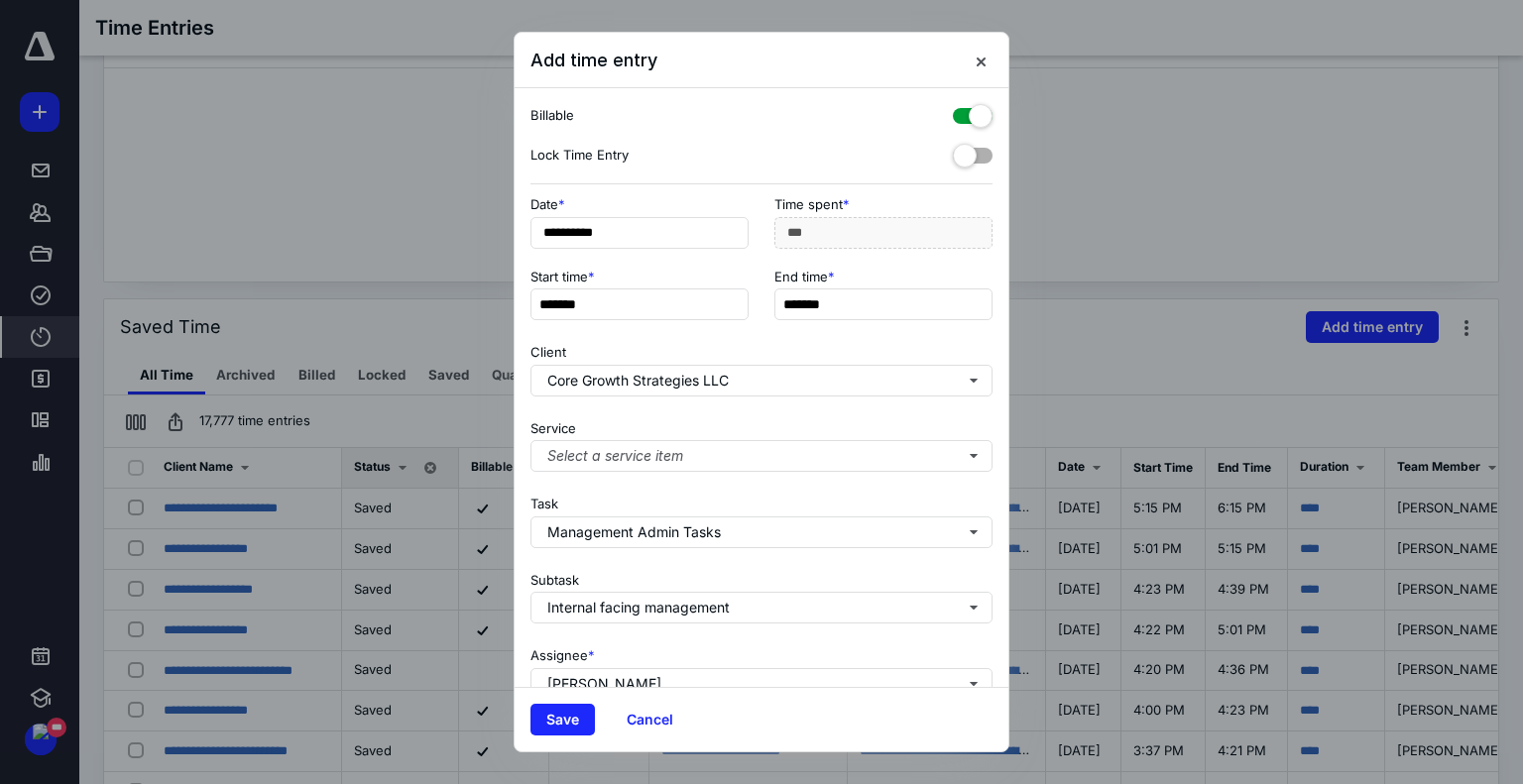 click at bounding box center (973, 112) 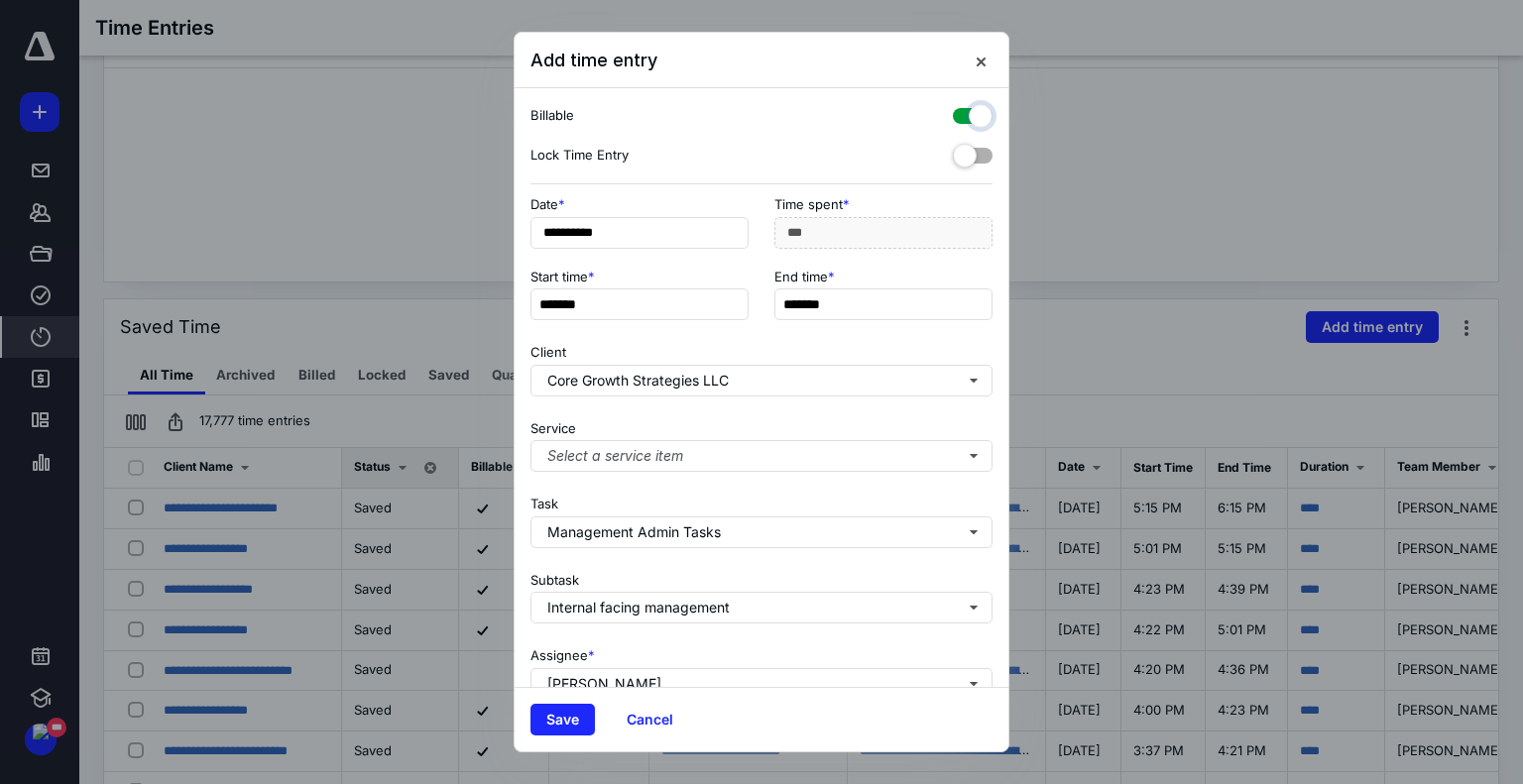 click at bounding box center [963, 113] 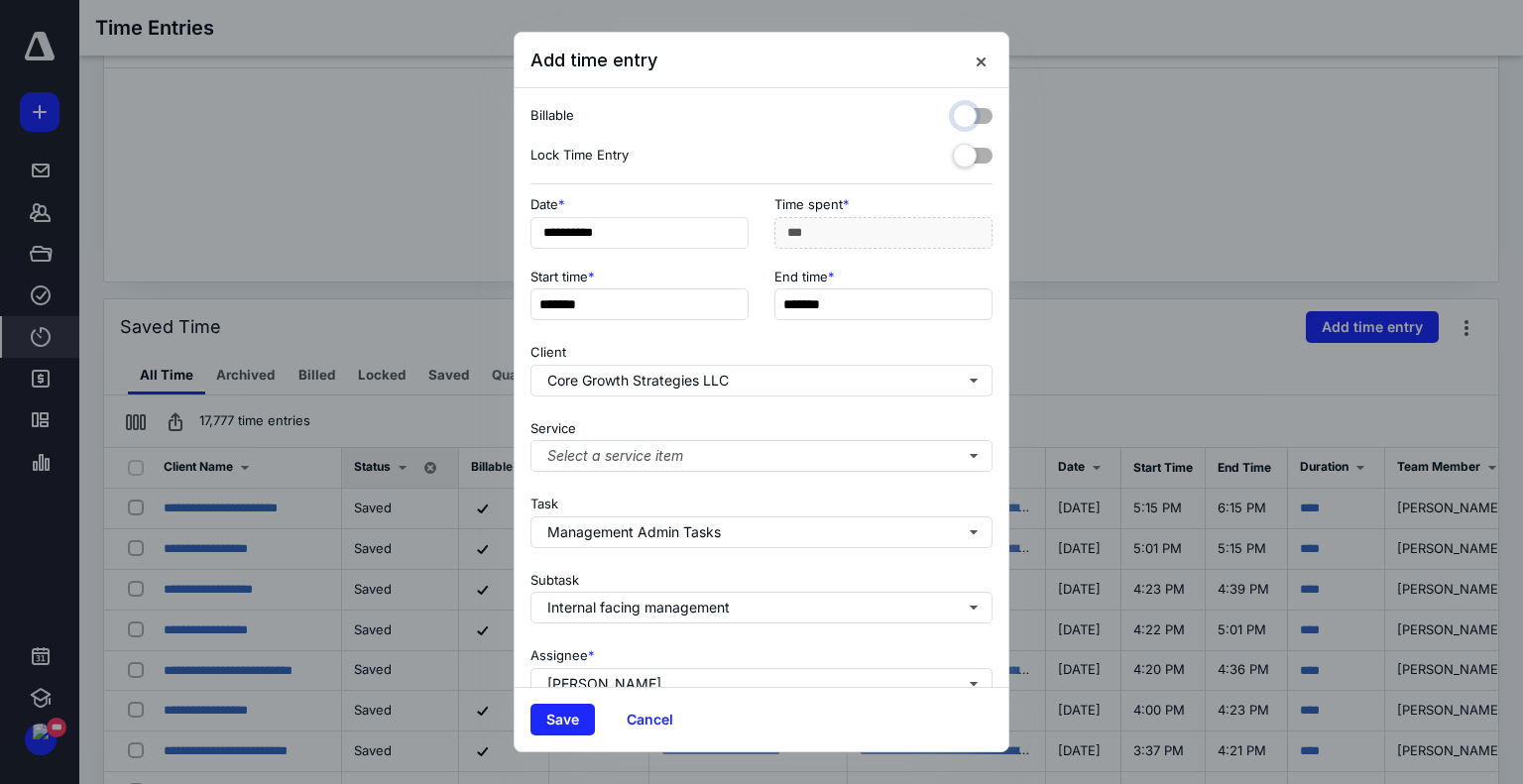 checkbox on "false" 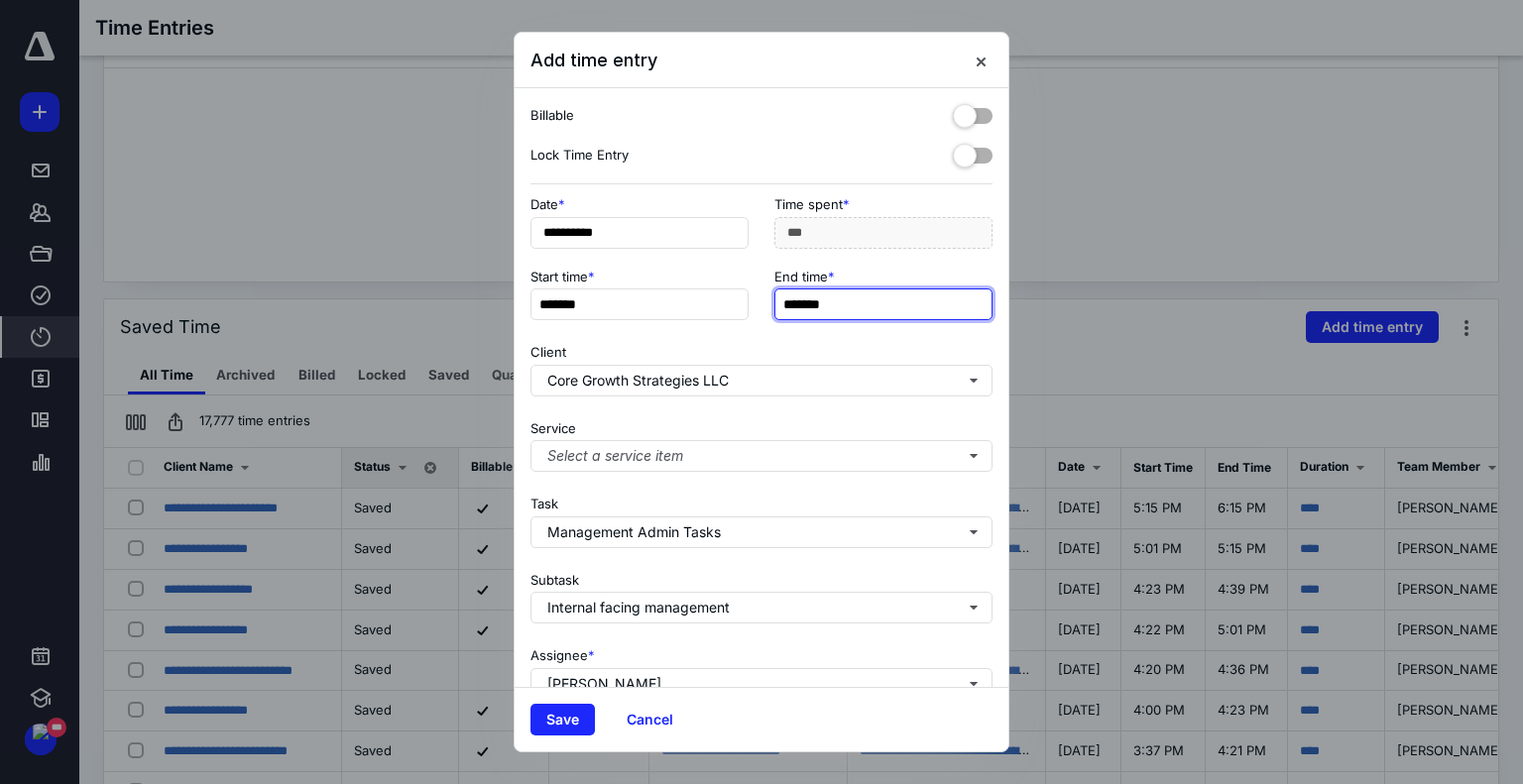click on "*******" at bounding box center [883, 304] 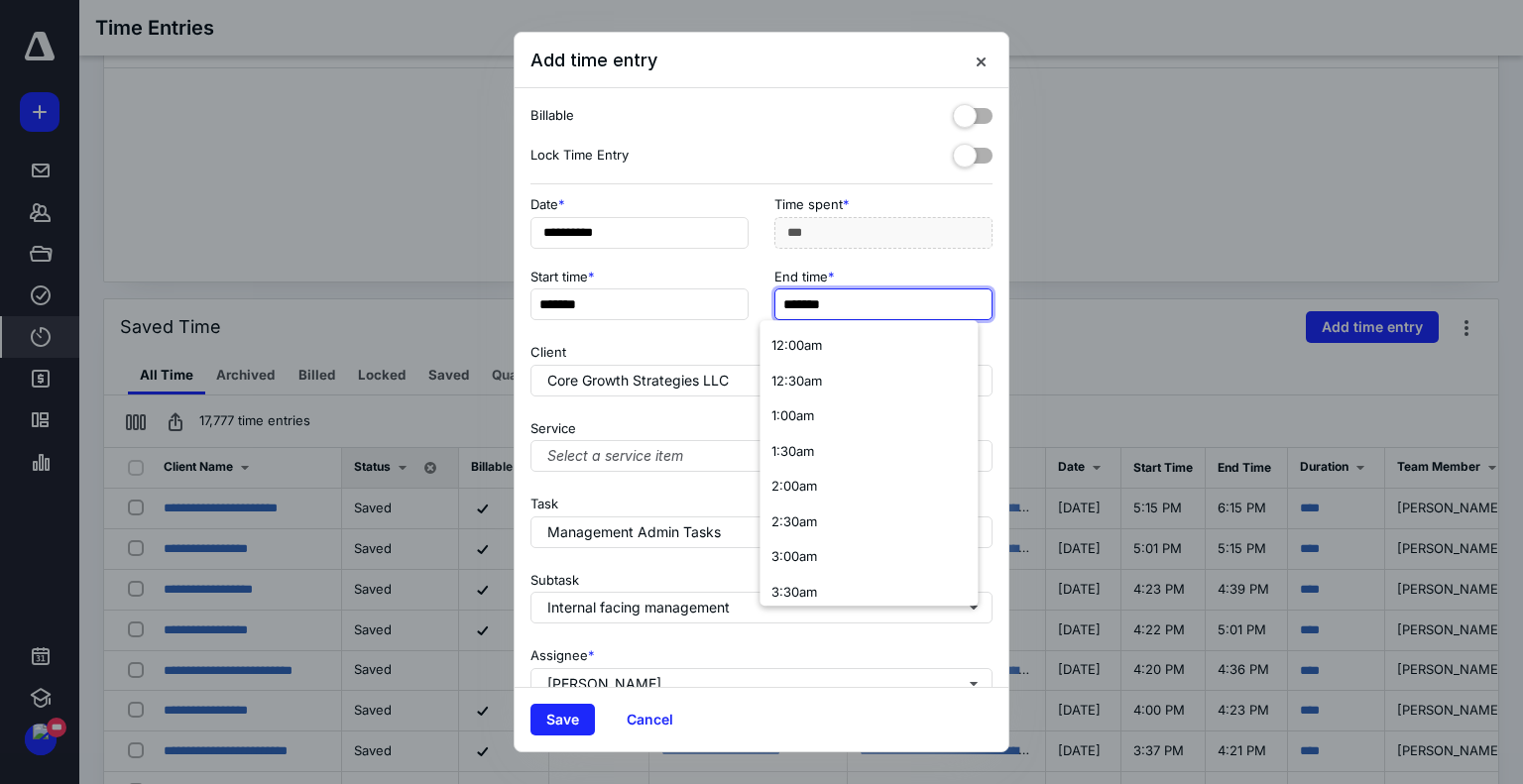 click on "**********" at bounding box center (762, 413) 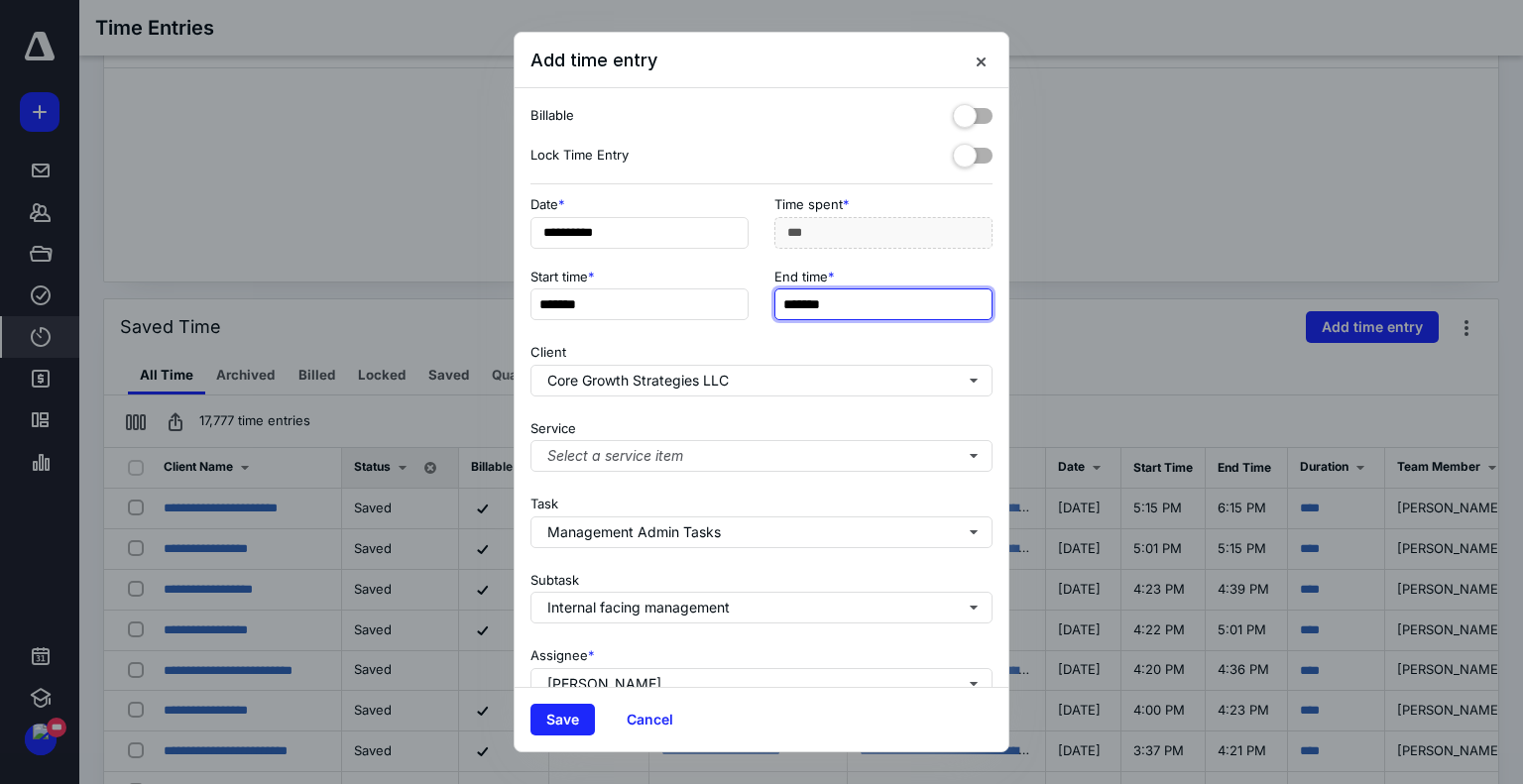 click on "*******" at bounding box center [883, 304] 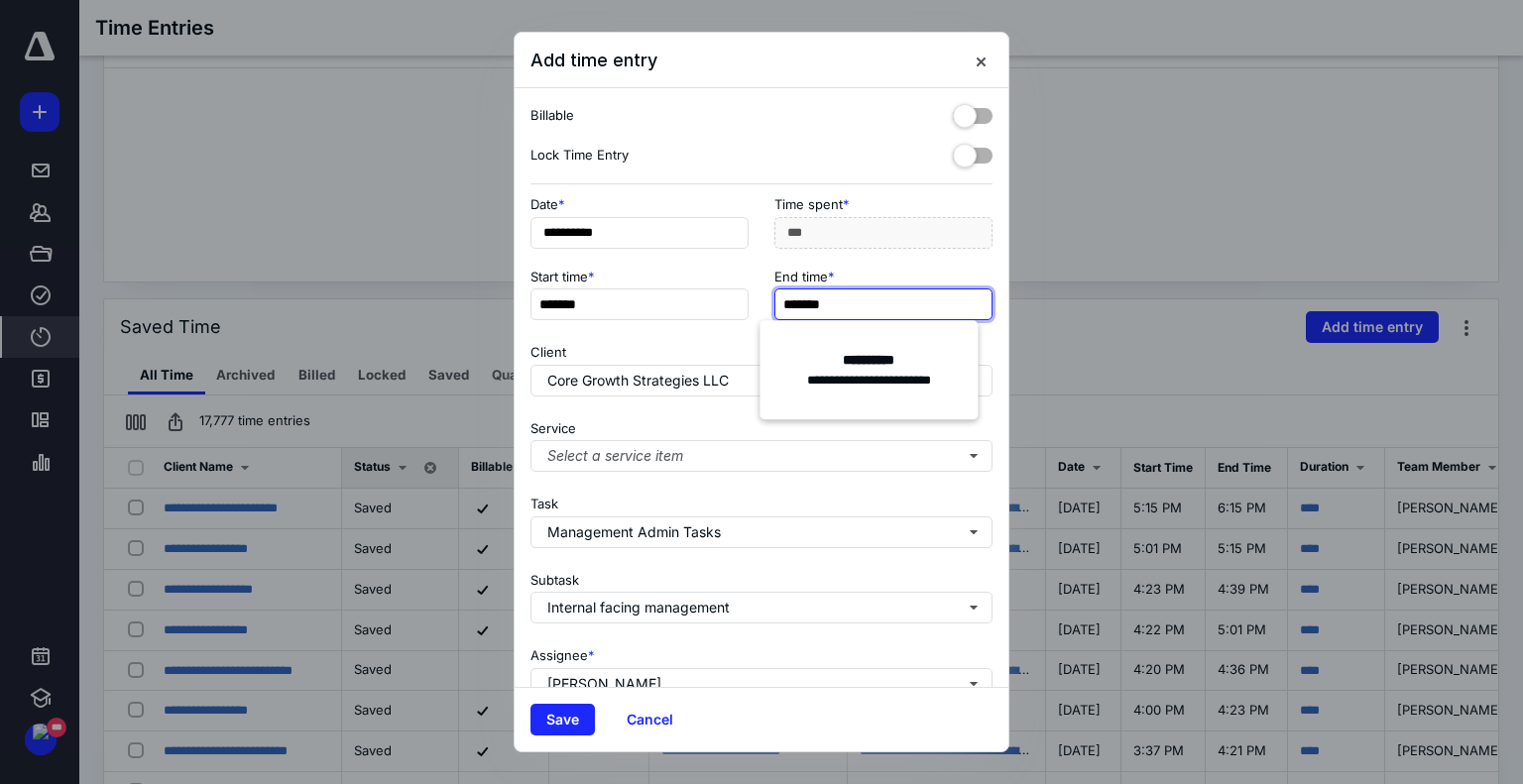 type on "*******" 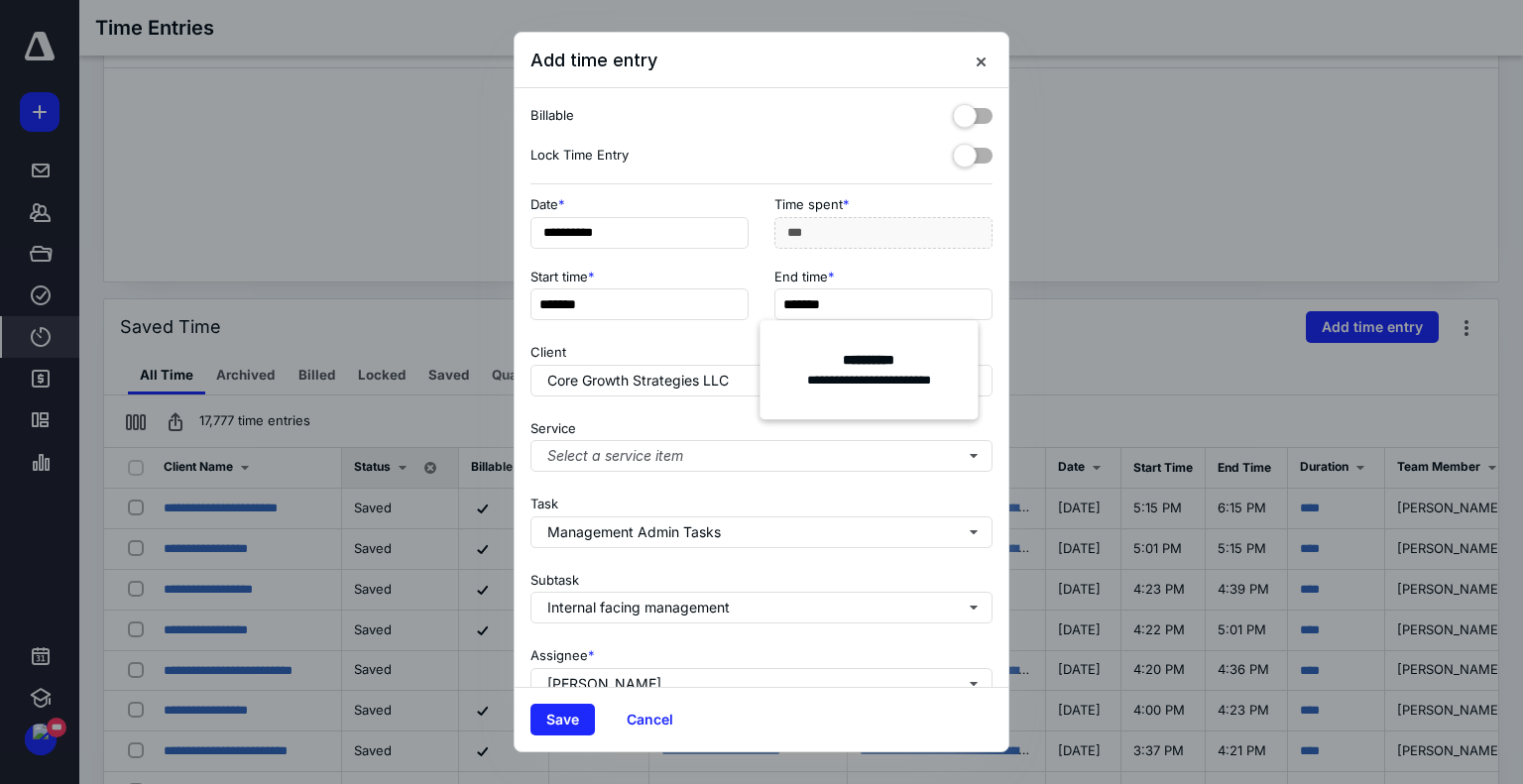 type on "***" 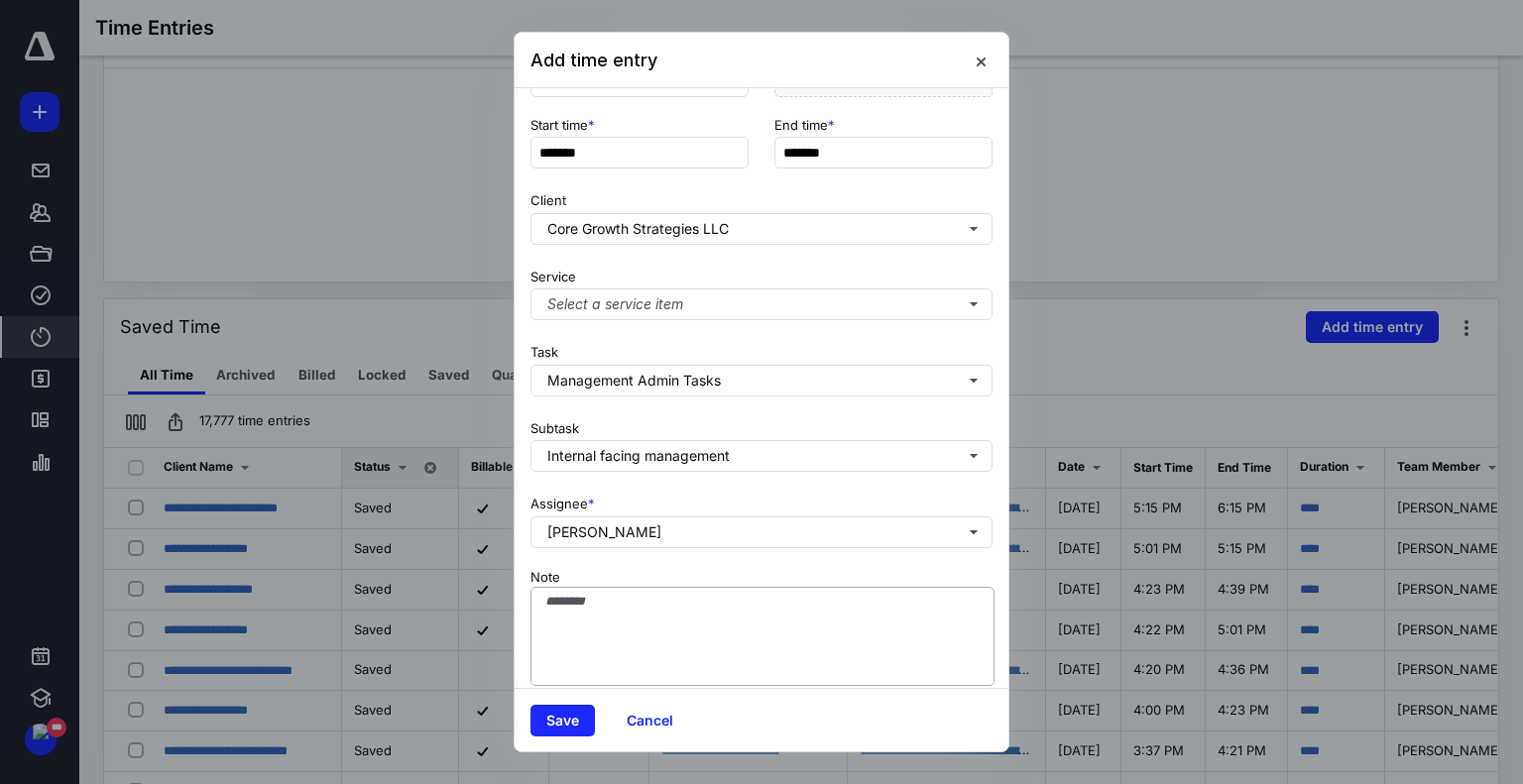 scroll, scrollTop: 180, scrollLeft: 0, axis: vertical 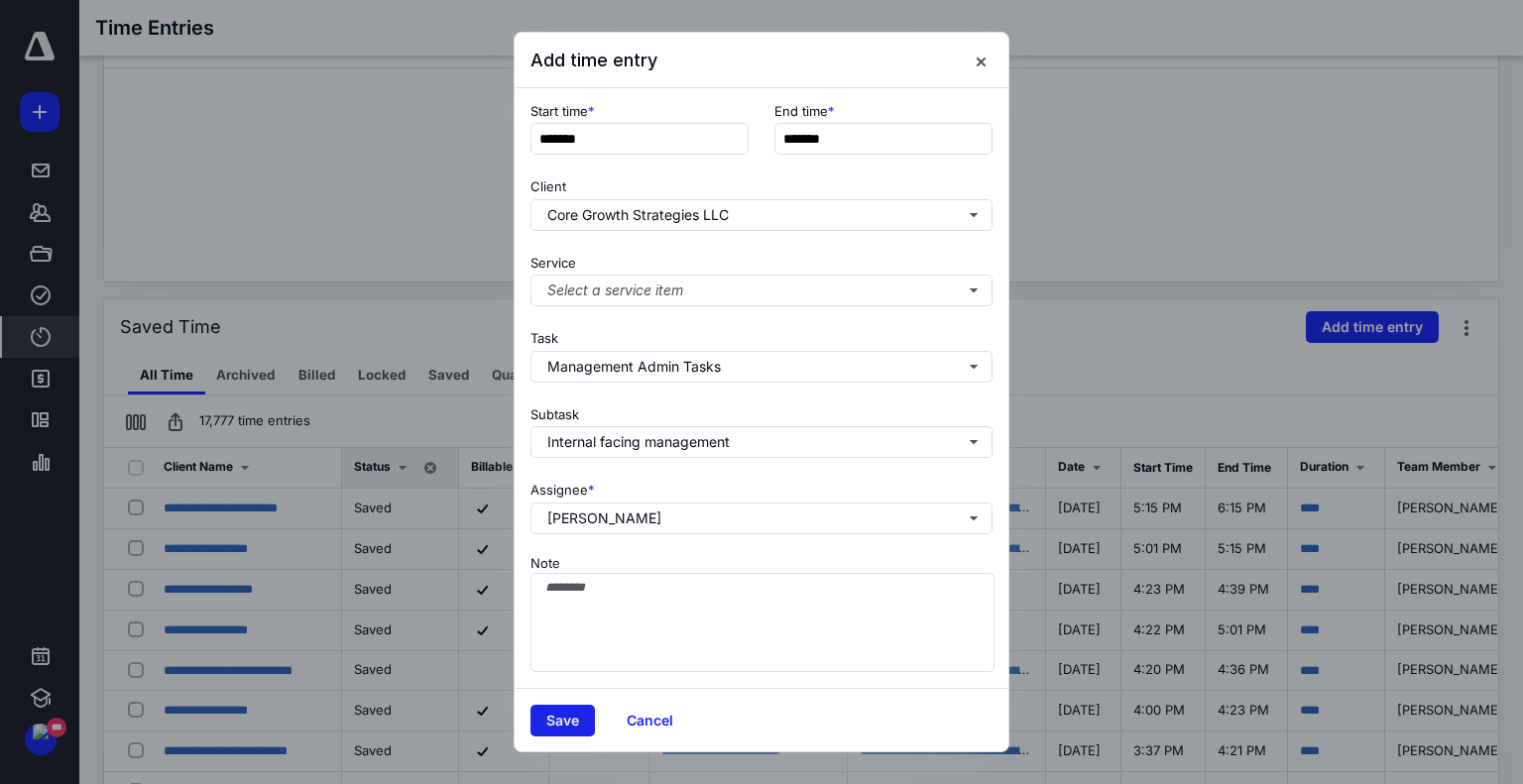 click on "Save" at bounding box center (562, 721) 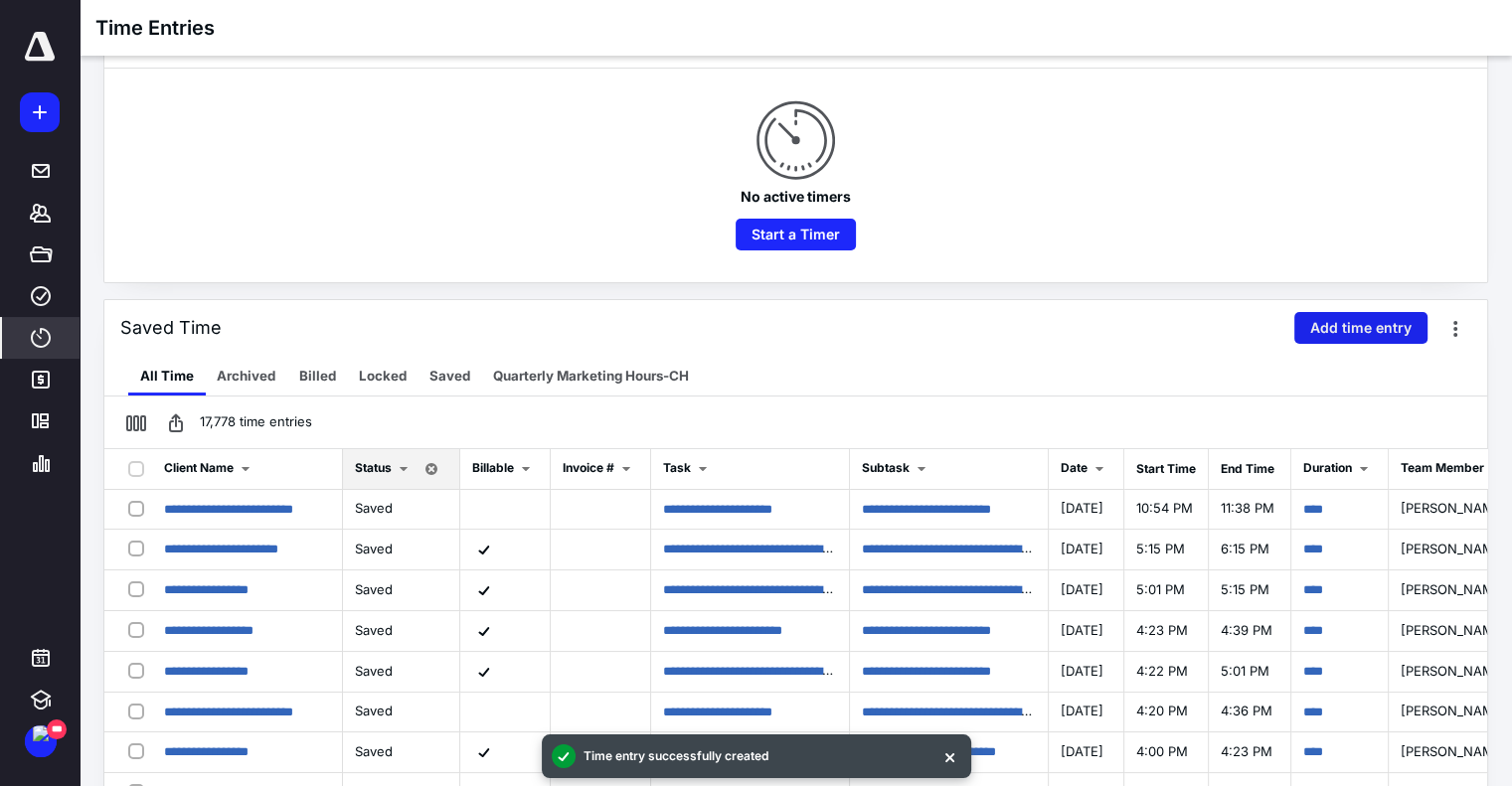 click on "Add time entry" at bounding box center [1361, 328] 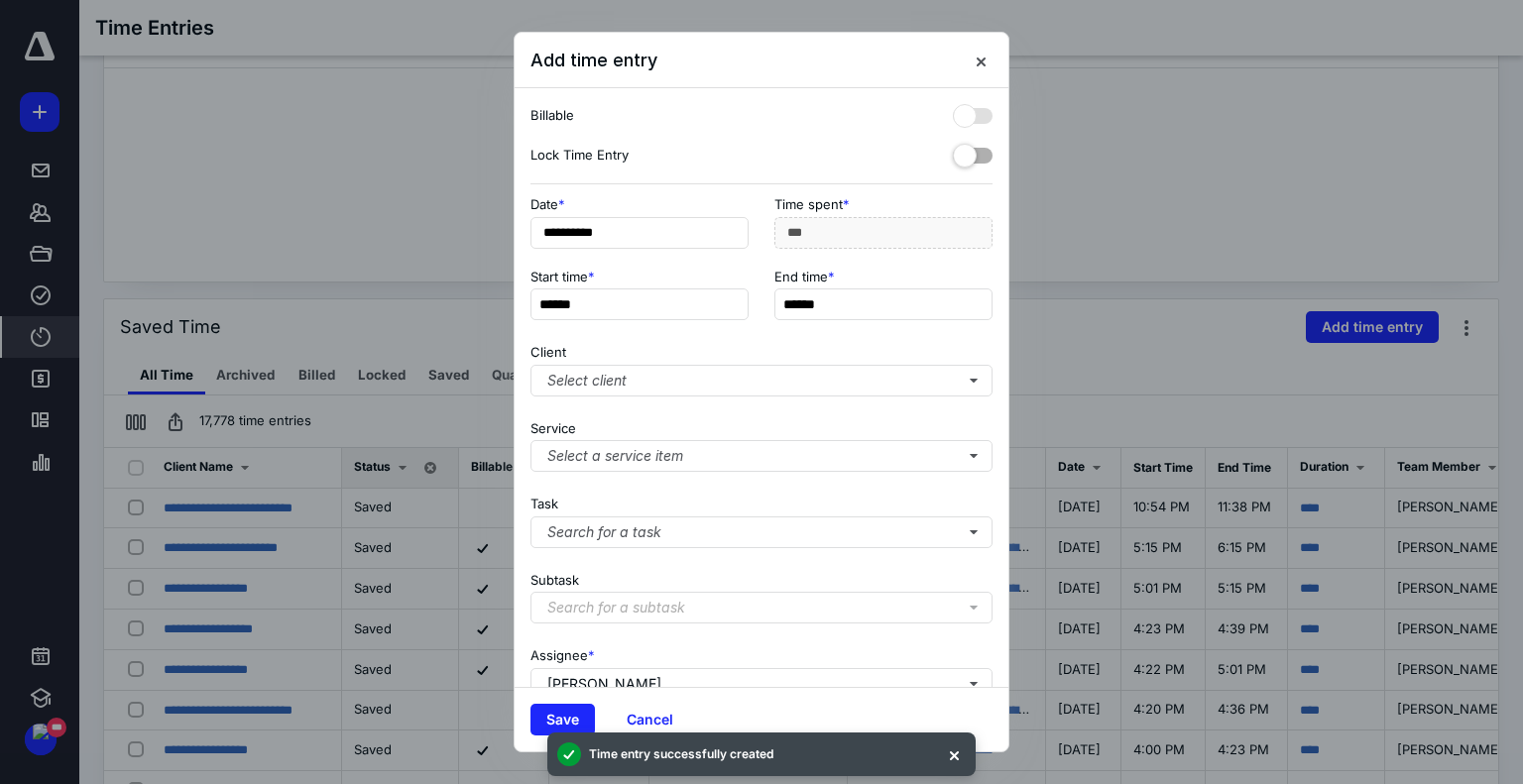 click on "Start time *" at bounding box center [640, 277] 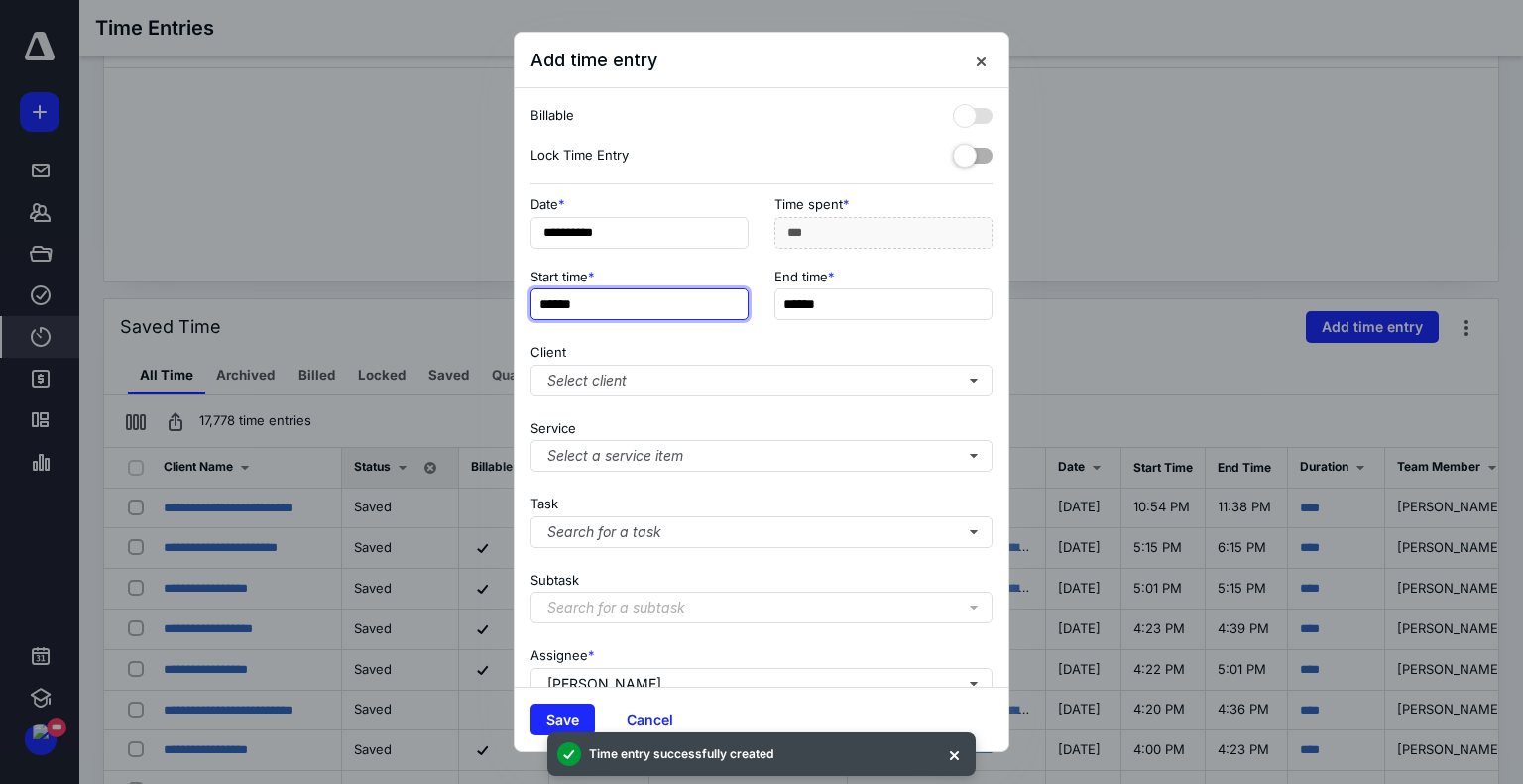 click on "******" at bounding box center (640, 304) 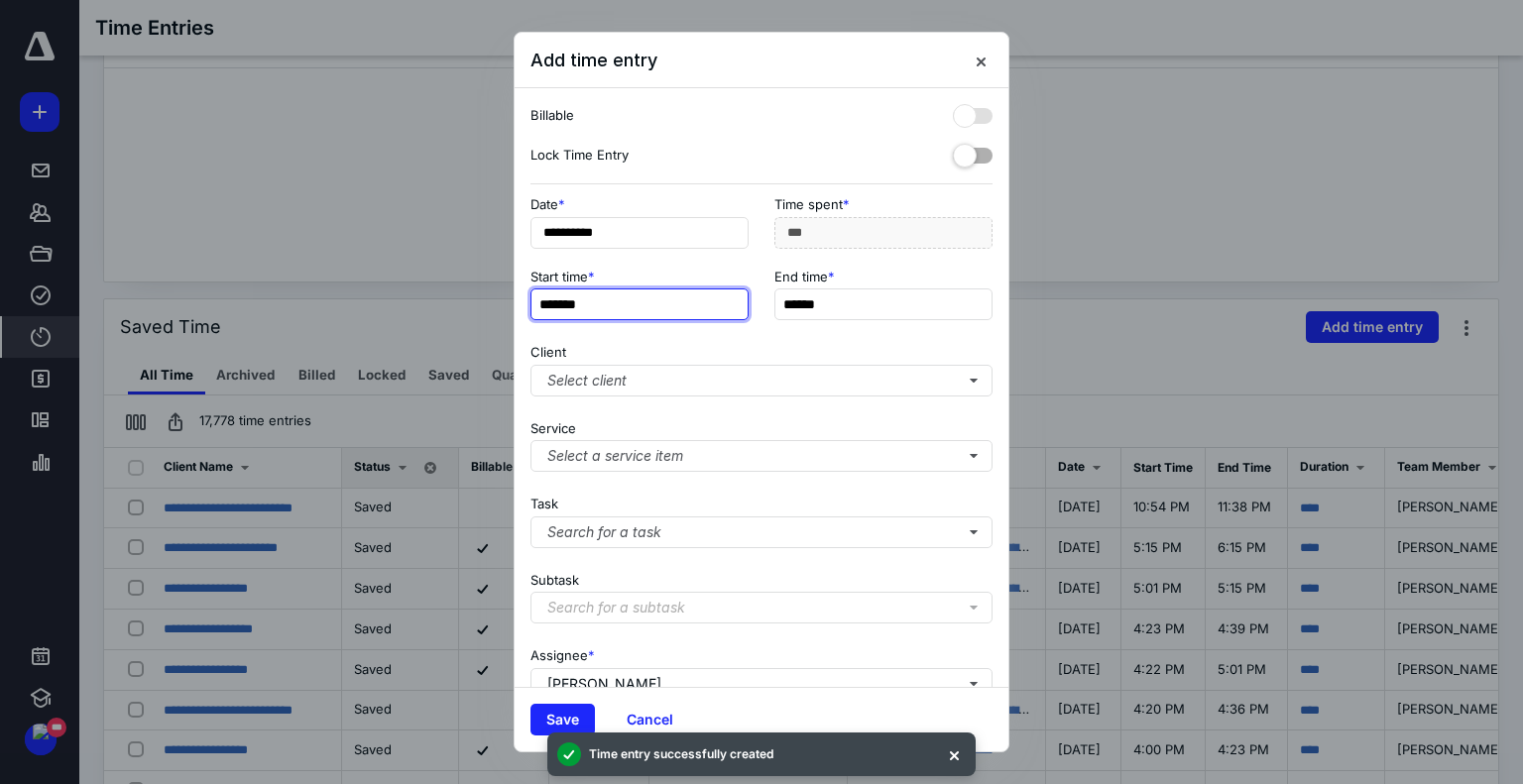 type on "*******" 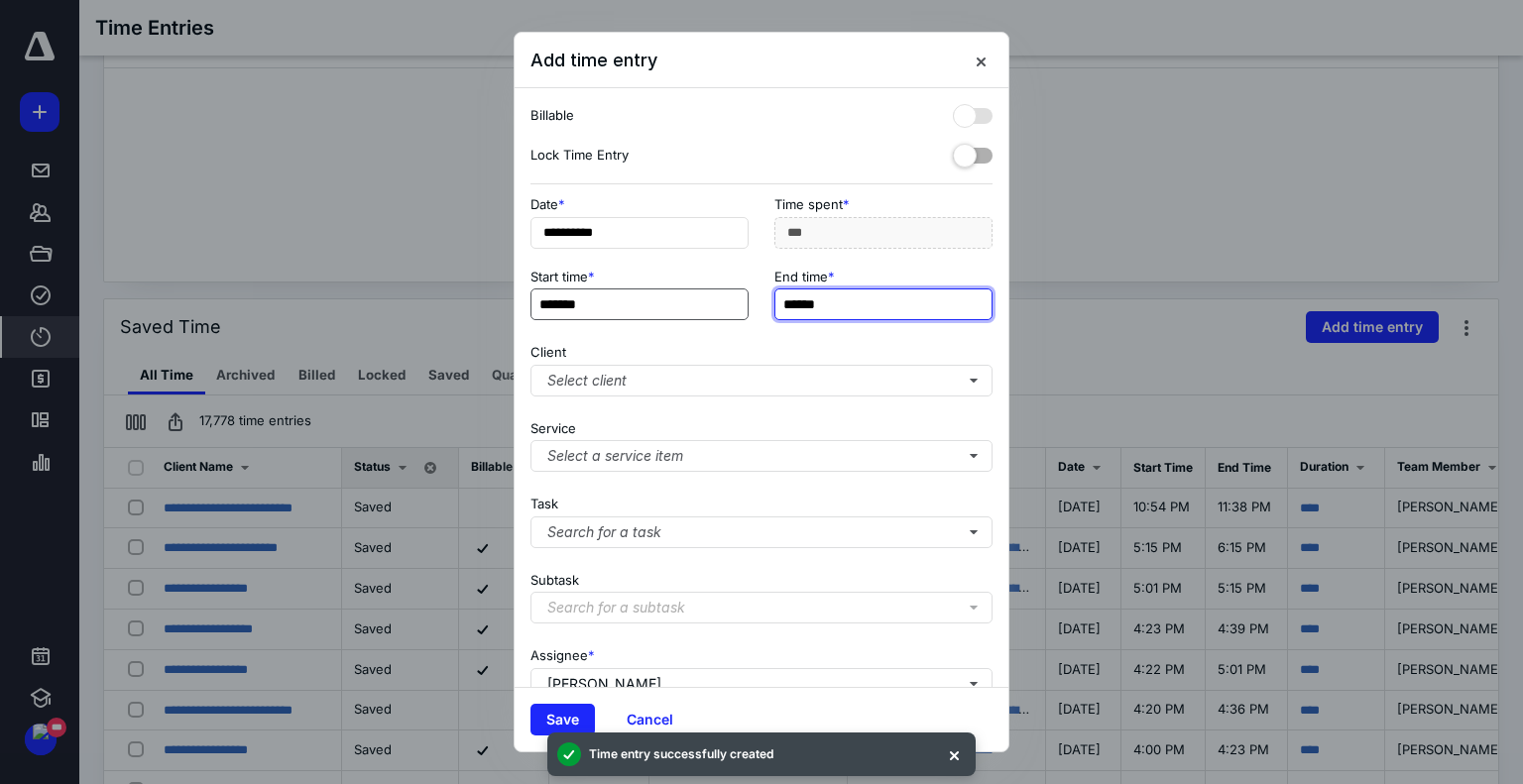 type on "******" 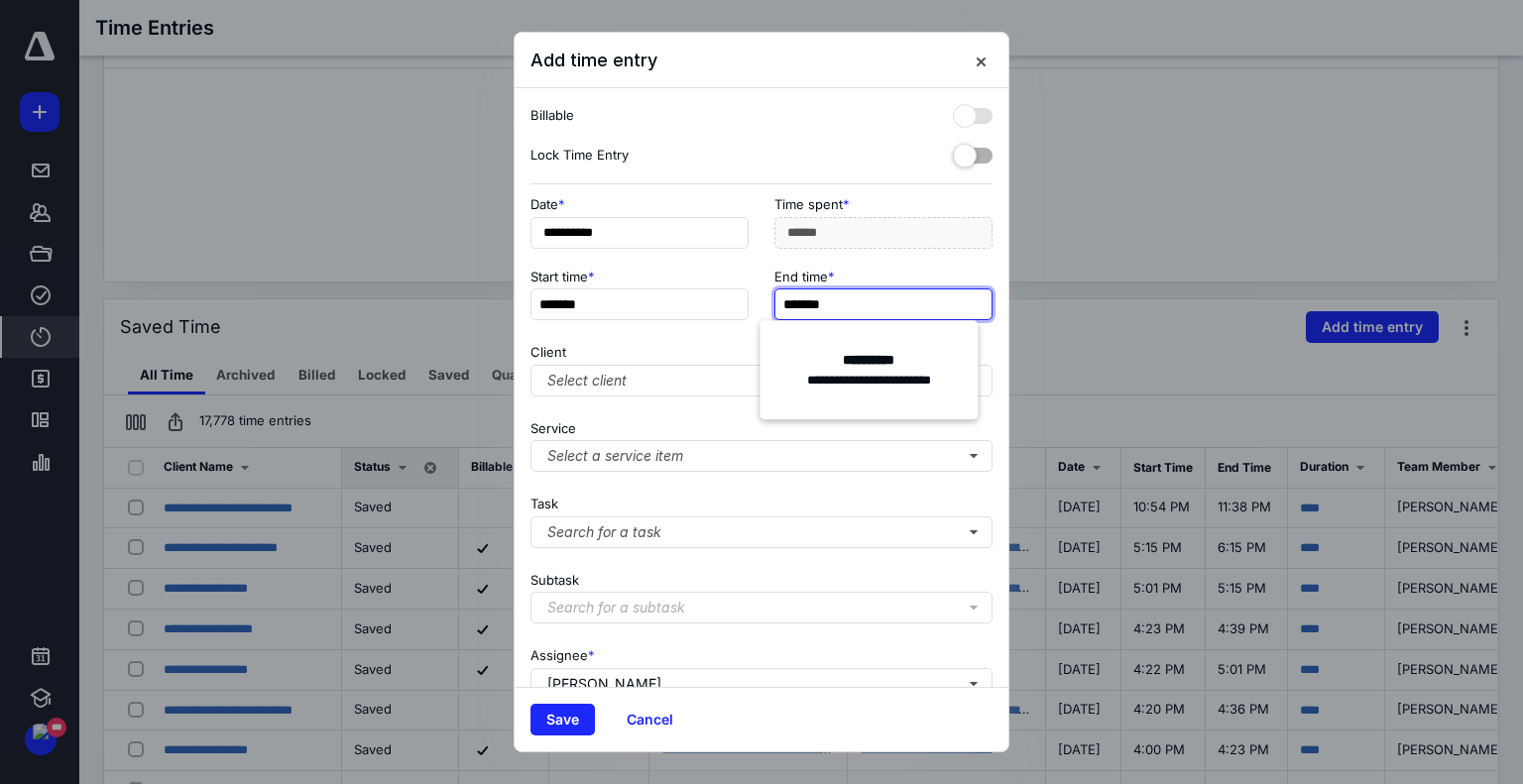 type on "*******" 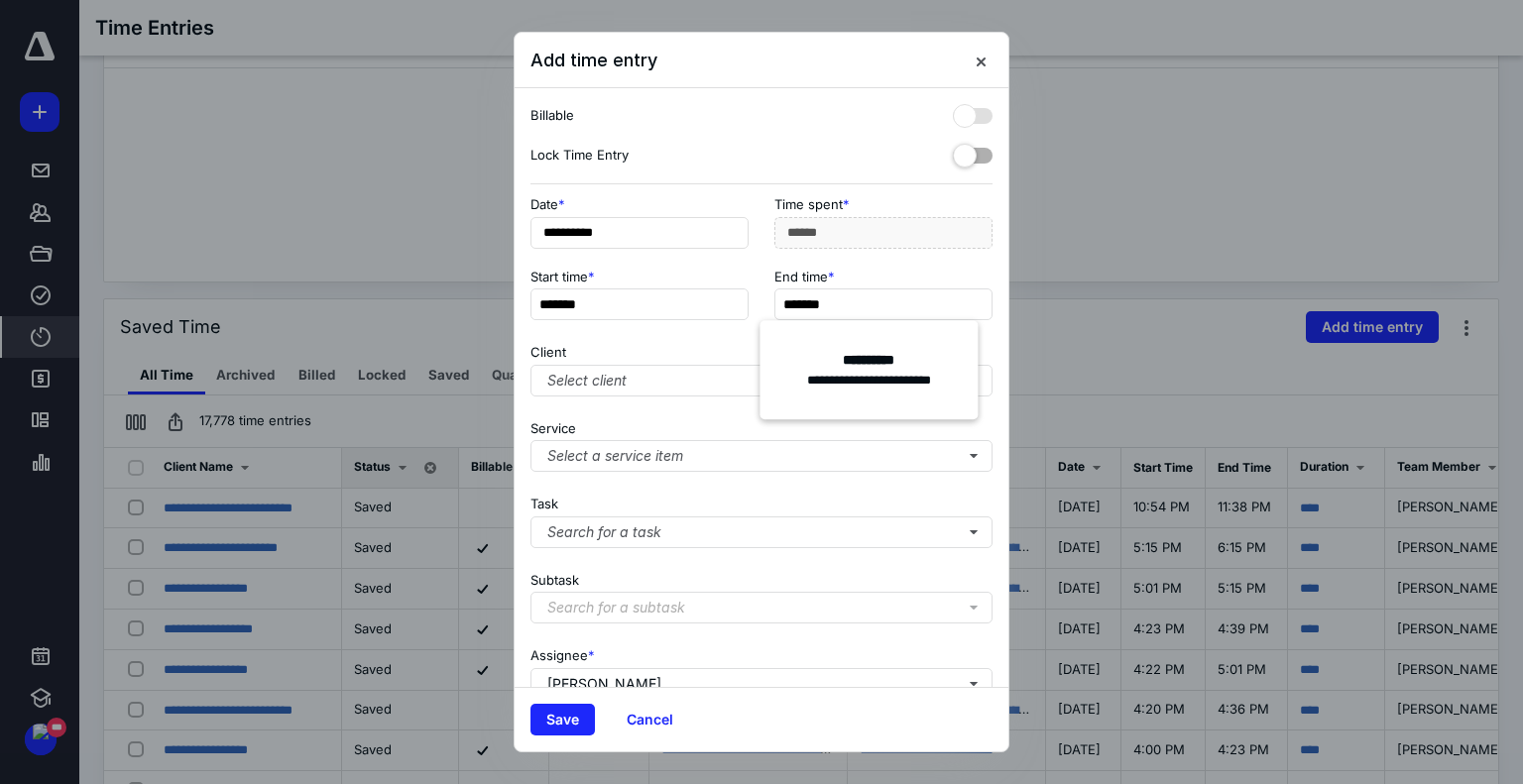 type on "***" 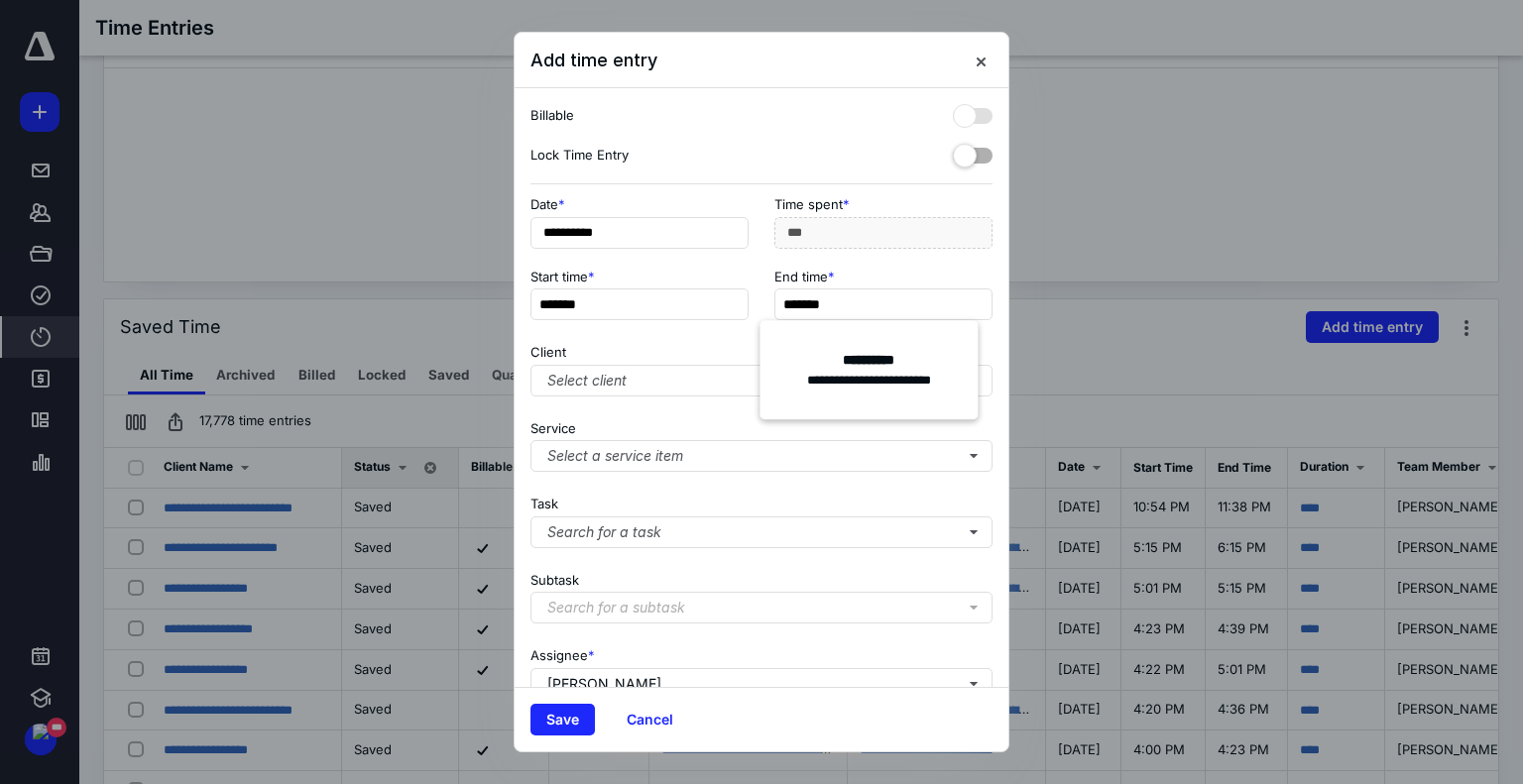 click on "Start time *" at bounding box center [640, 277] 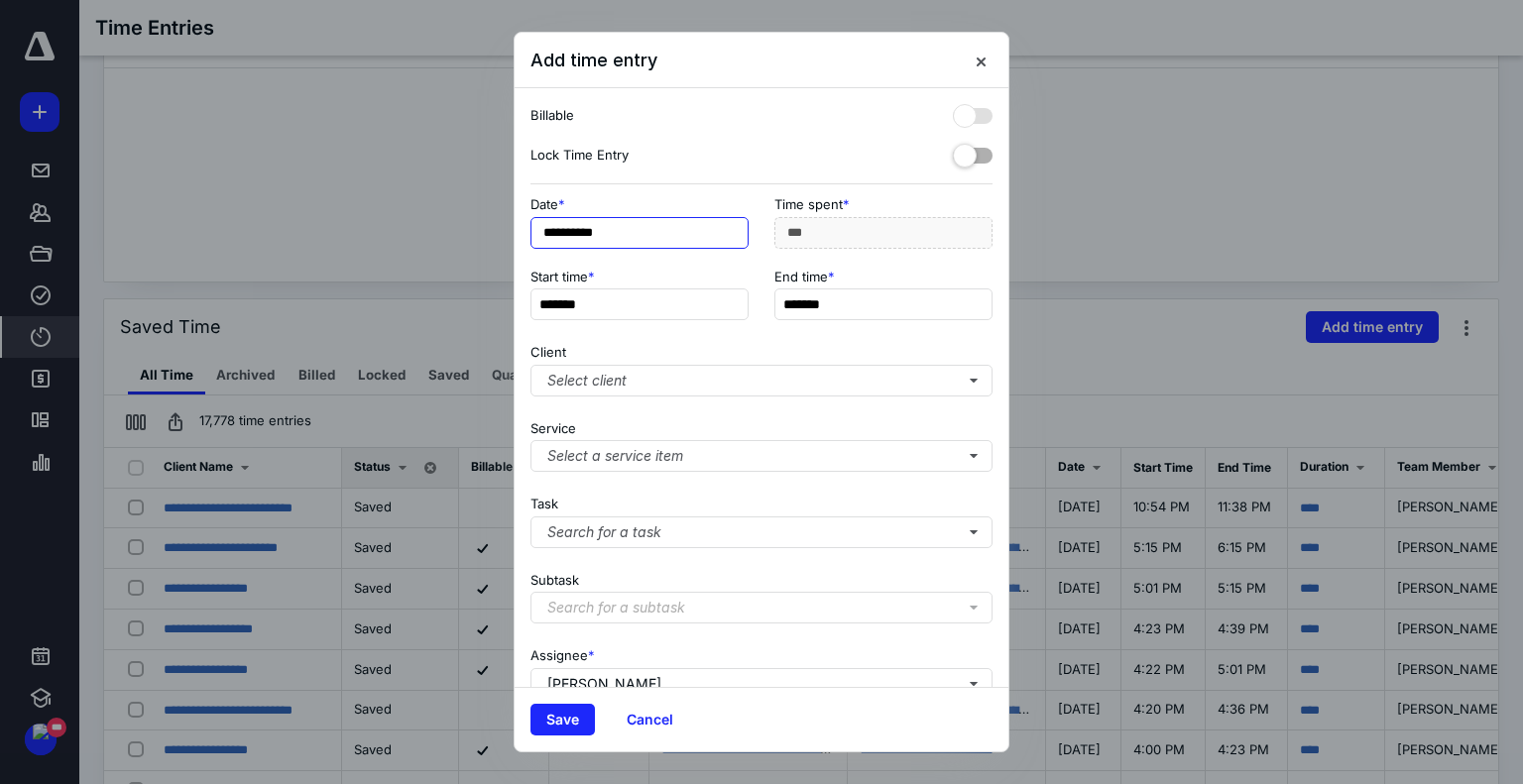 click on "**********" at bounding box center [640, 233] 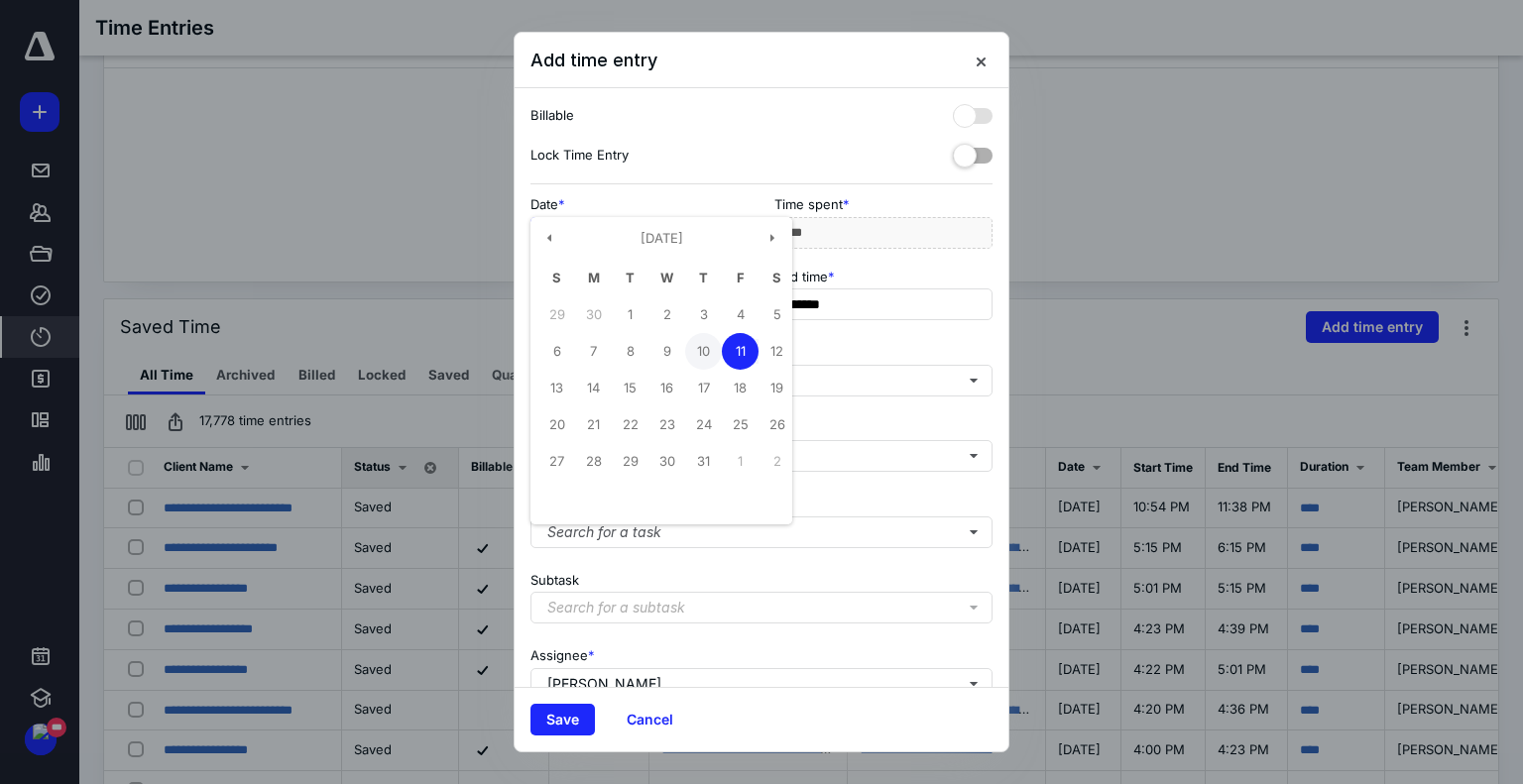 click on "10" at bounding box center [703, 351] 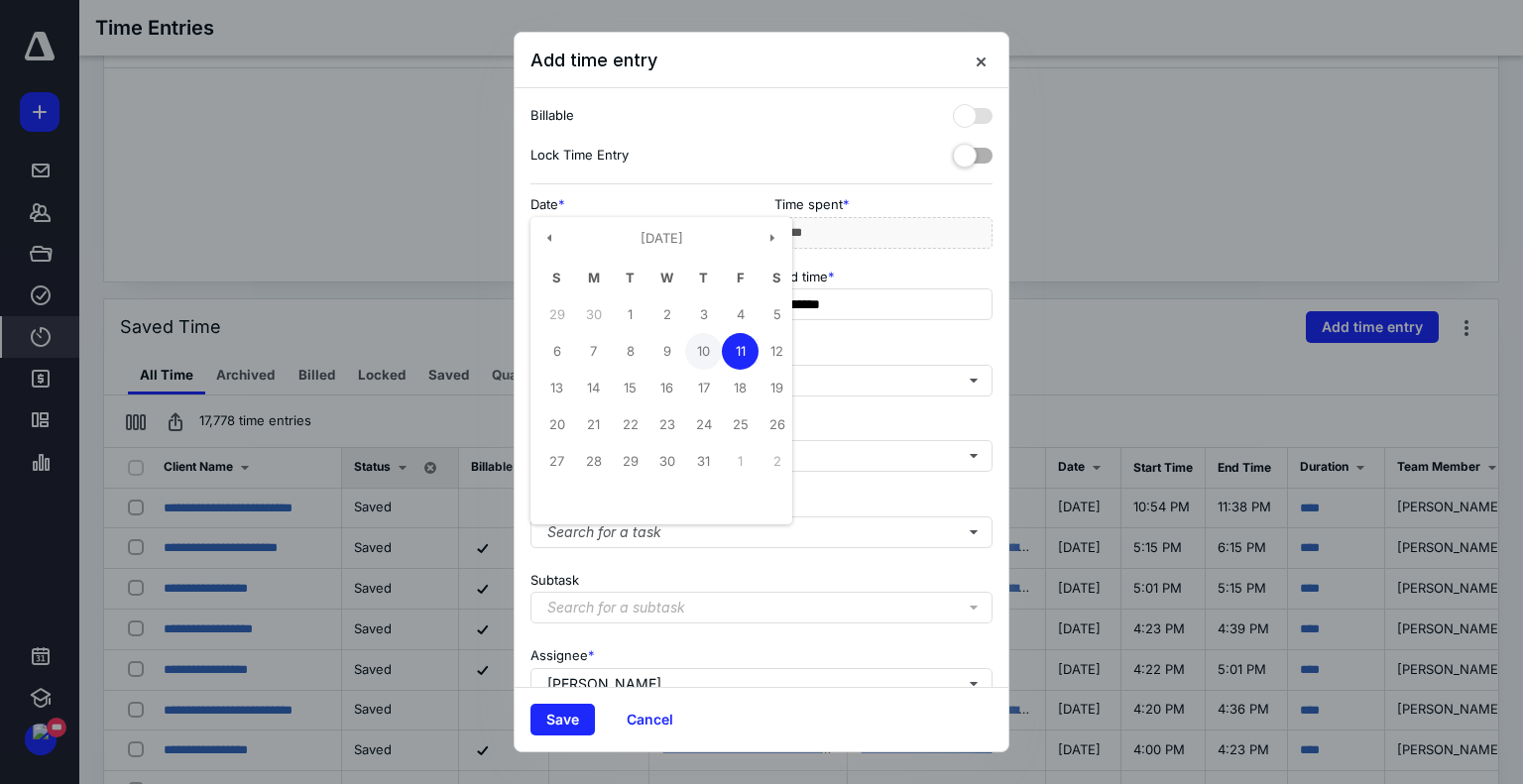 type on "**********" 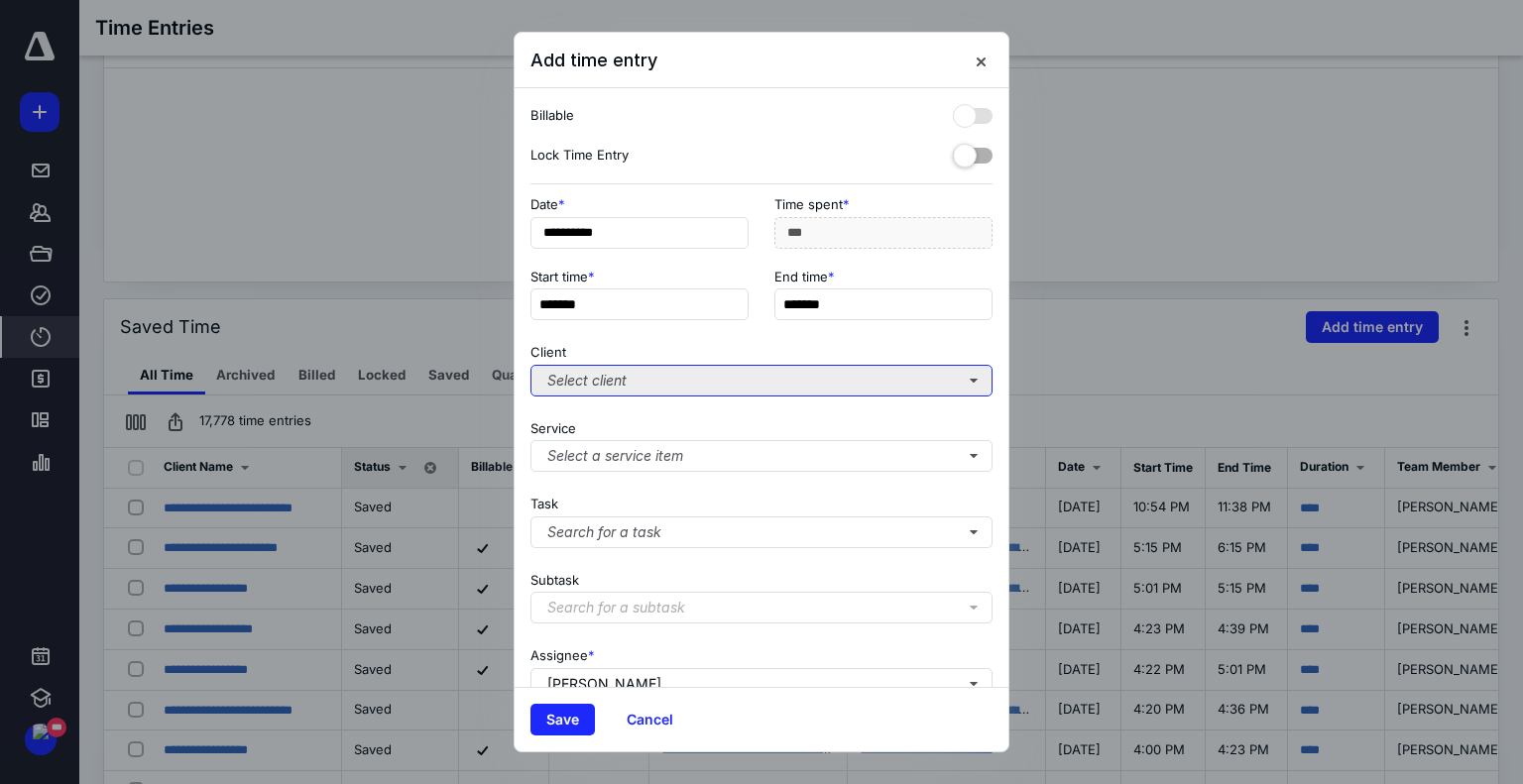 click on "Select client" at bounding box center [762, 381] 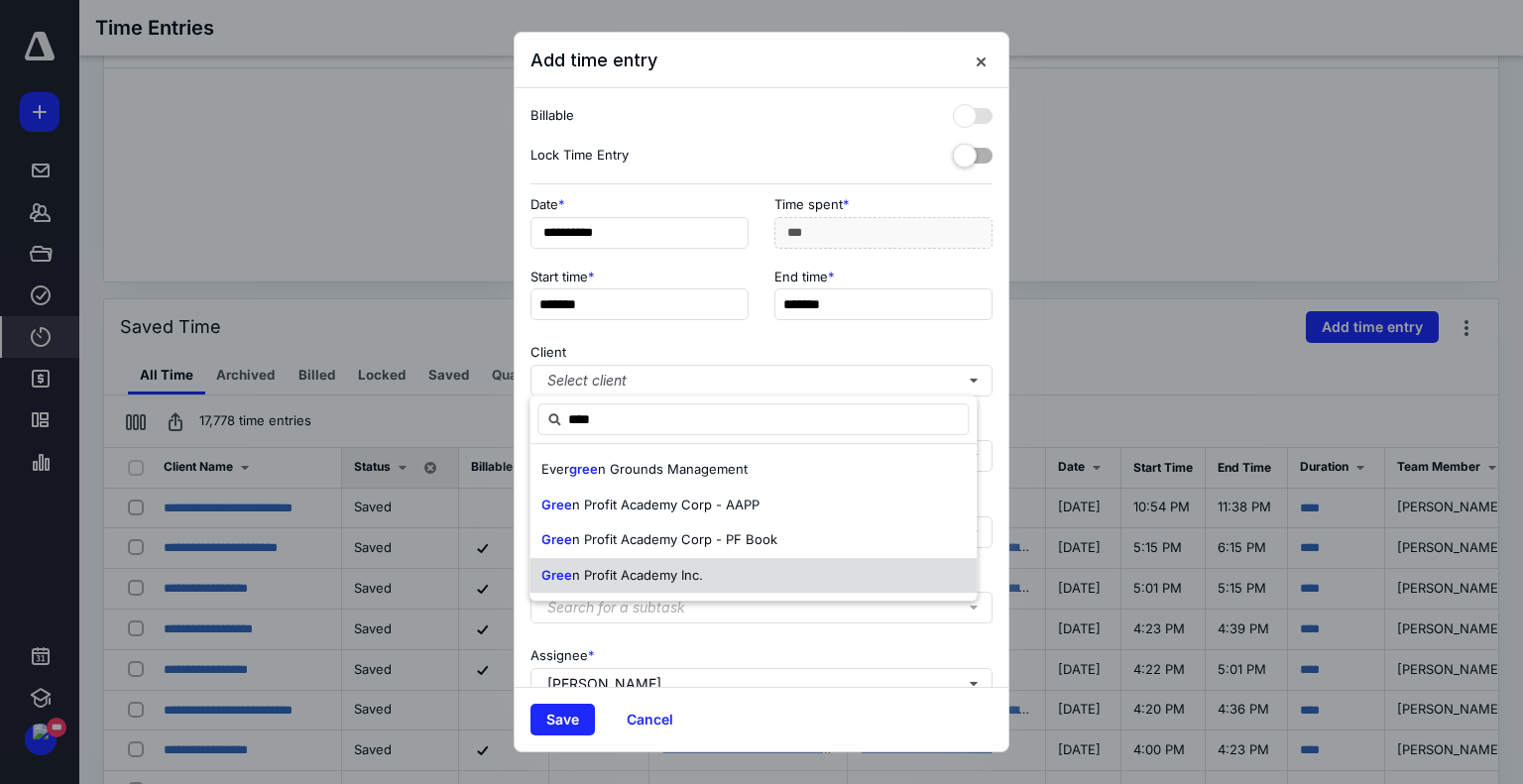 click on "n Profit Academy Inc." at bounding box center [638, 575] 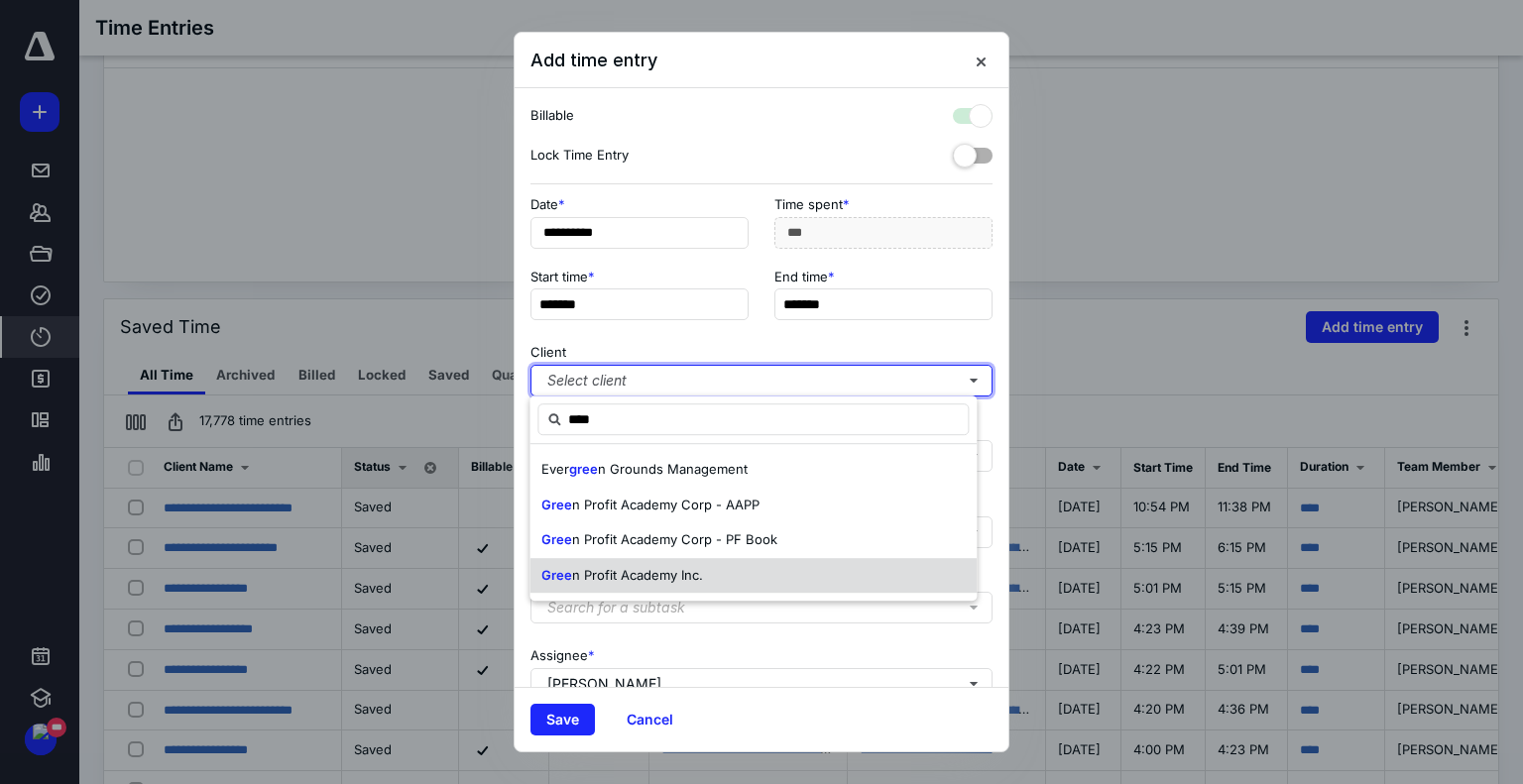 checkbox on "true" 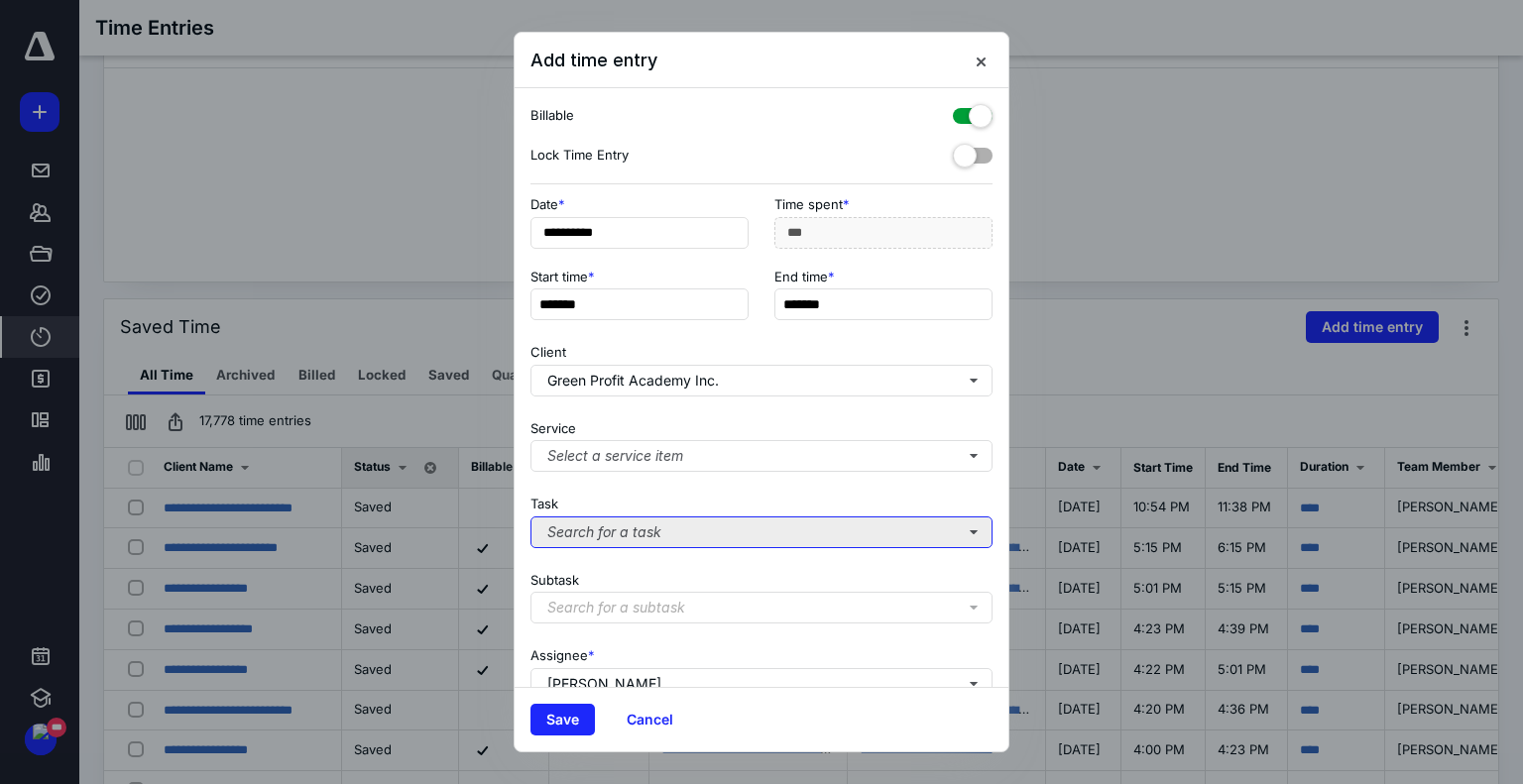 click on "Search for a task" at bounding box center (762, 532) 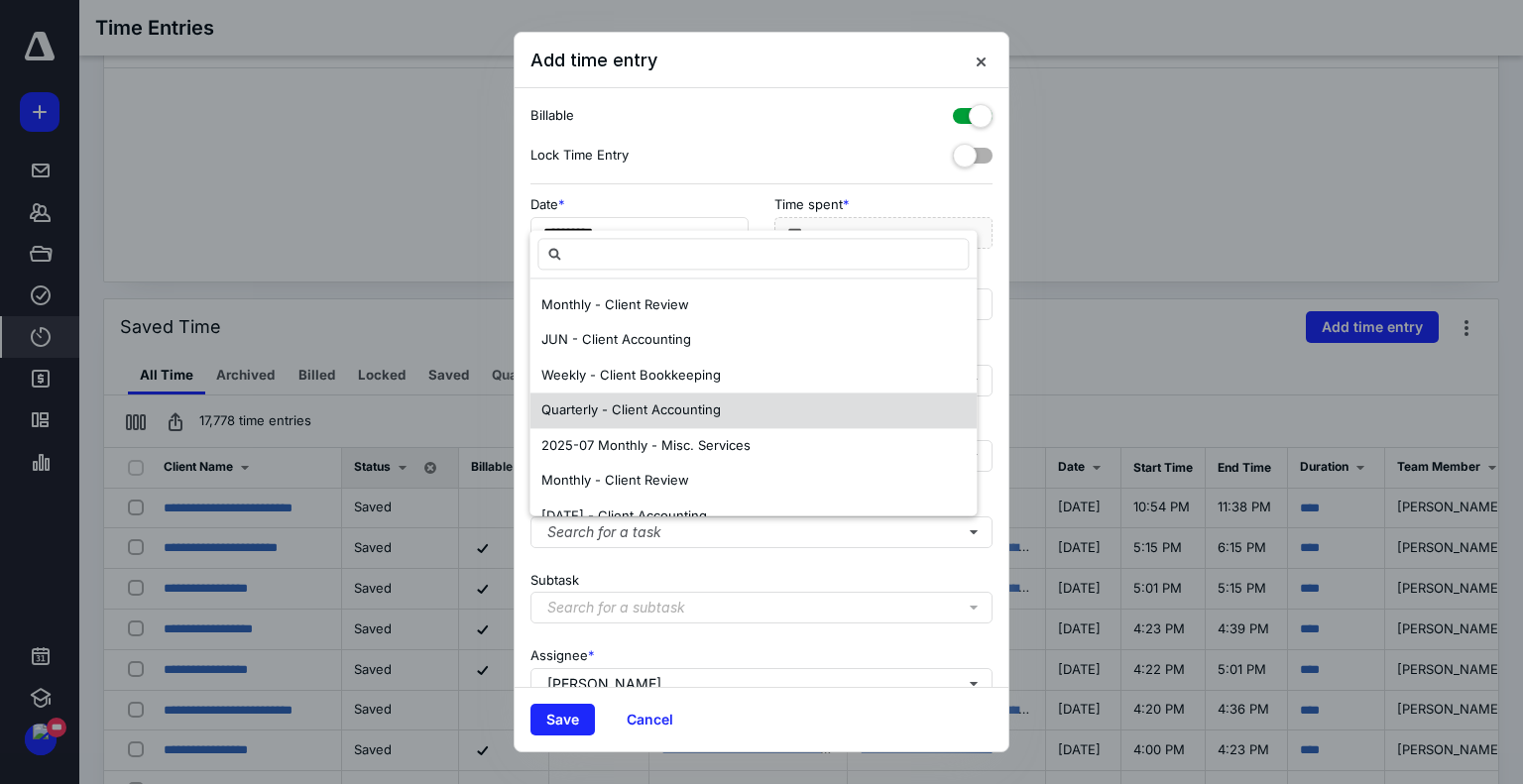 scroll, scrollTop: 1291, scrollLeft: 0, axis: vertical 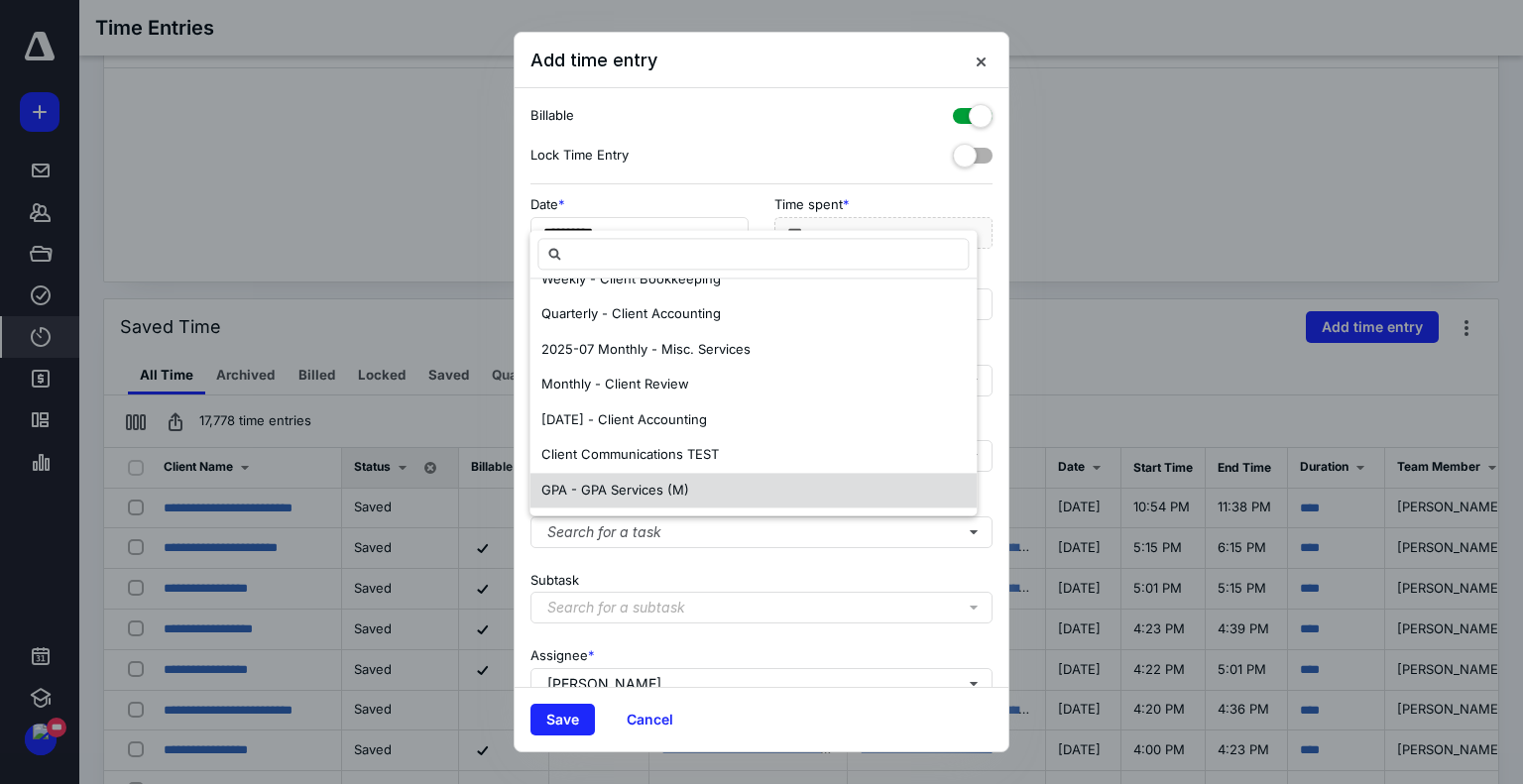 click on "GPA - GPA Services (M)" at bounding box center (615, 490) 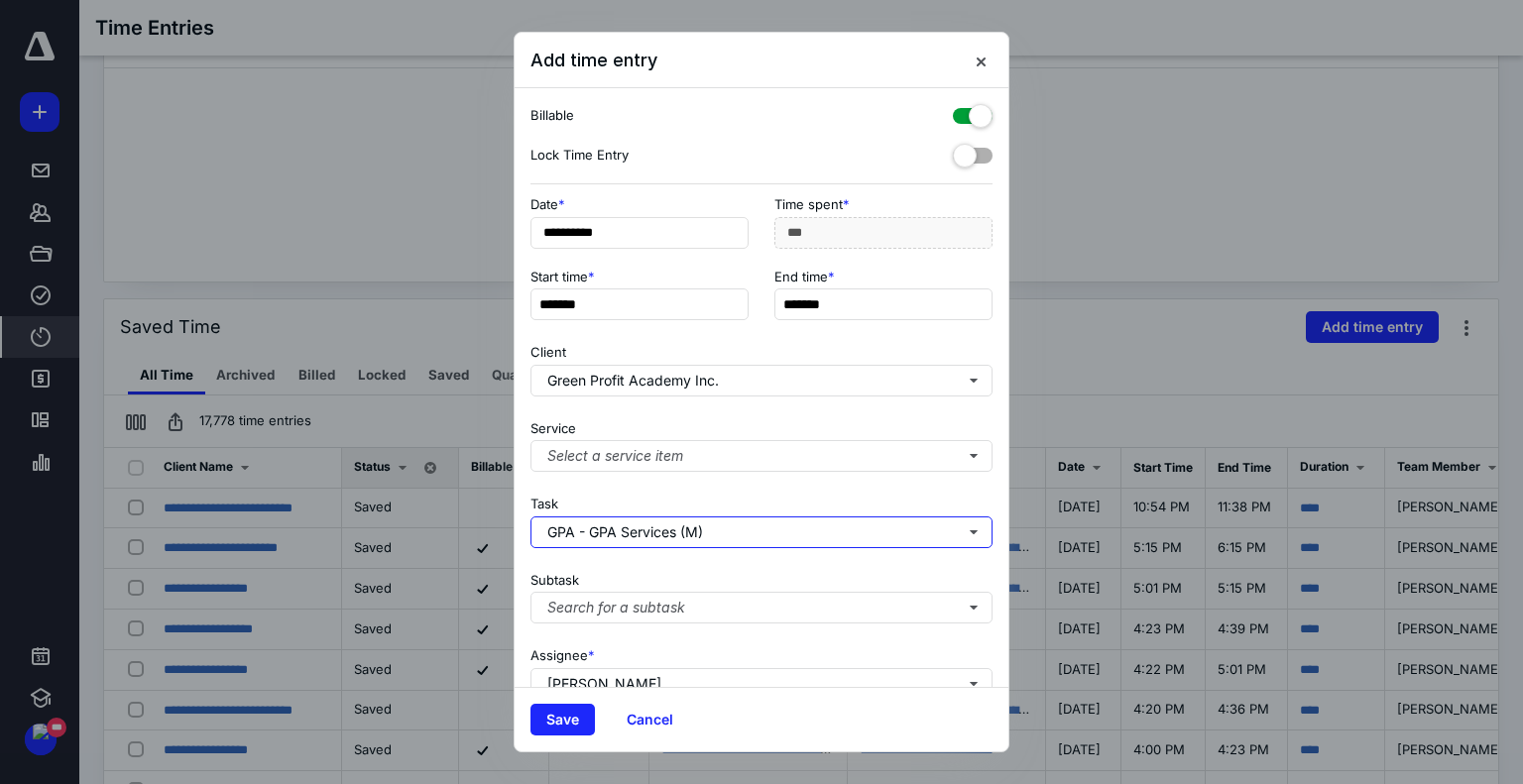 scroll, scrollTop: 0, scrollLeft: 0, axis: both 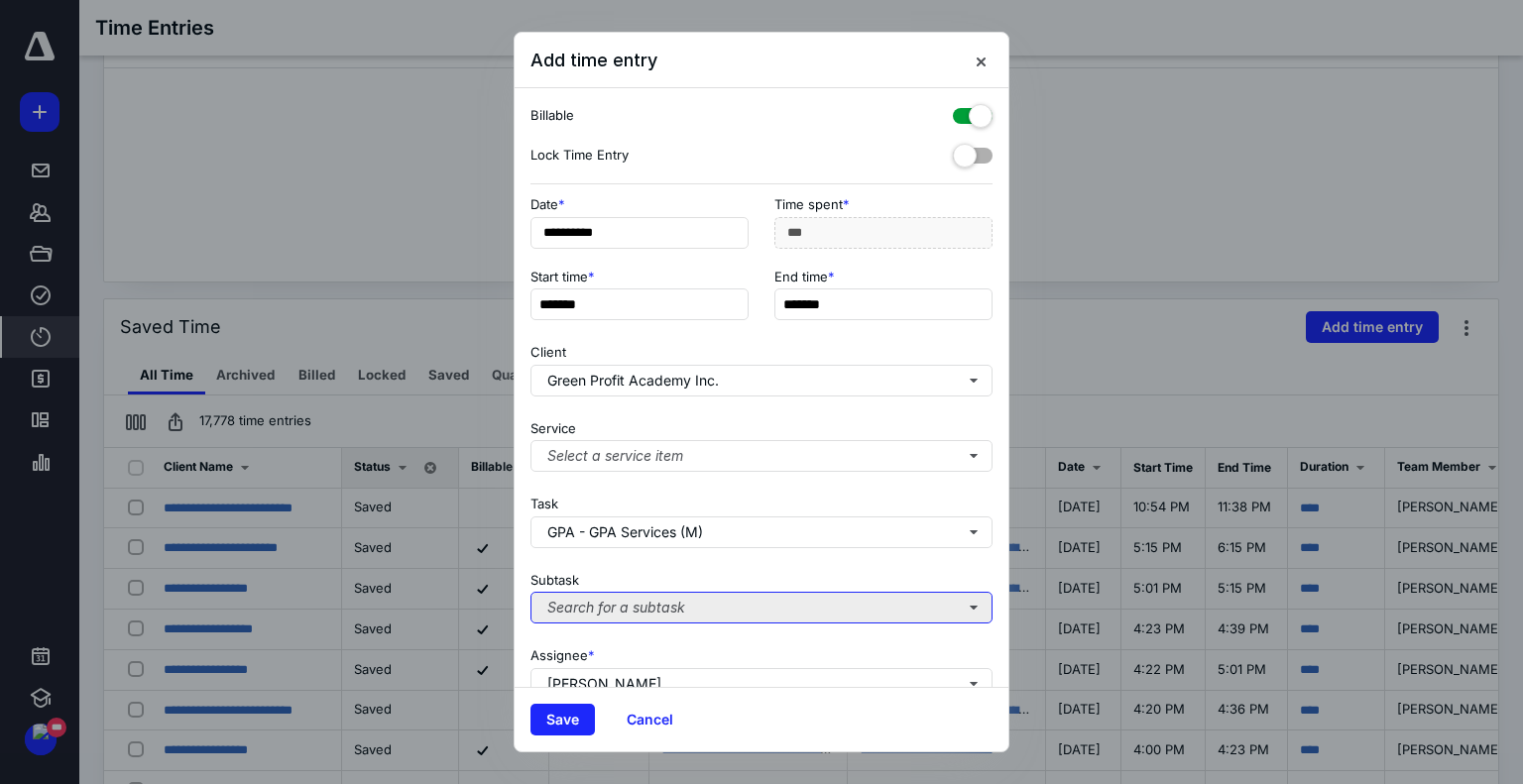 click on "Search for a subtask" at bounding box center (762, 608) 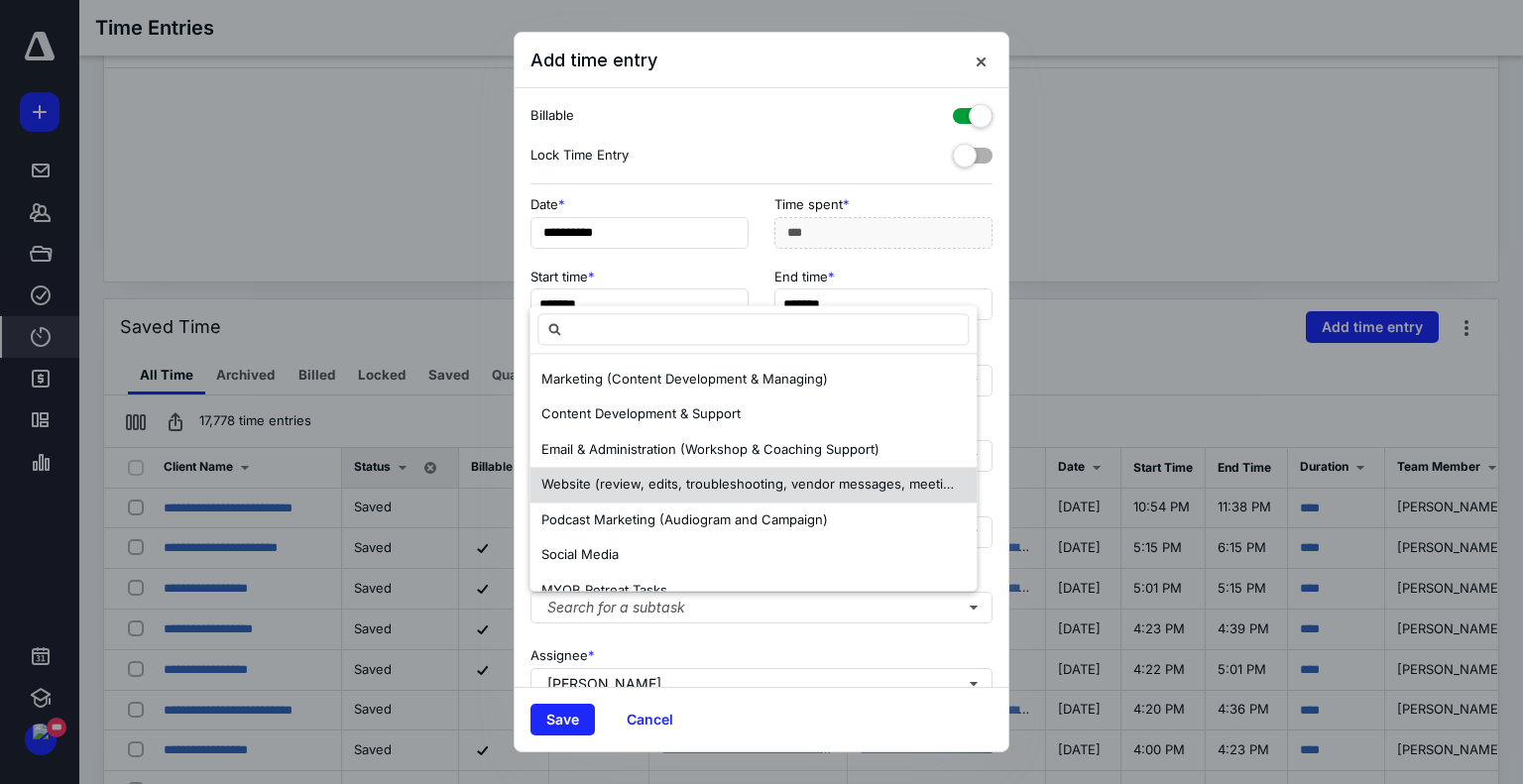 scroll, scrollTop: 166, scrollLeft: 0, axis: vertical 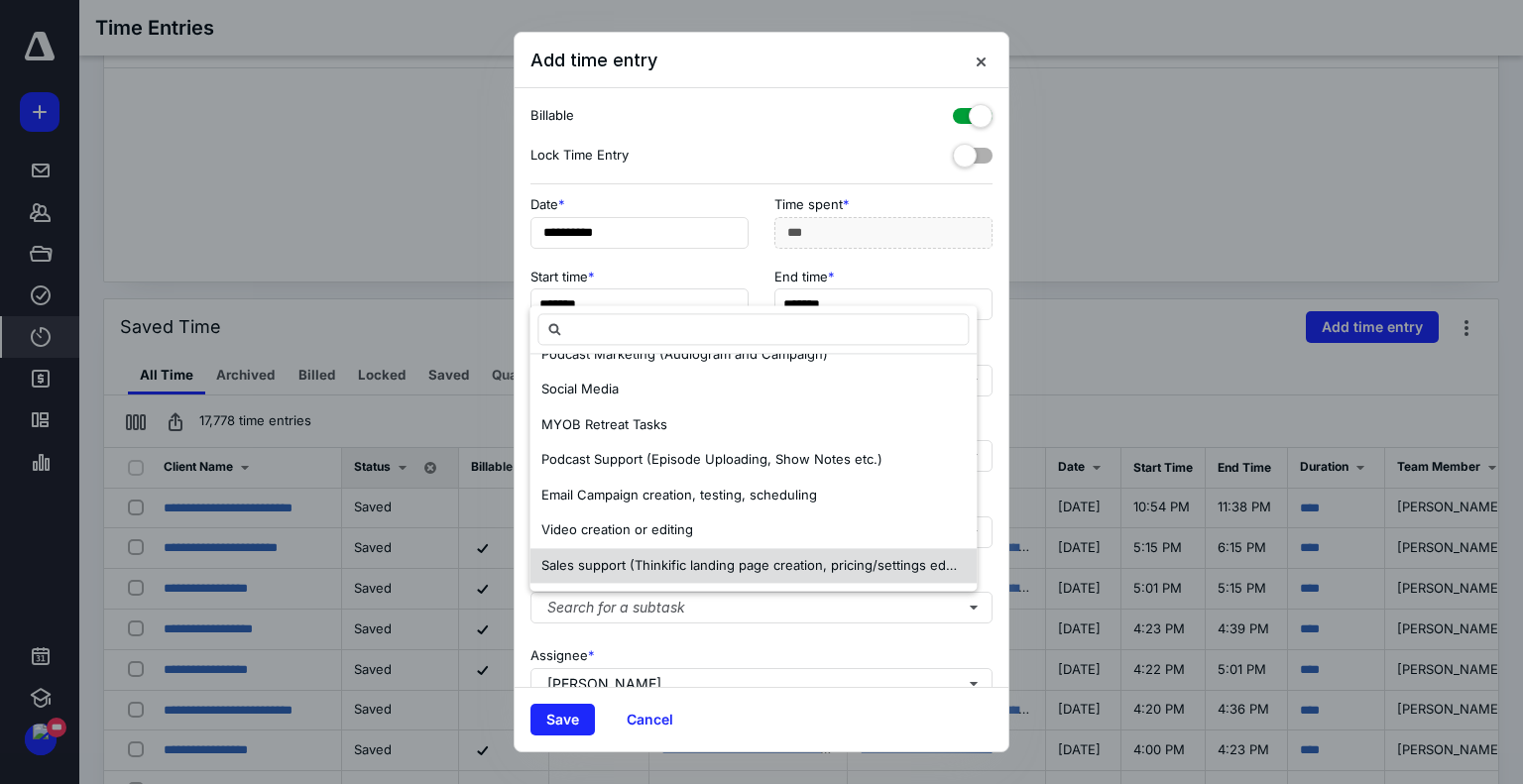 click on "Sales support (Thinkific landing page creation, pricing/settings edits, ActiveCampaign sales process creation or edits)" at bounding box center [903, 565] 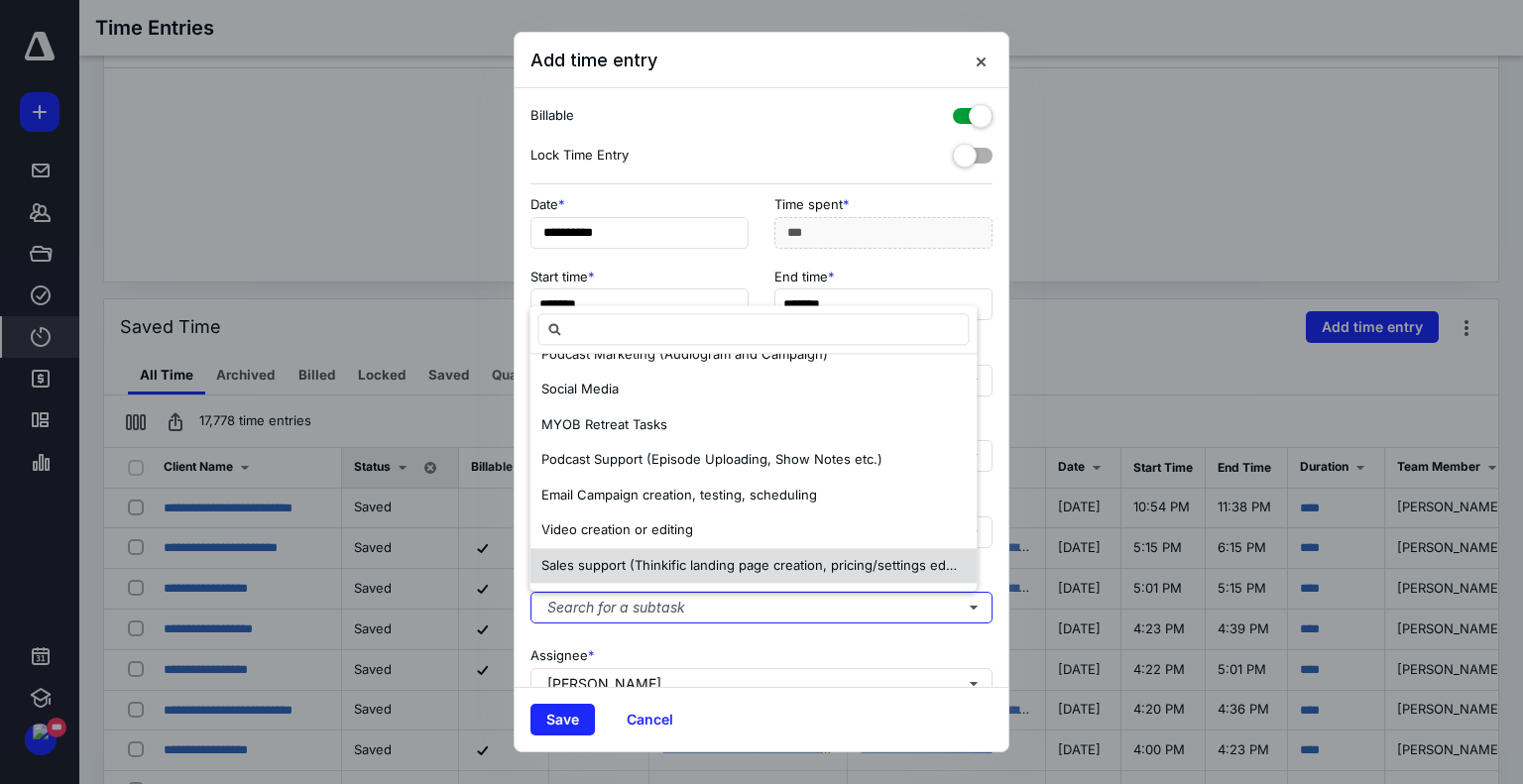 scroll, scrollTop: 0, scrollLeft: 0, axis: both 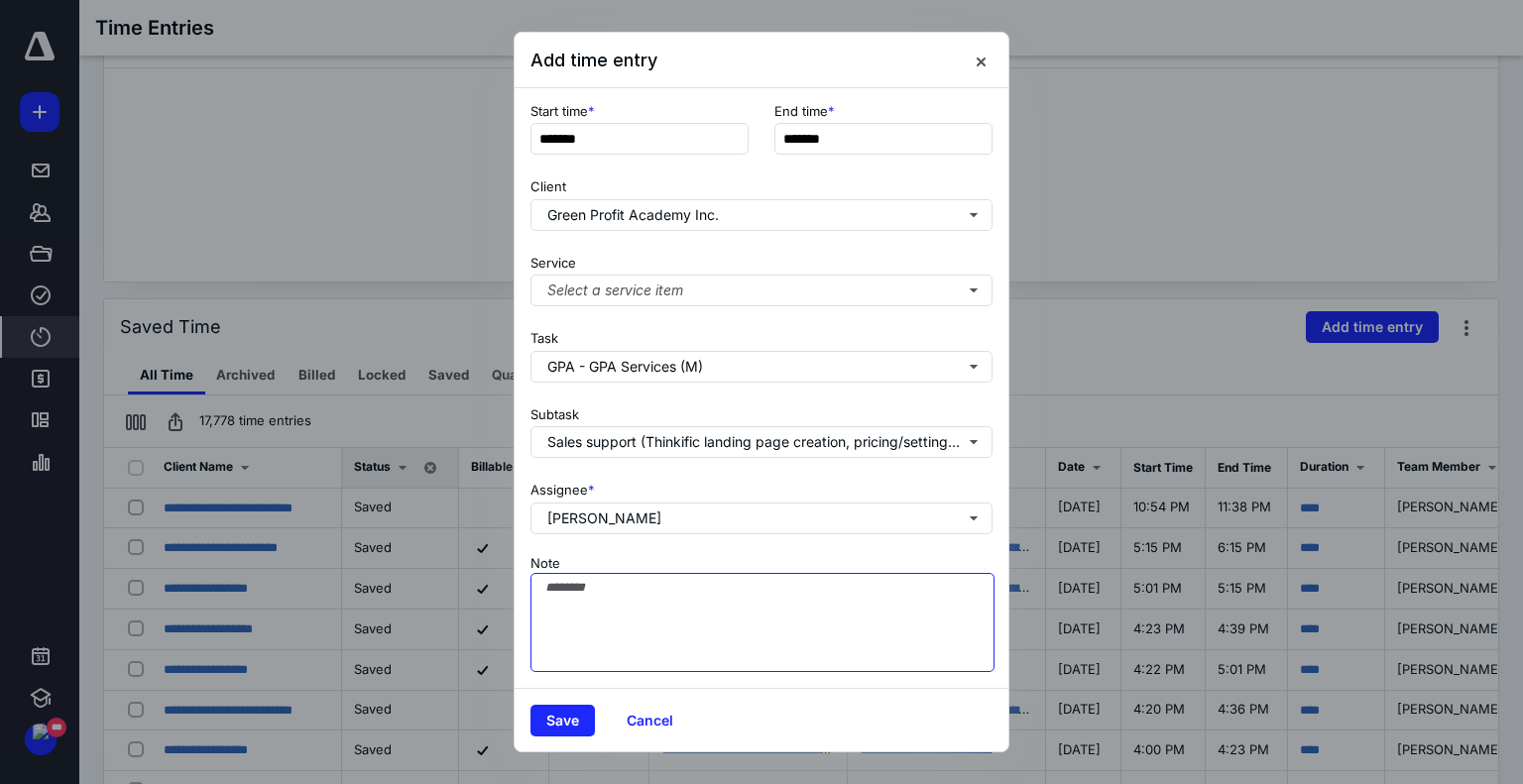 click on "Note" at bounding box center (762, 622) 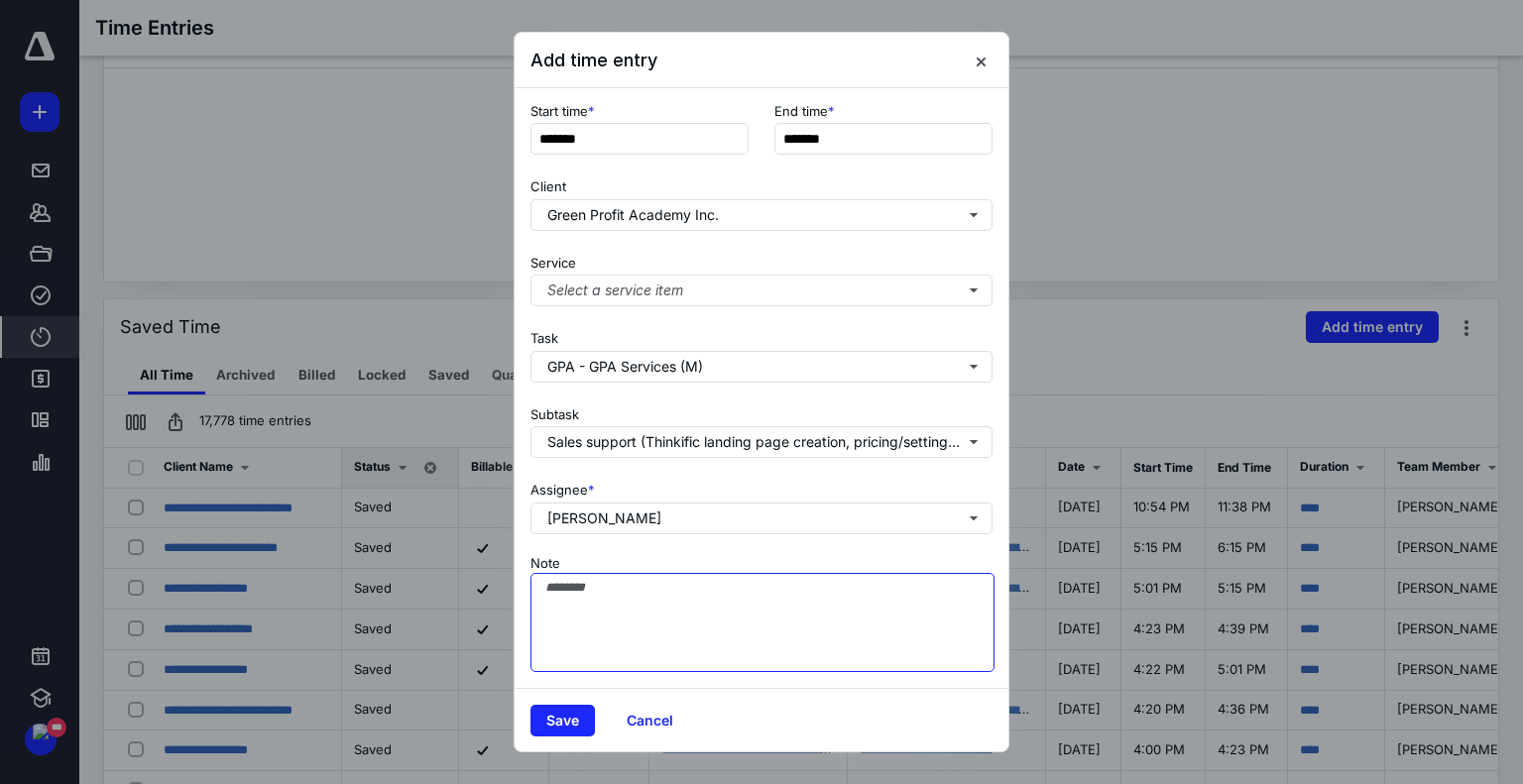 type on "*" 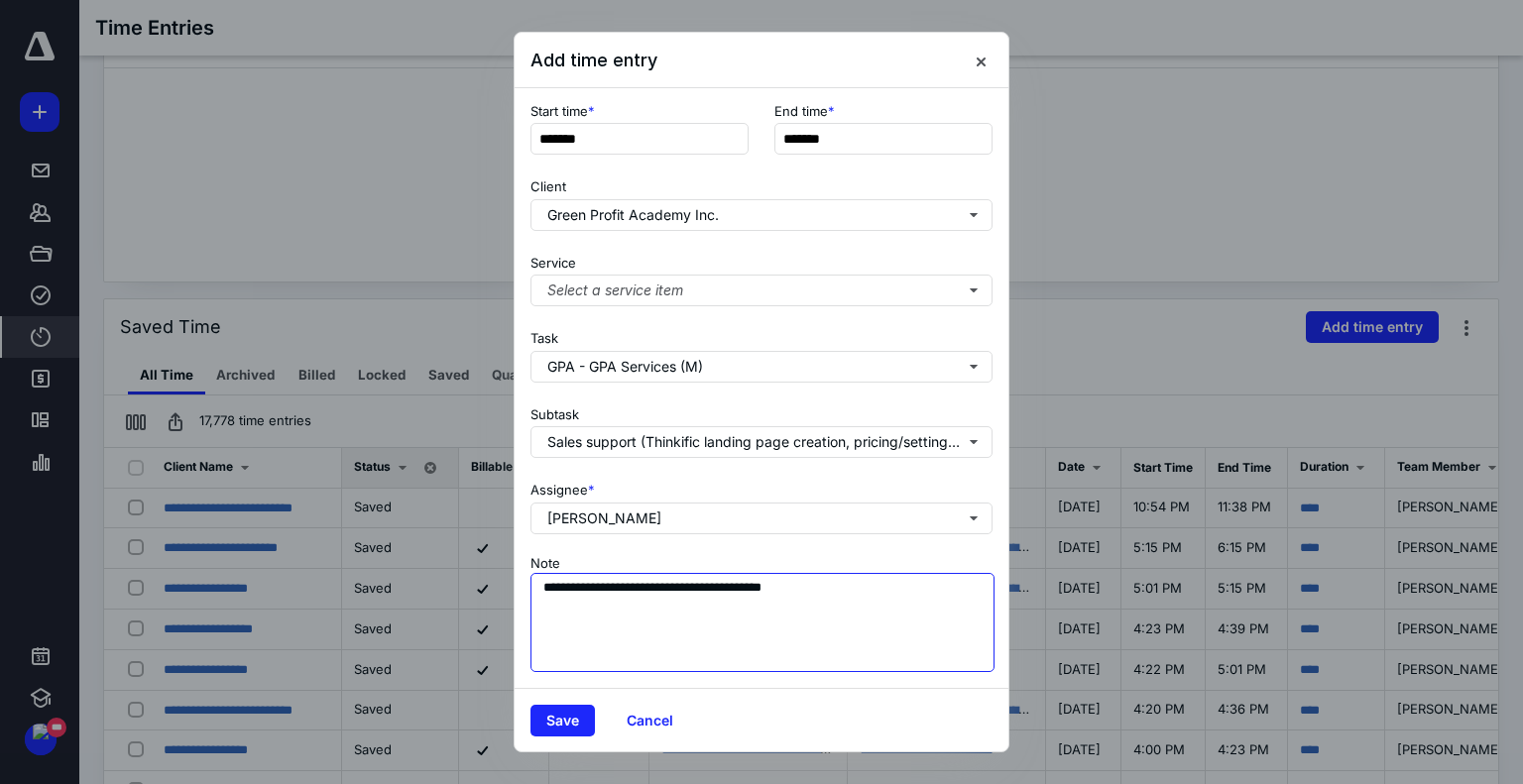 click on "**********" at bounding box center (762, 622) 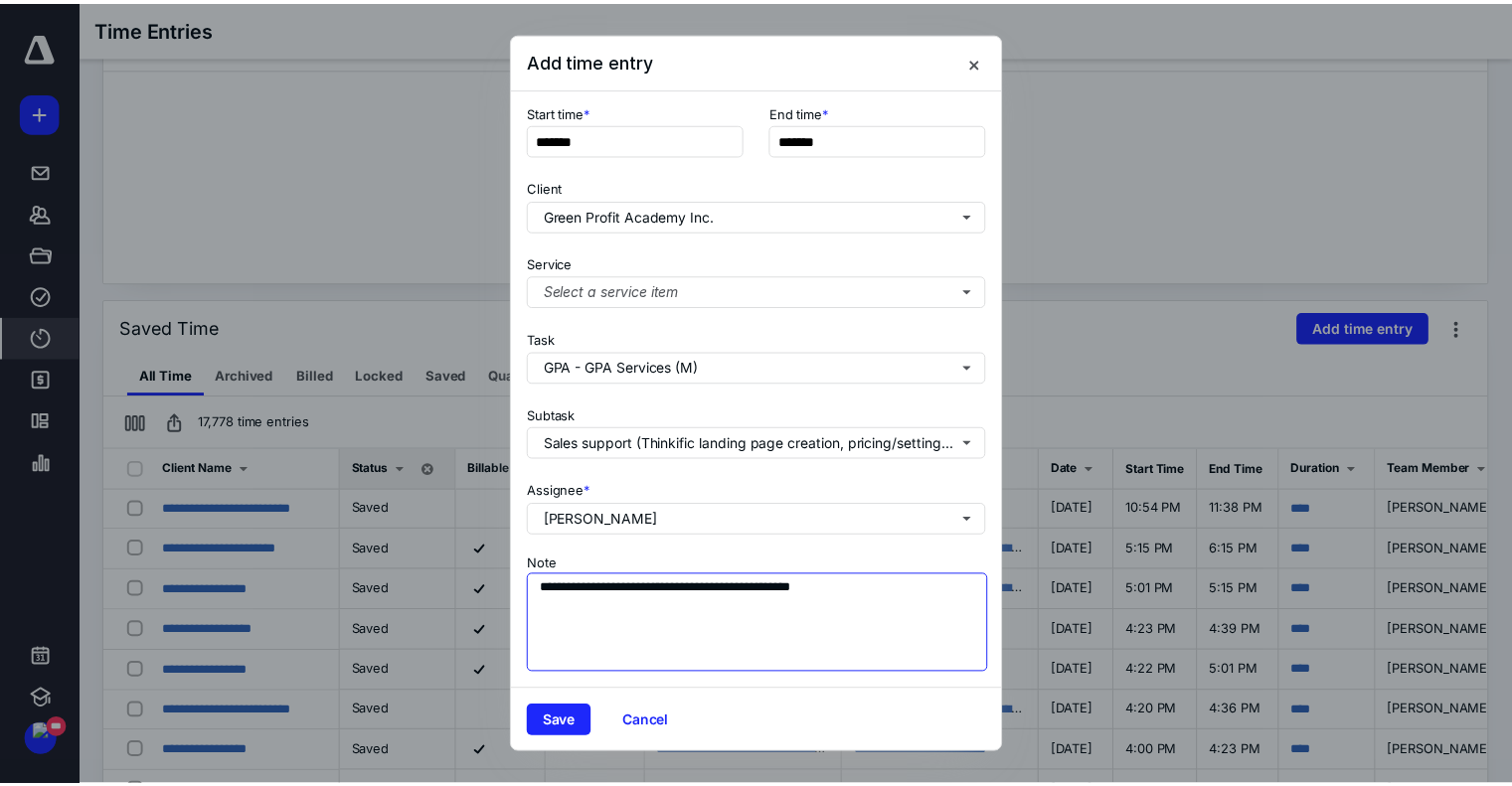 scroll, scrollTop: 181, scrollLeft: 0, axis: vertical 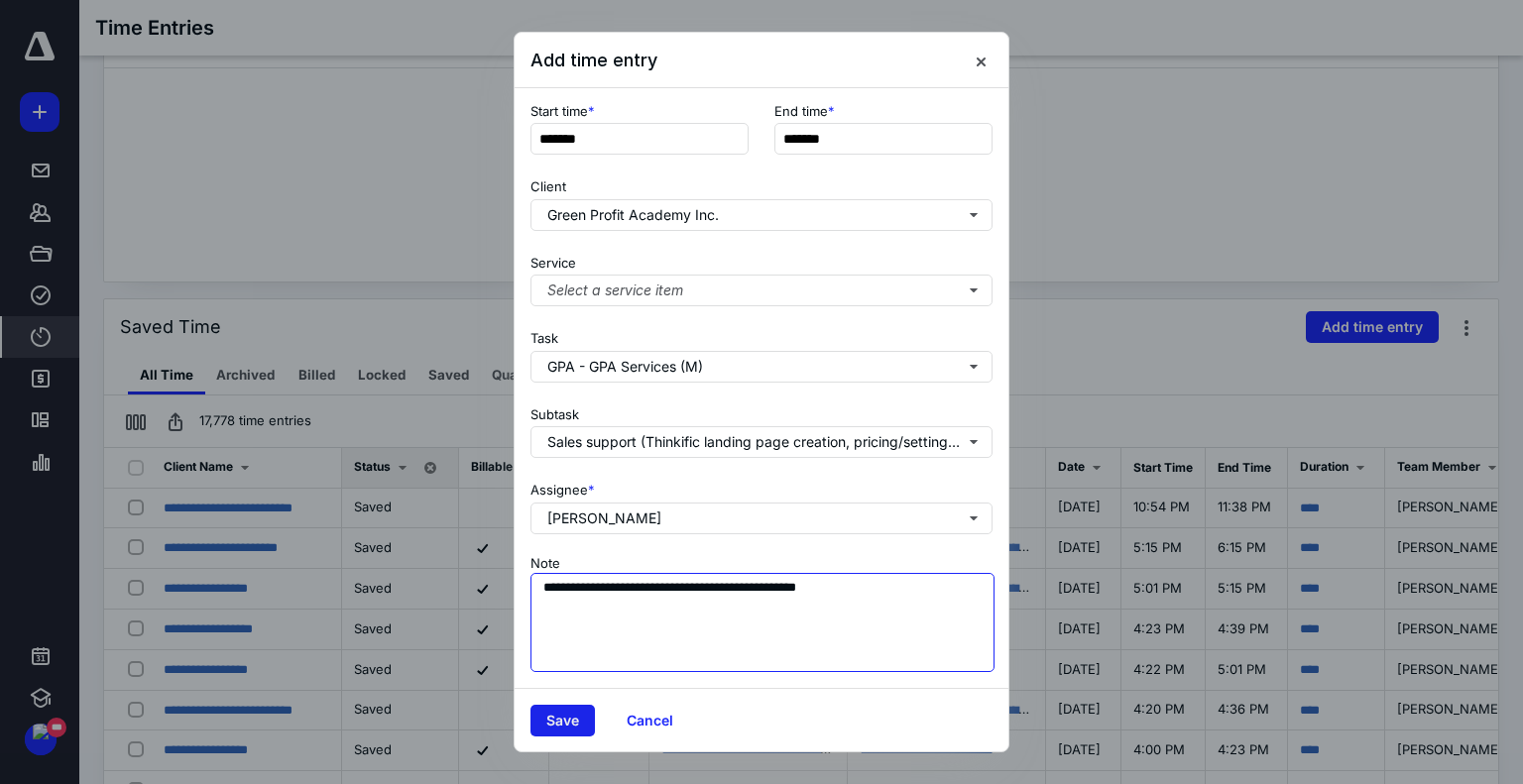 type on "**********" 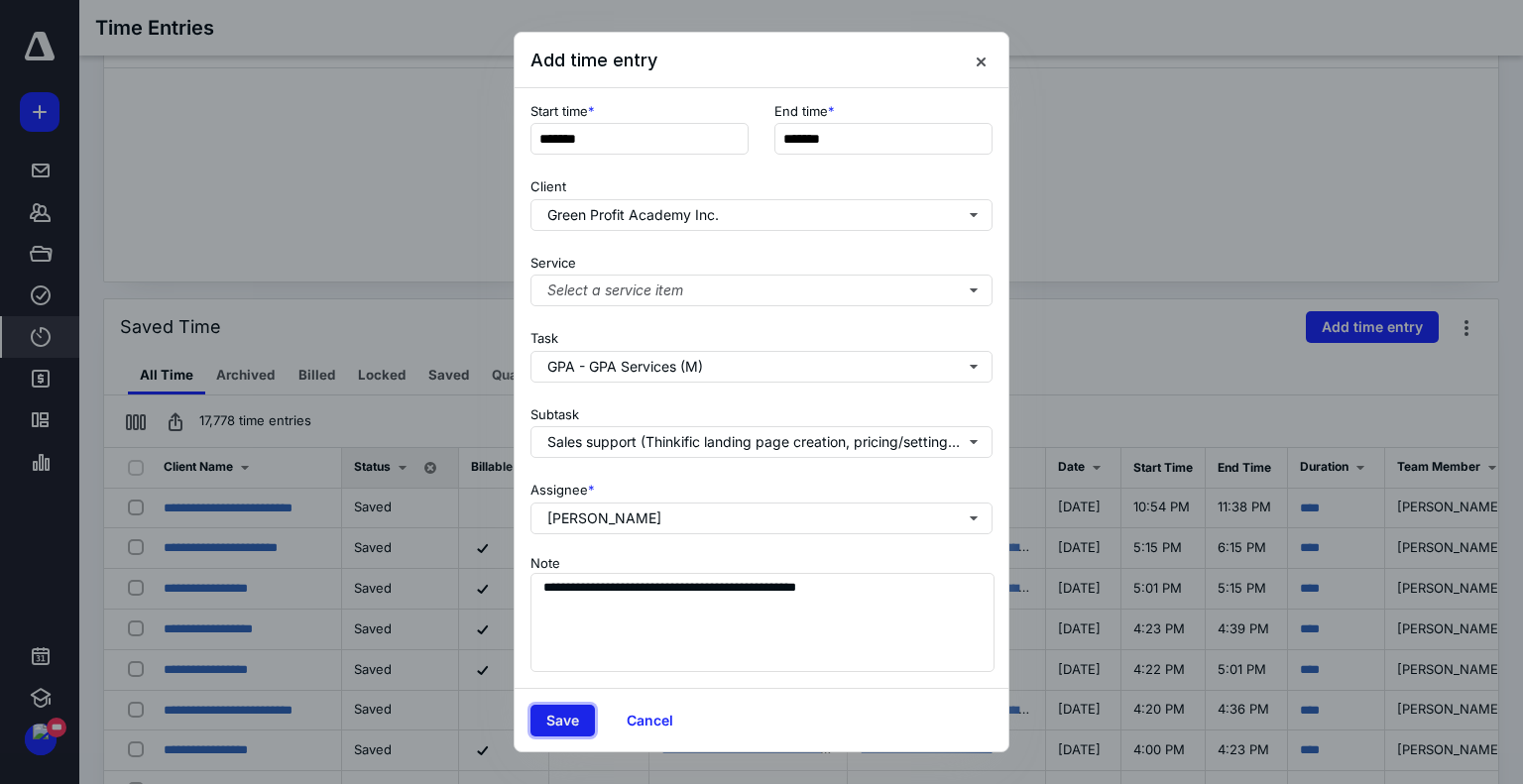 click on "Save" at bounding box center (562, 721) 